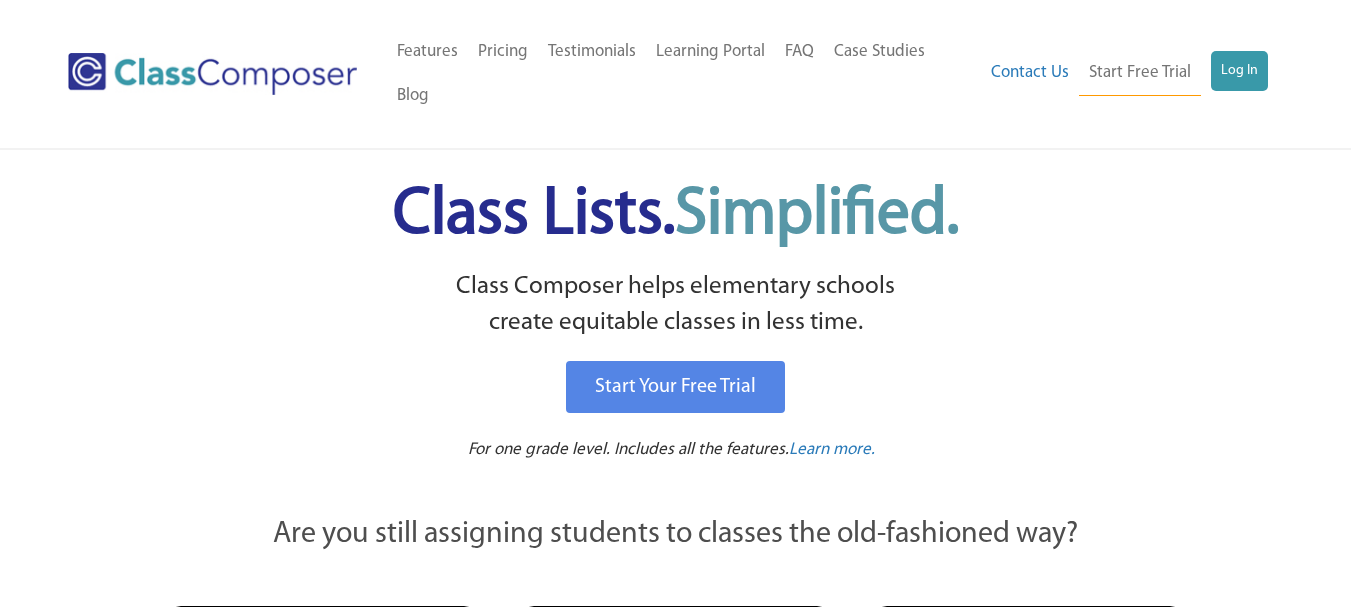 scroll, scrollTop: 0, scrollLeft: 0, axis: both 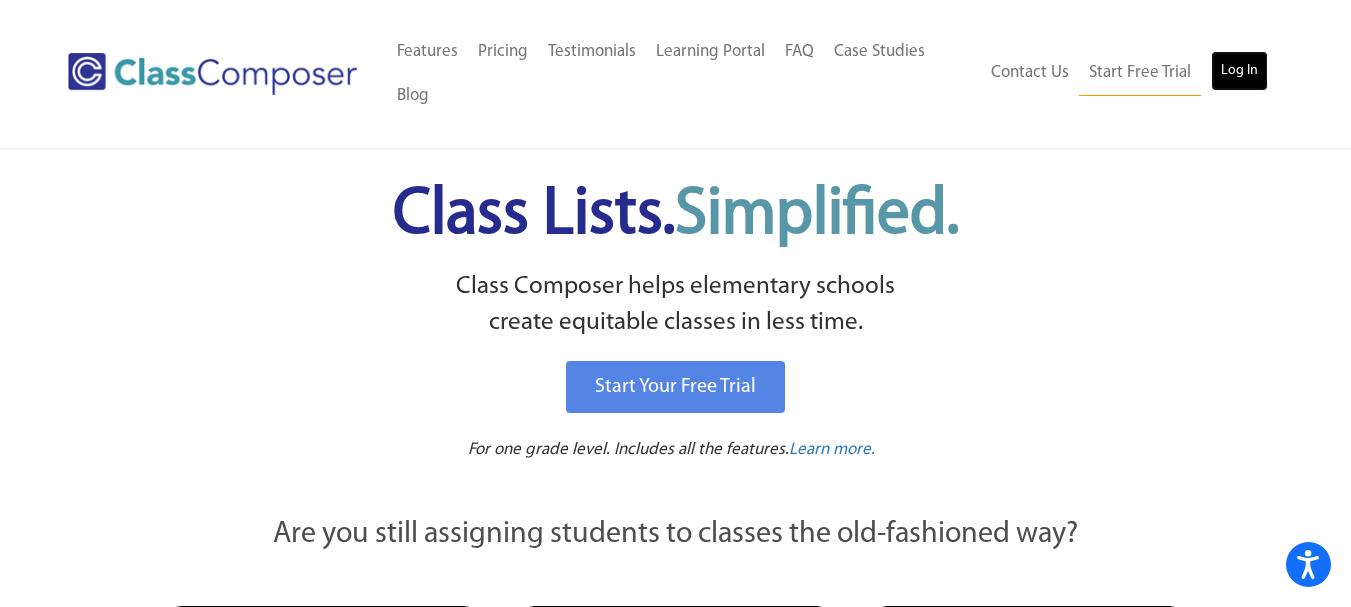 click on "Log In" at bounding box center (1239, 71) 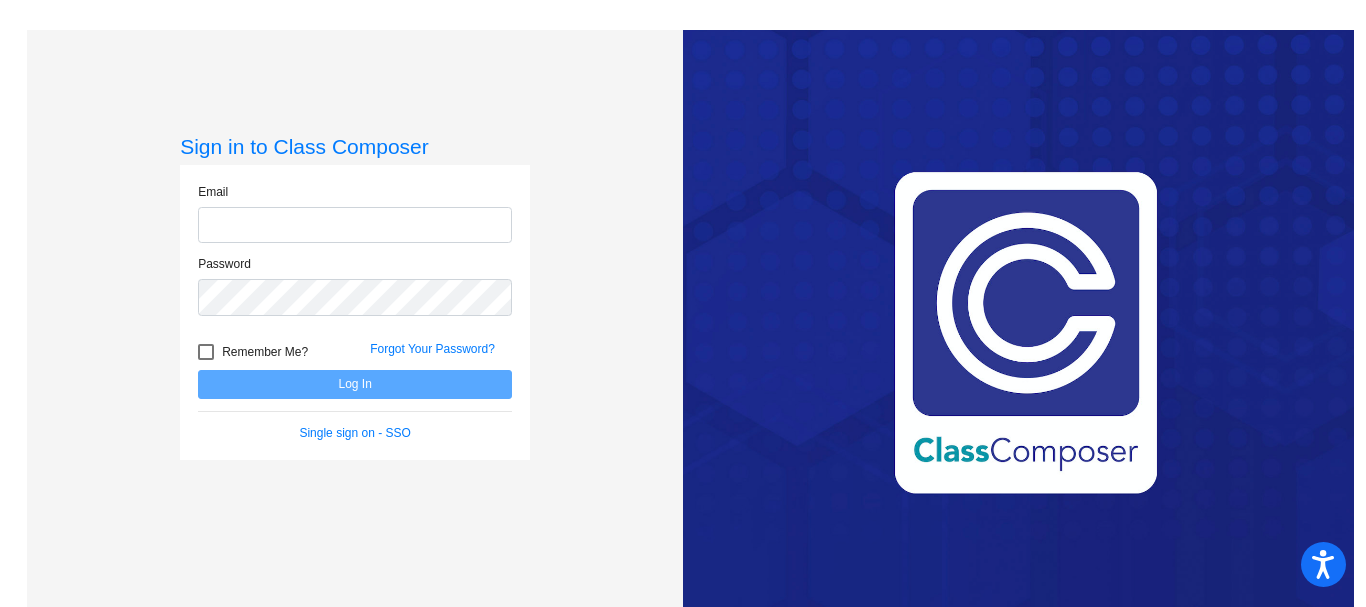 scroll, scrollTop: 0, scrollLeft: 0, axis: both 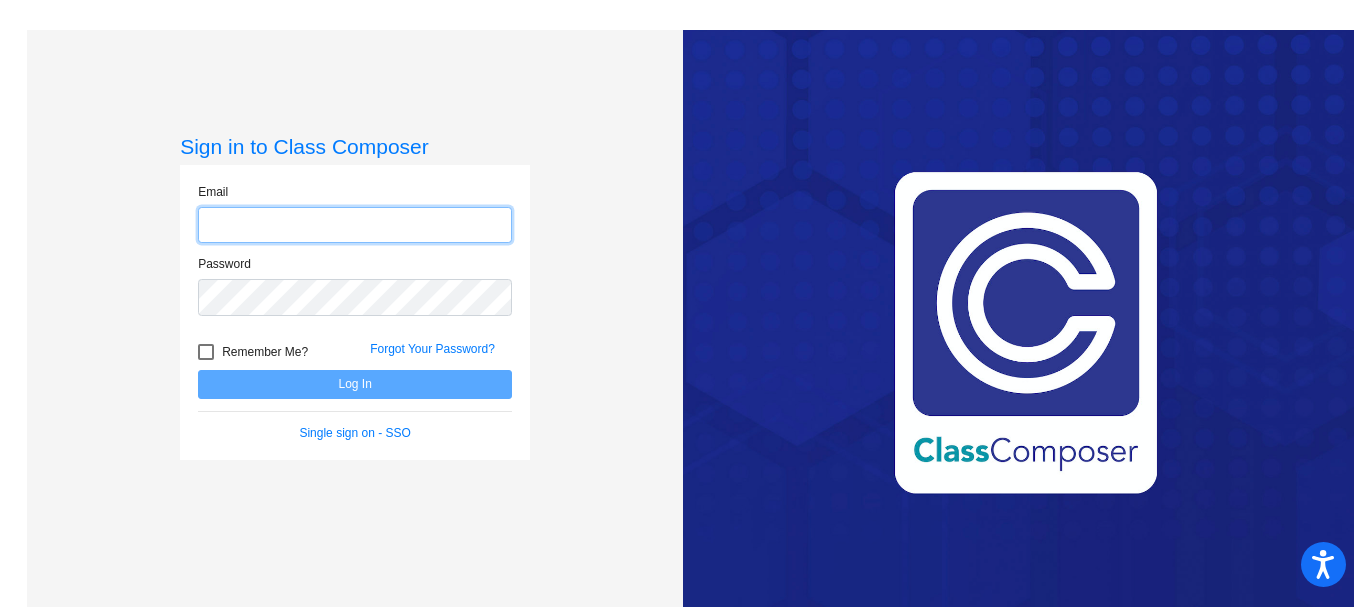type on "achandler@pittsburgusd.net" 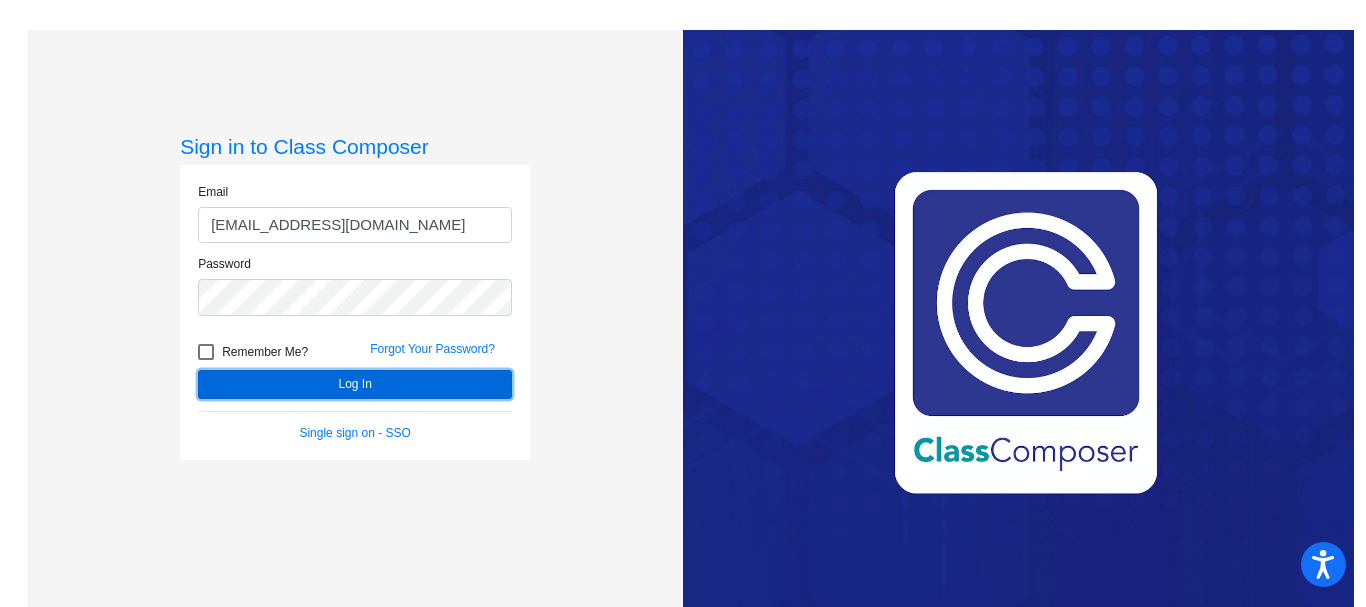 click on "Log In" 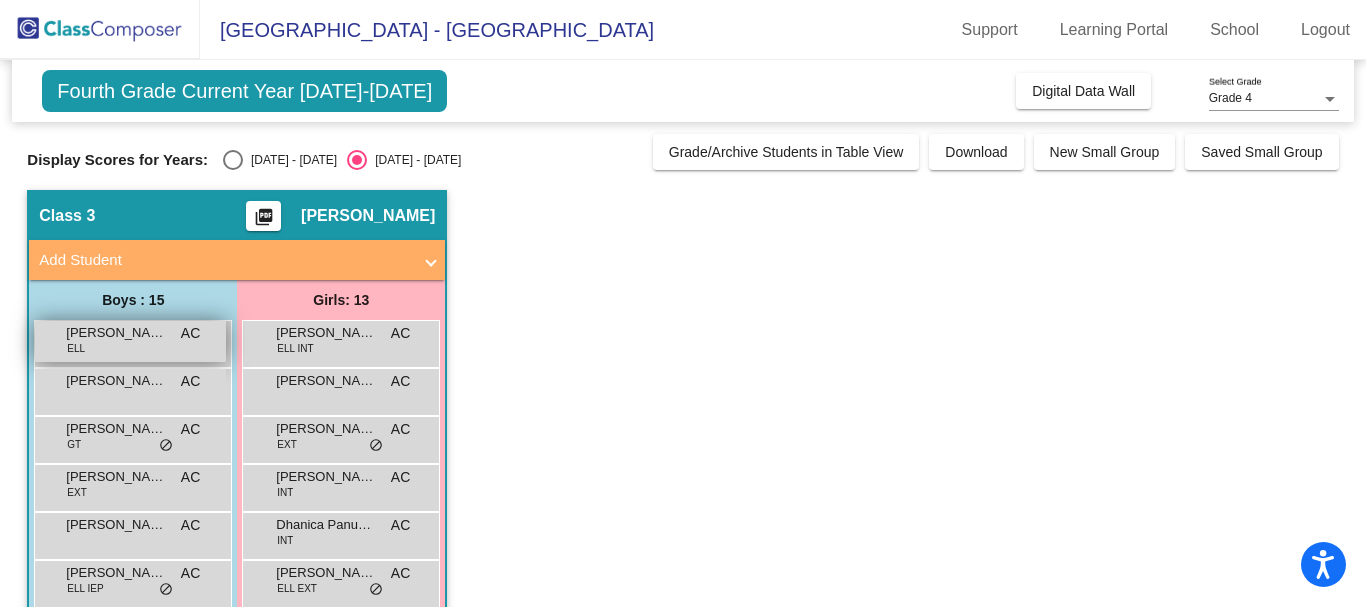 click on "Alejandro Carrillo Matias ELL AC lock do_not_disturb_alt" at bounding box center [130, 341] 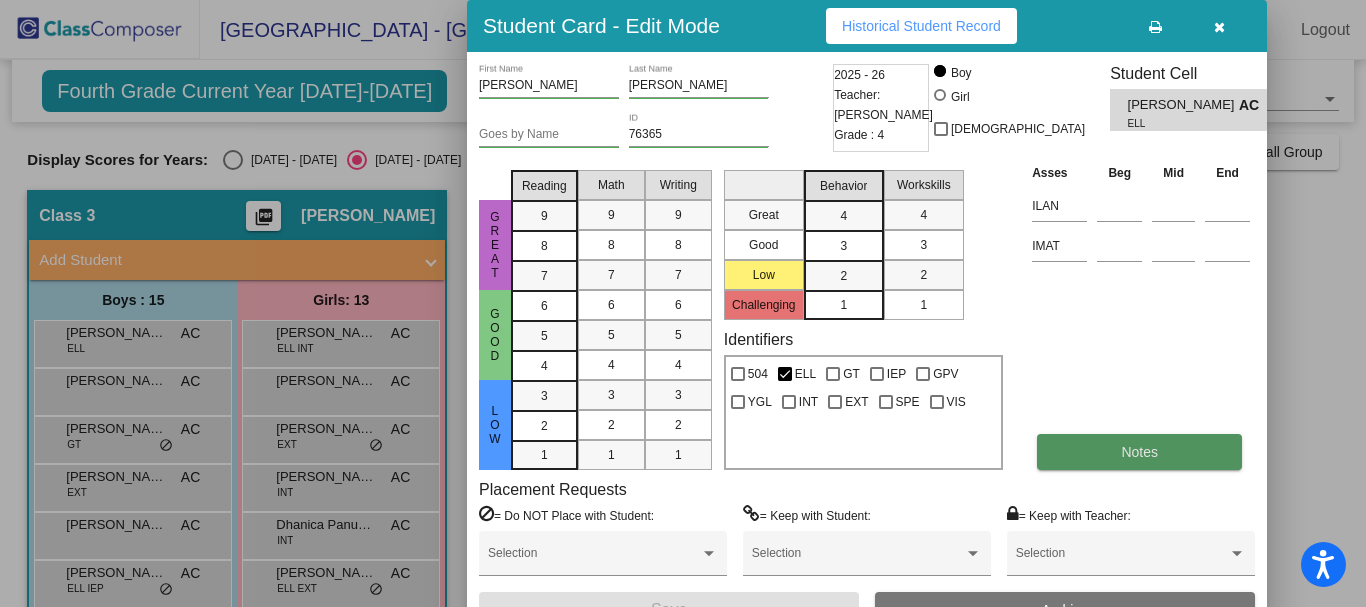 click on "Notes" at bounding box center [1139, 452] 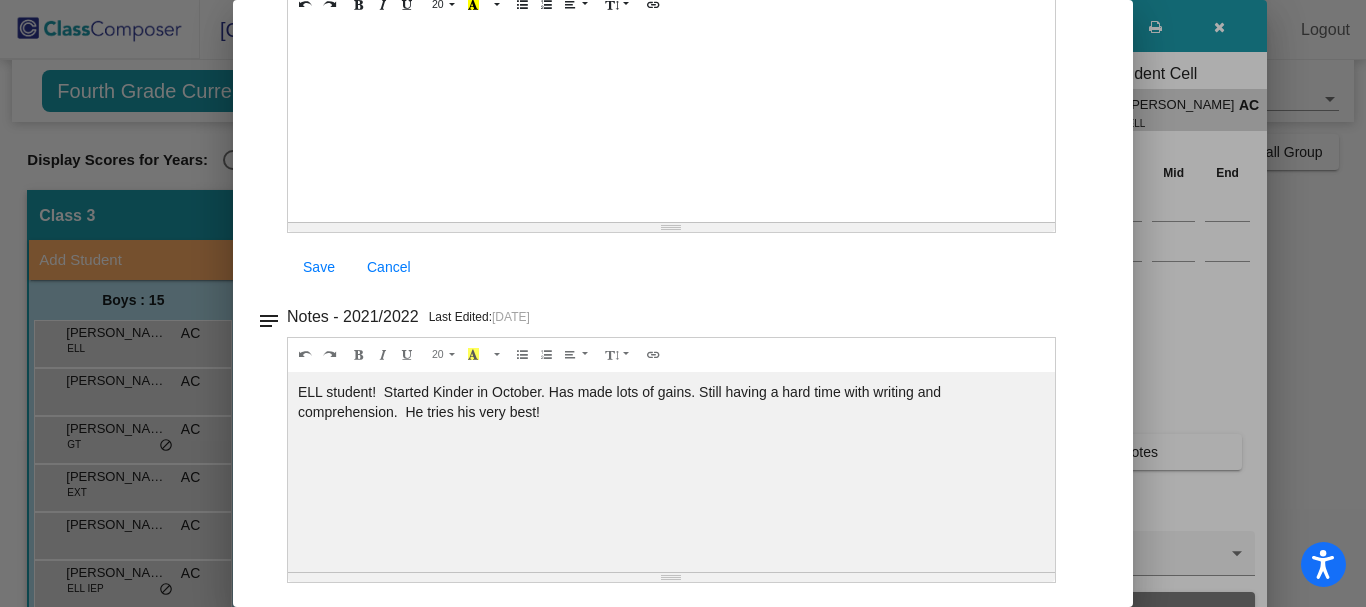 scroll, scrollTop: 0, scrollLeft: 0, axis: both 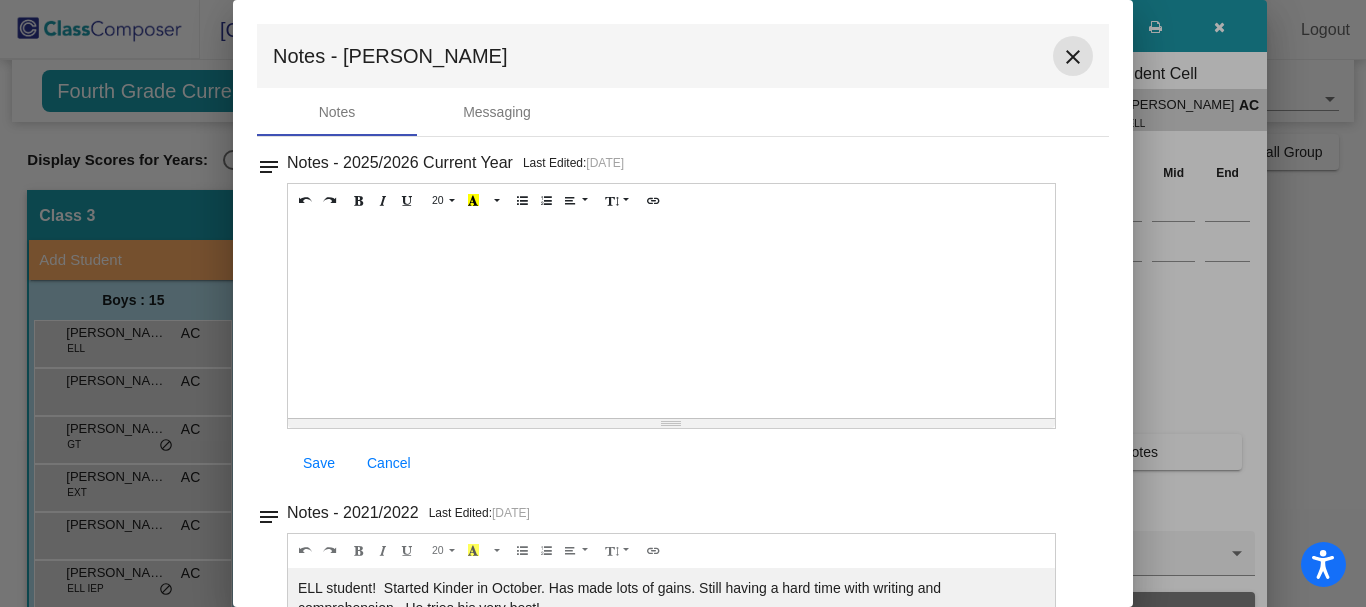 click on "close" at bounding box center [1073, 57] 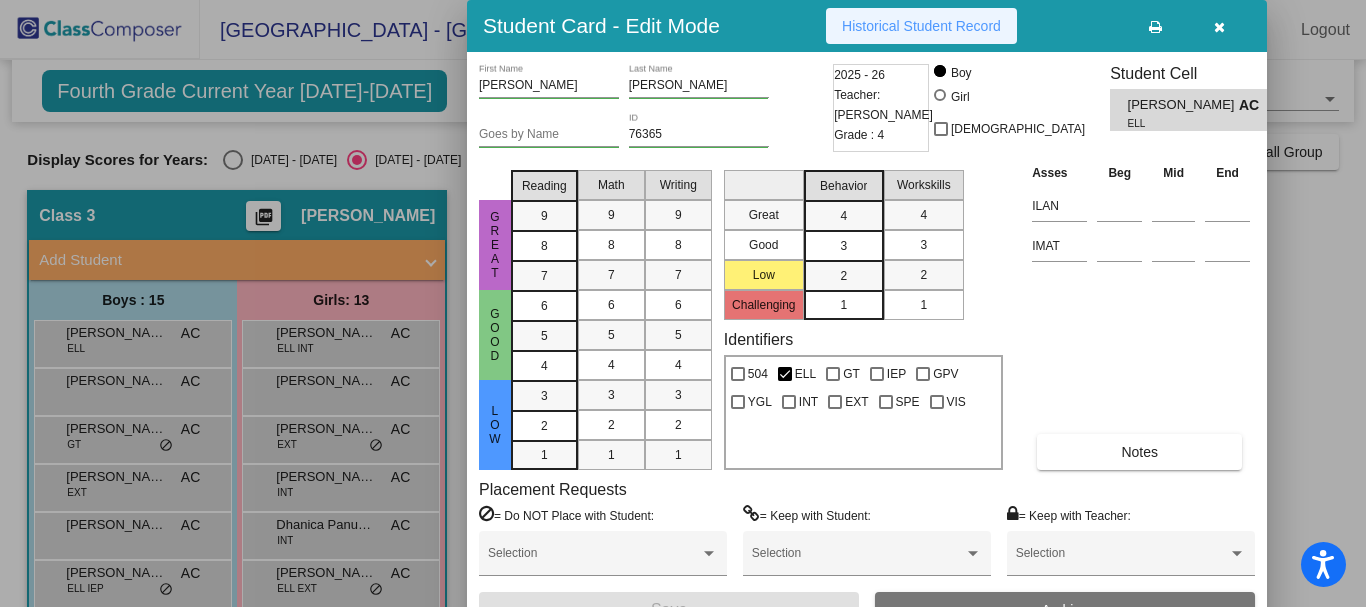 click on "Historical Student Record" at bounding box center (921, 26) 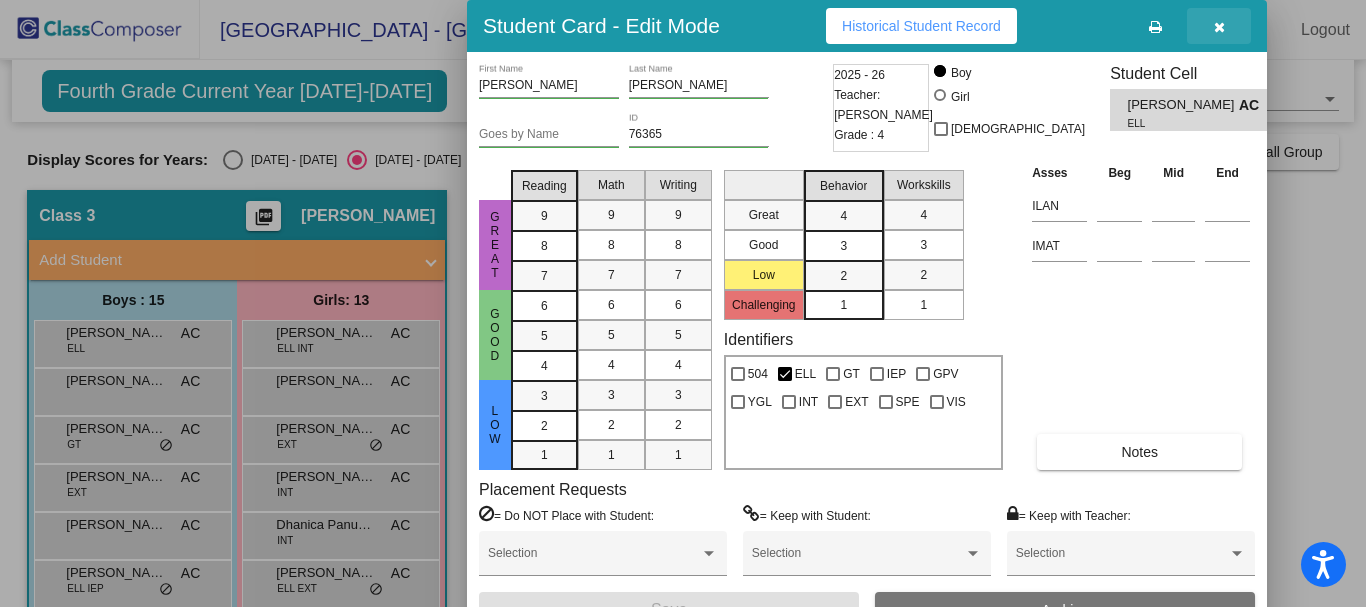 click at bounding box center (1219, 27) 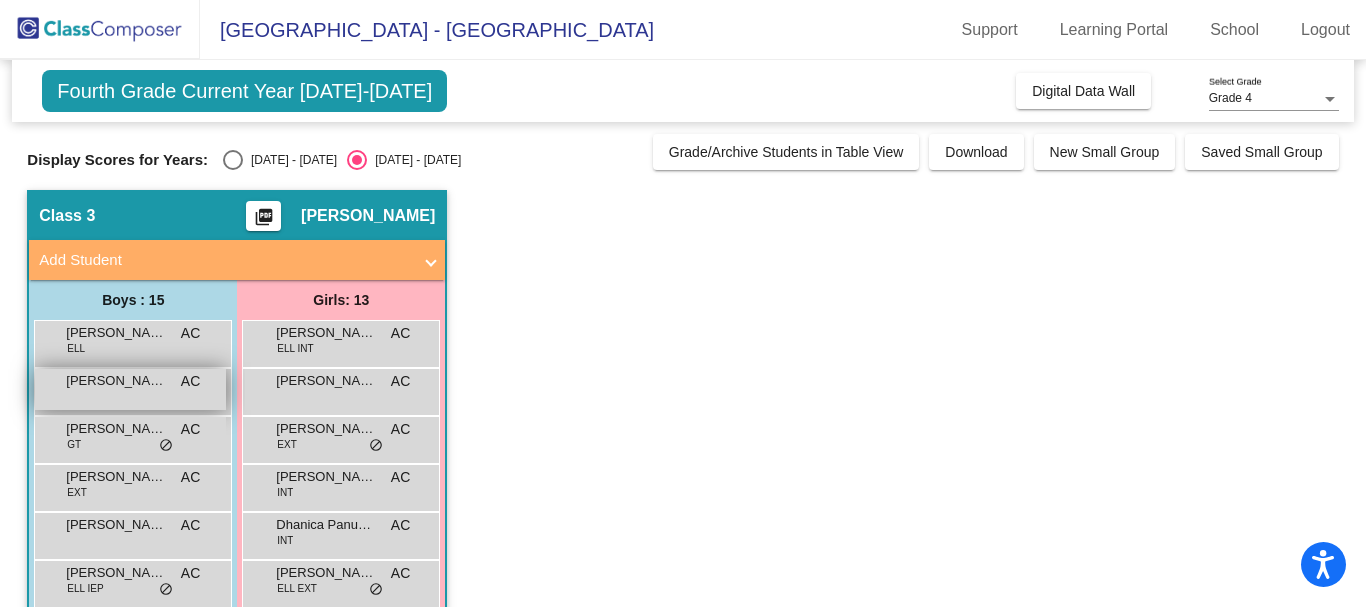 click on "Donovan Ghirardo AC lock do_not_disturb_alt" at bounding box center [130, 389] 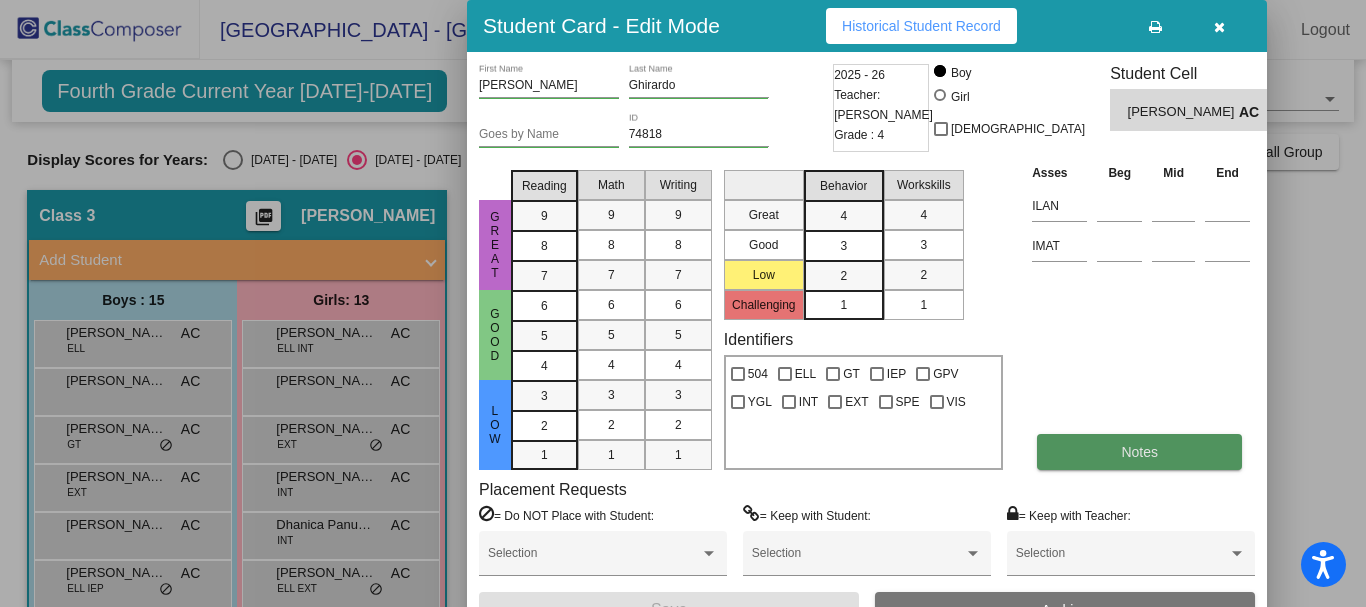 click on "Notes" at bounding box center [1139, 452] 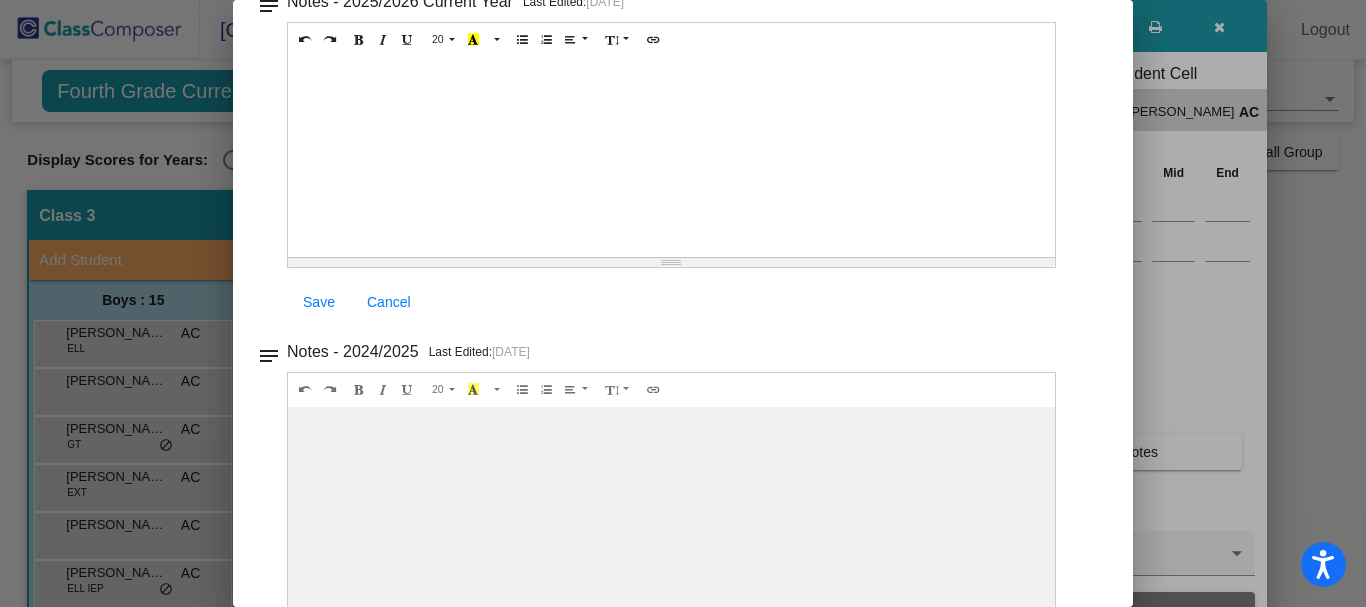 scroll, scrollTop: 196, scrollLeft: 0, axis: vertical 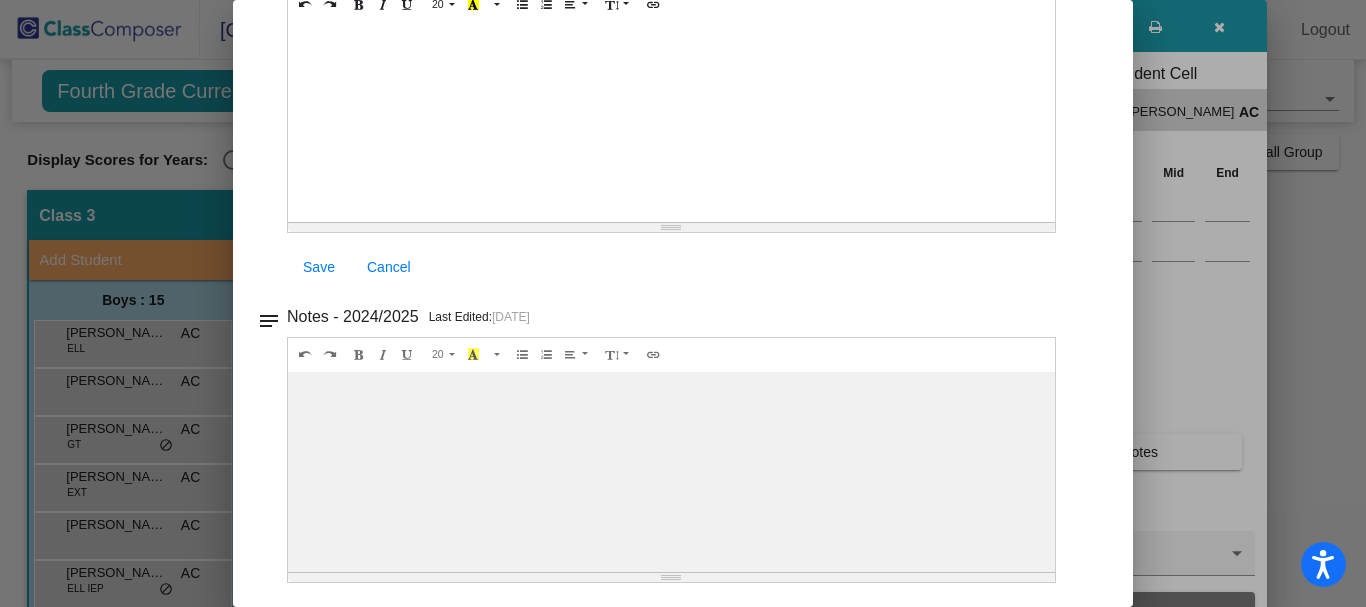 drag, startPoint x: 1114, startPoint y: 135, endPoint x: 1046, endPoint y: 96, distance: 78.39005 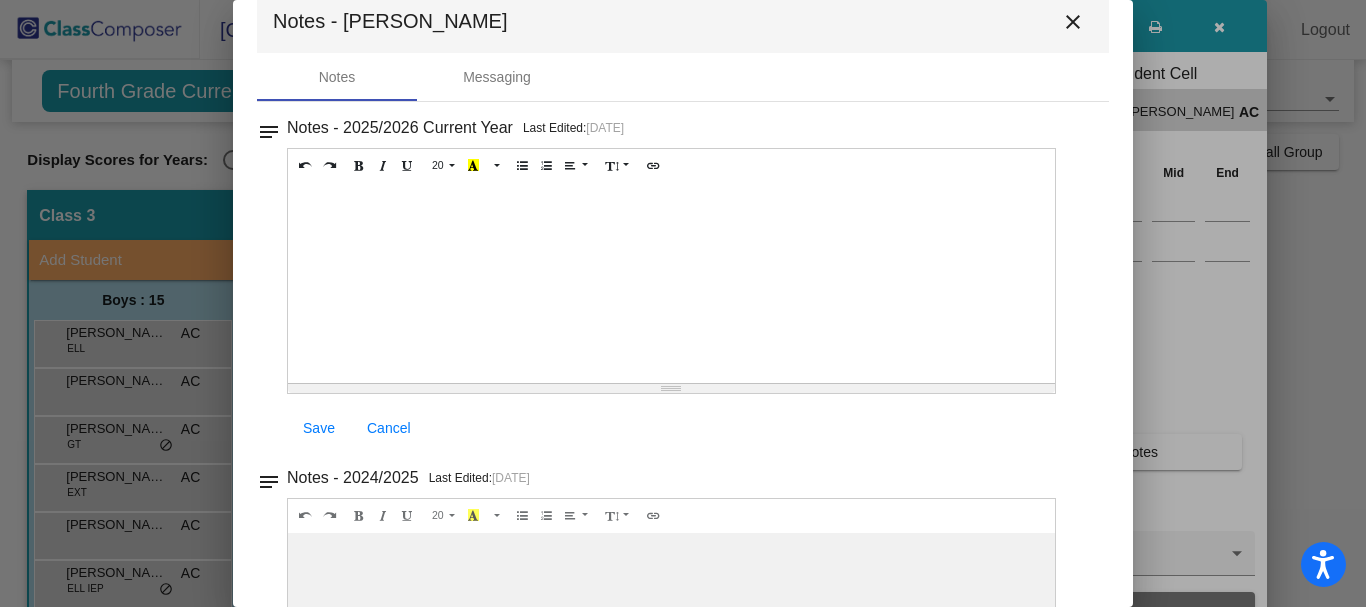 scroll, scrollTop: 0, scrollLeft: 0, axis: both 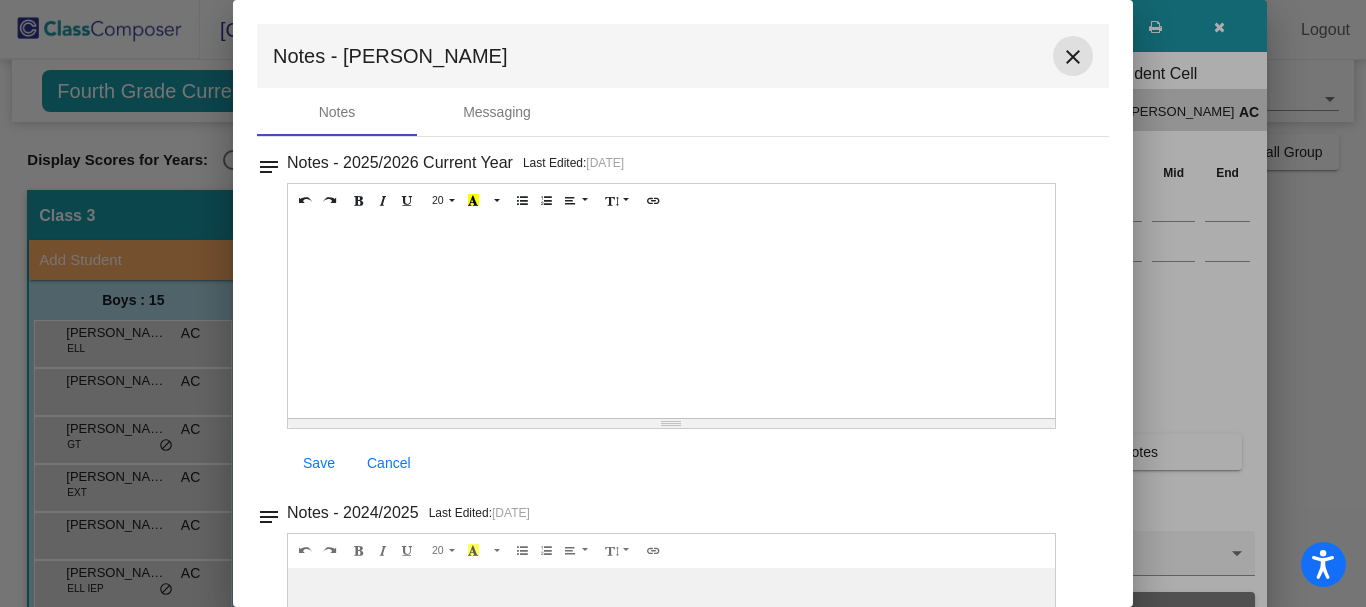 click on "close" at bounding box center [1073, 57] 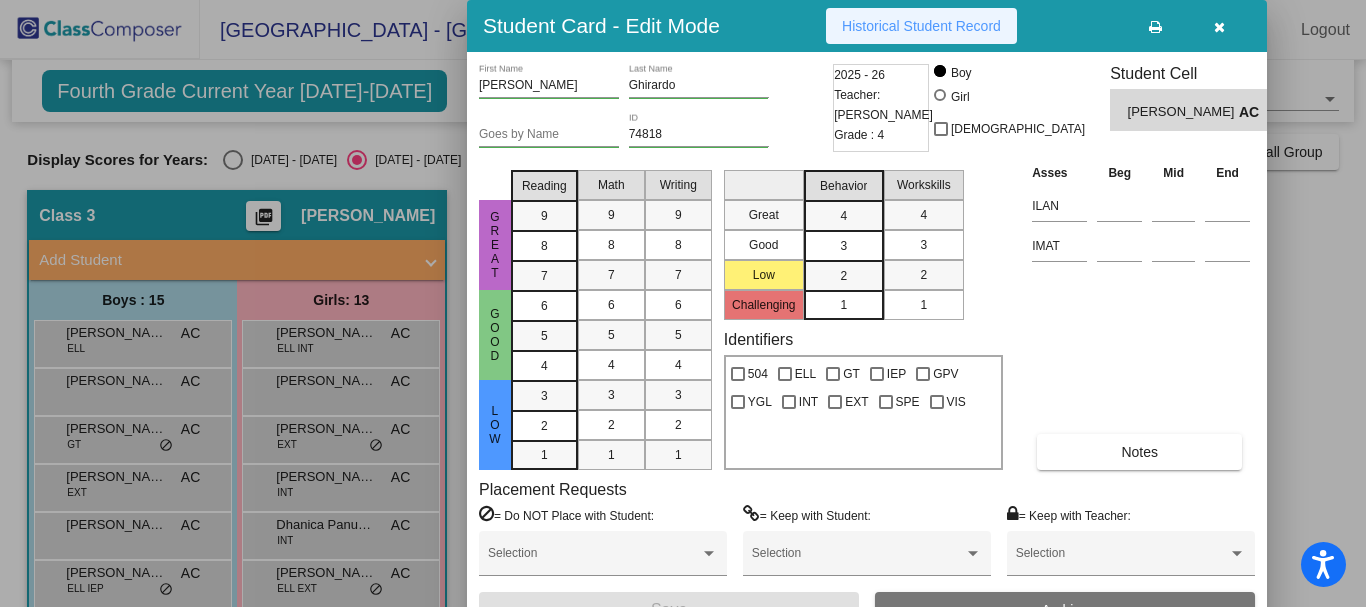 click on "Historical Student Record" at bounding box center [921, 26] 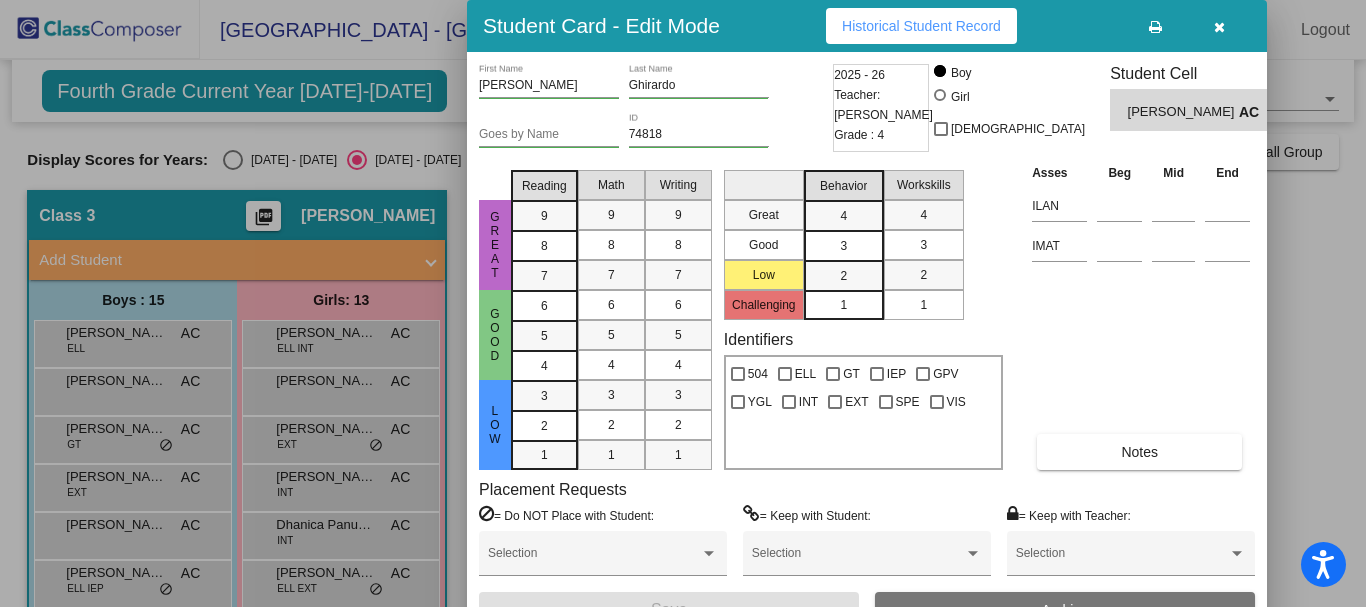 click at bounding box center (683, 303) 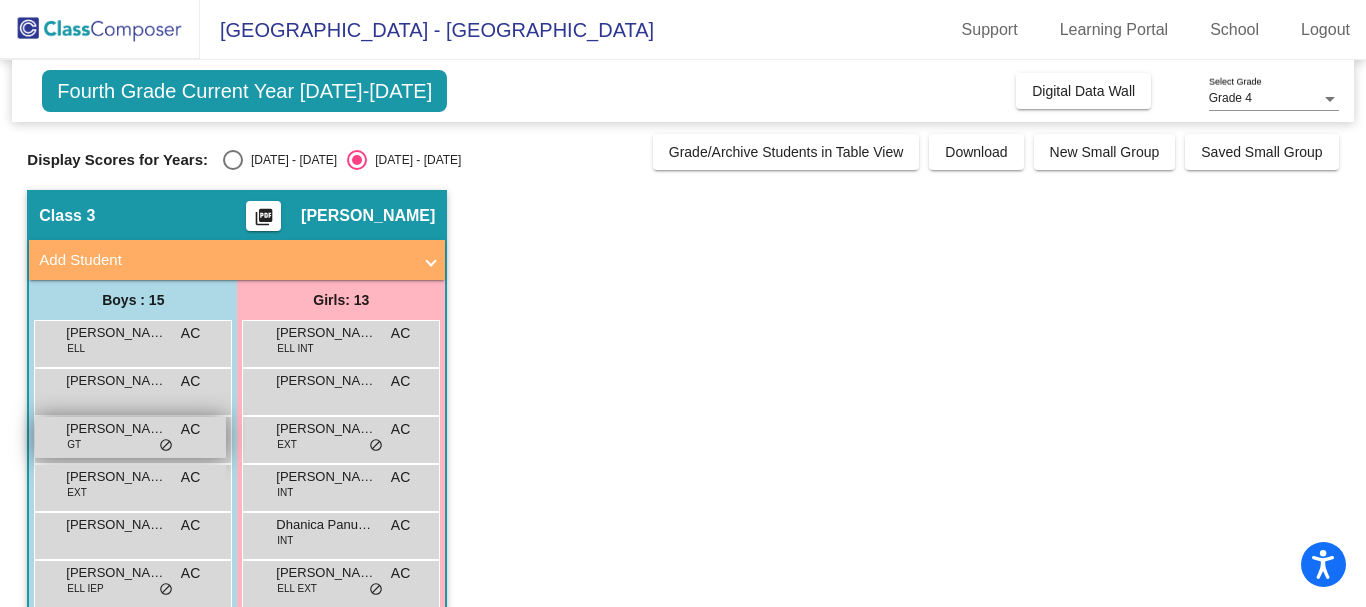 click on "Hayden Tringali" at bounding box center (116, 429) 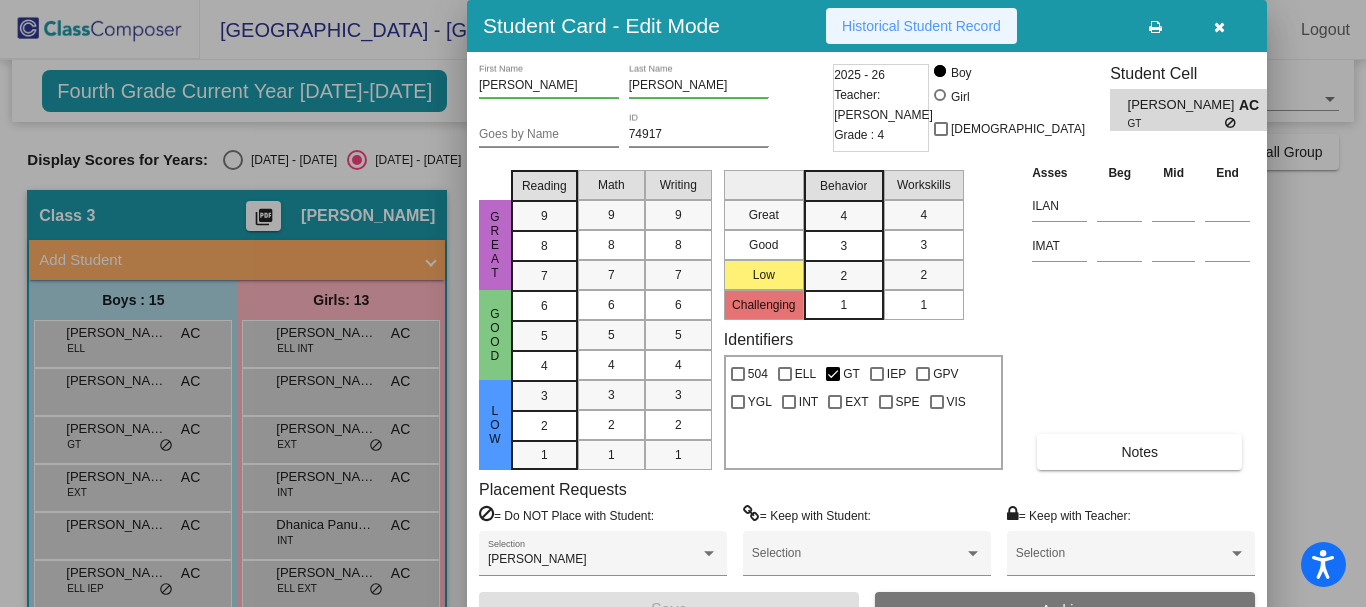 click on "Historical Student Record" at bounding box center [921, 26] 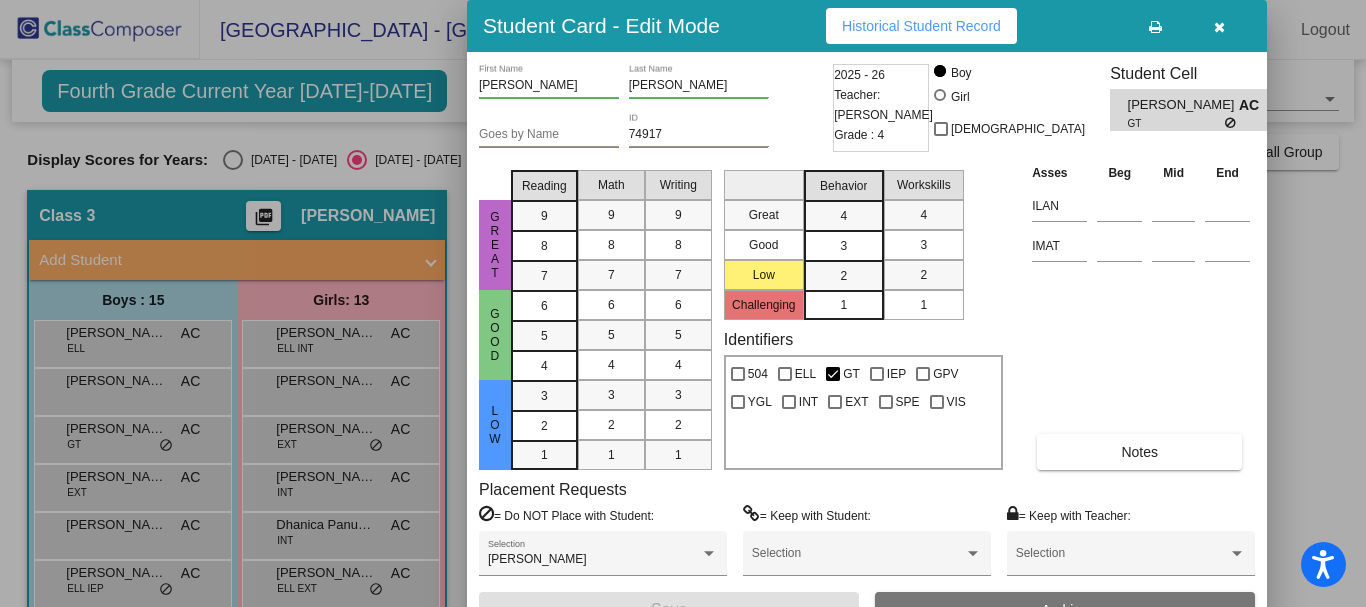 click at bounding box center (683, 303) 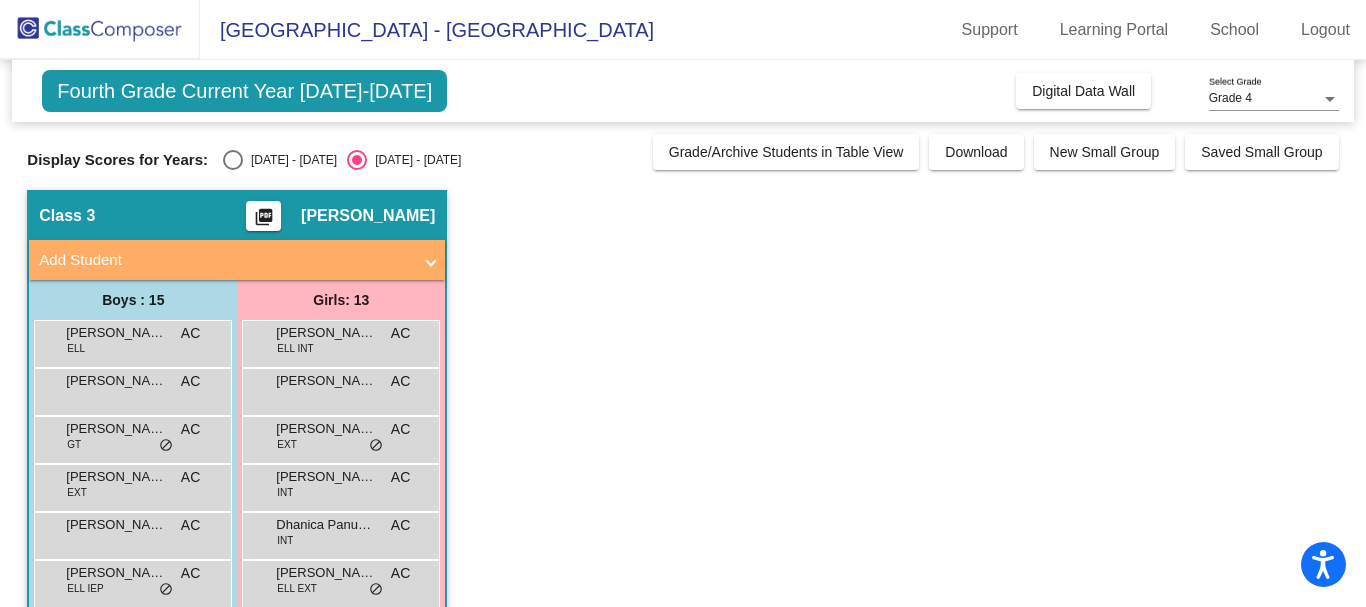 click on "Jaimonte Jefferson EXT AC lock do_not_disturb_alt" at bounding box center (130, 485) 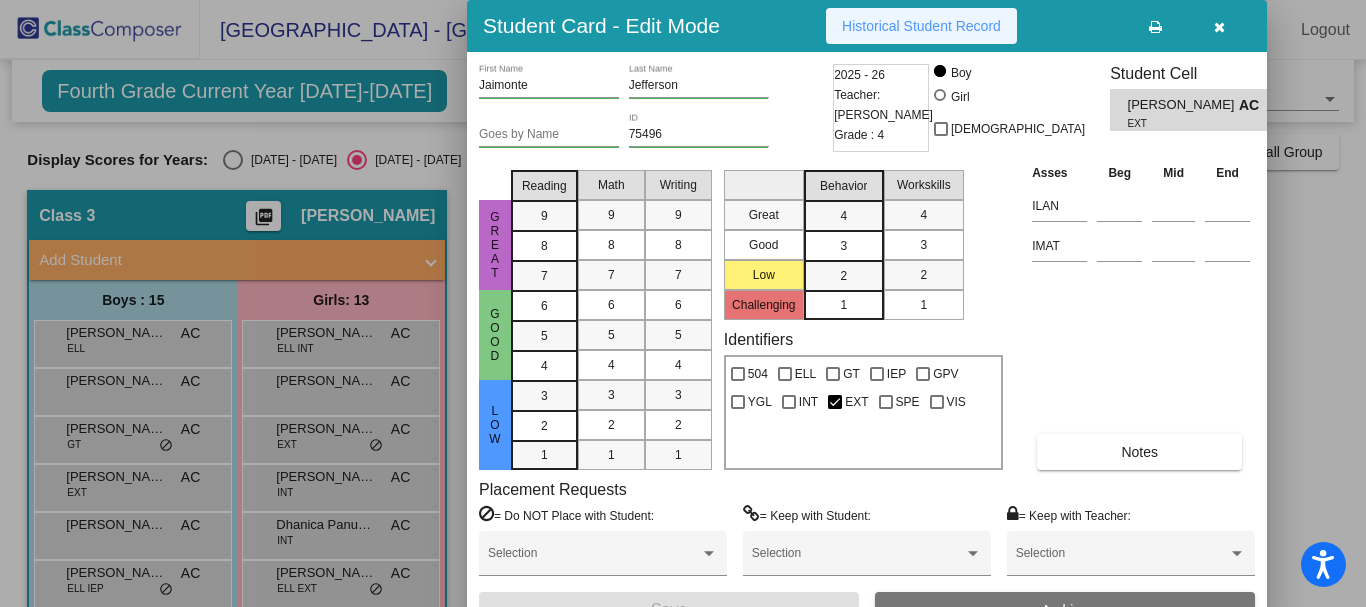 click on "Historical Student Record" at bounding box center (921, 26) 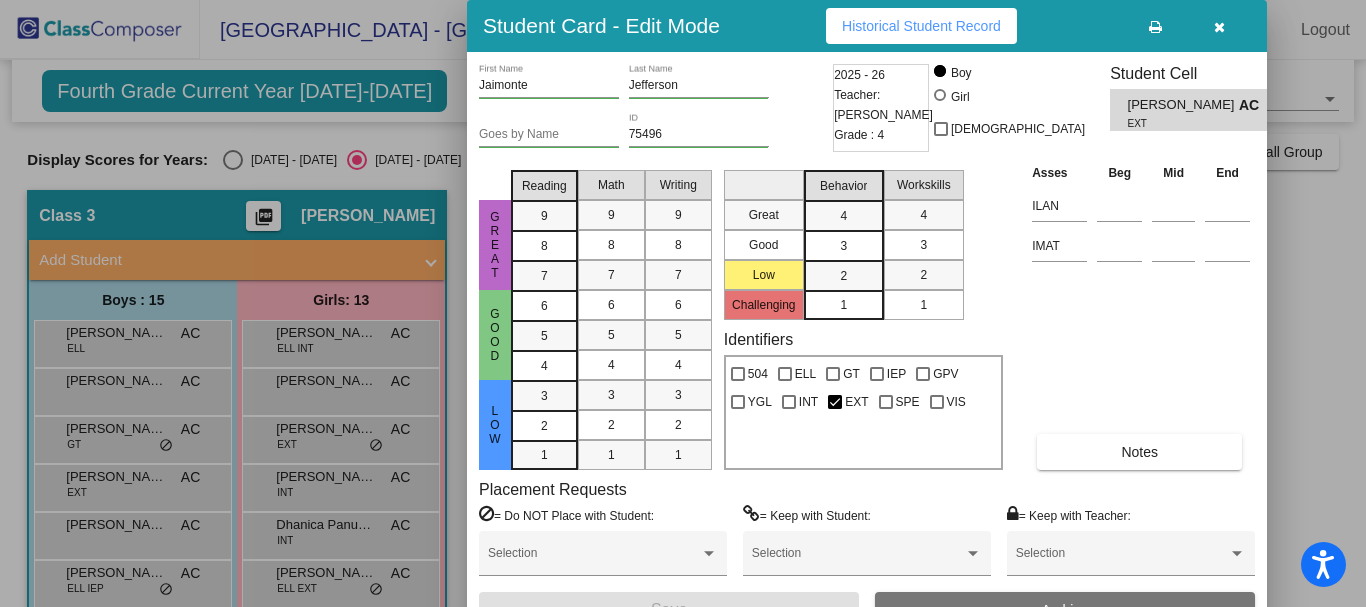 click at bounding box center (683, 303) 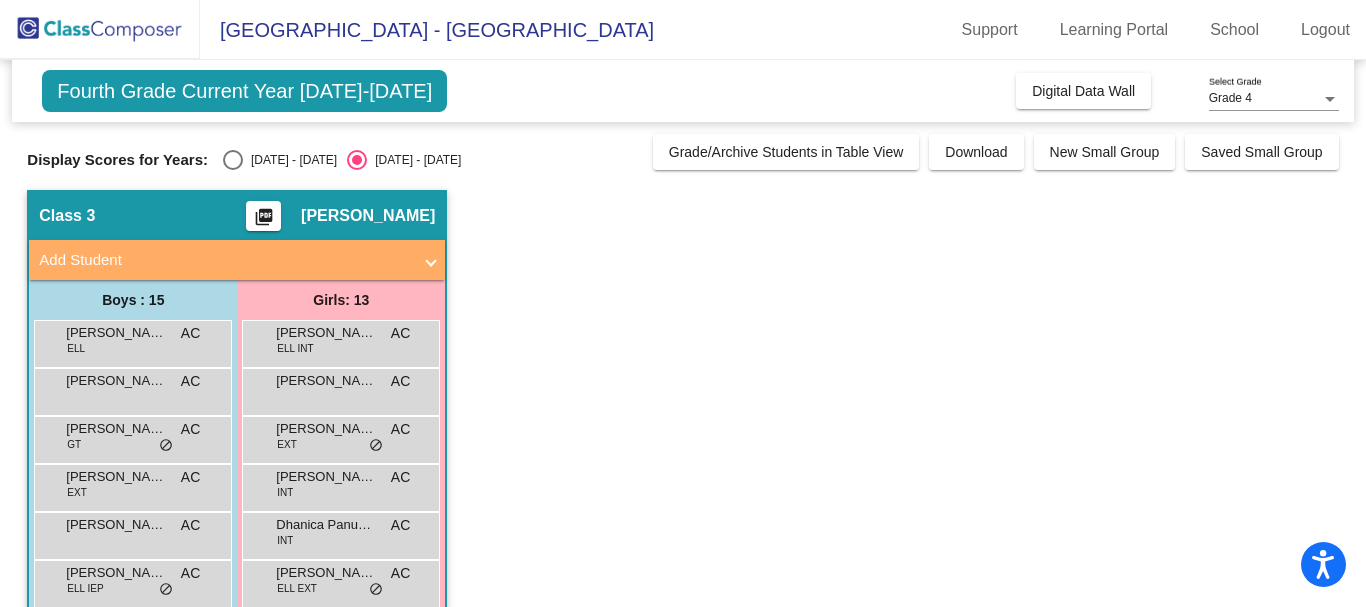 click on "Jalil Smith" at bounding box center (116, 525) 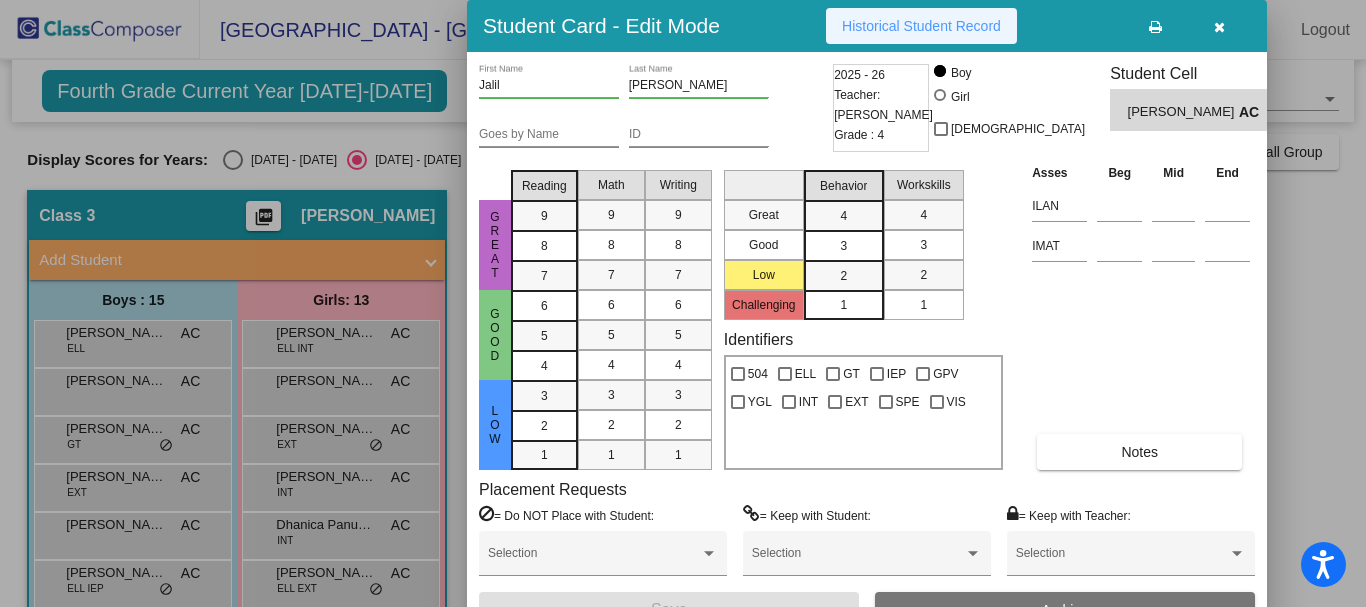 click on "Historical Student Record" at bounding box center (921, 26) 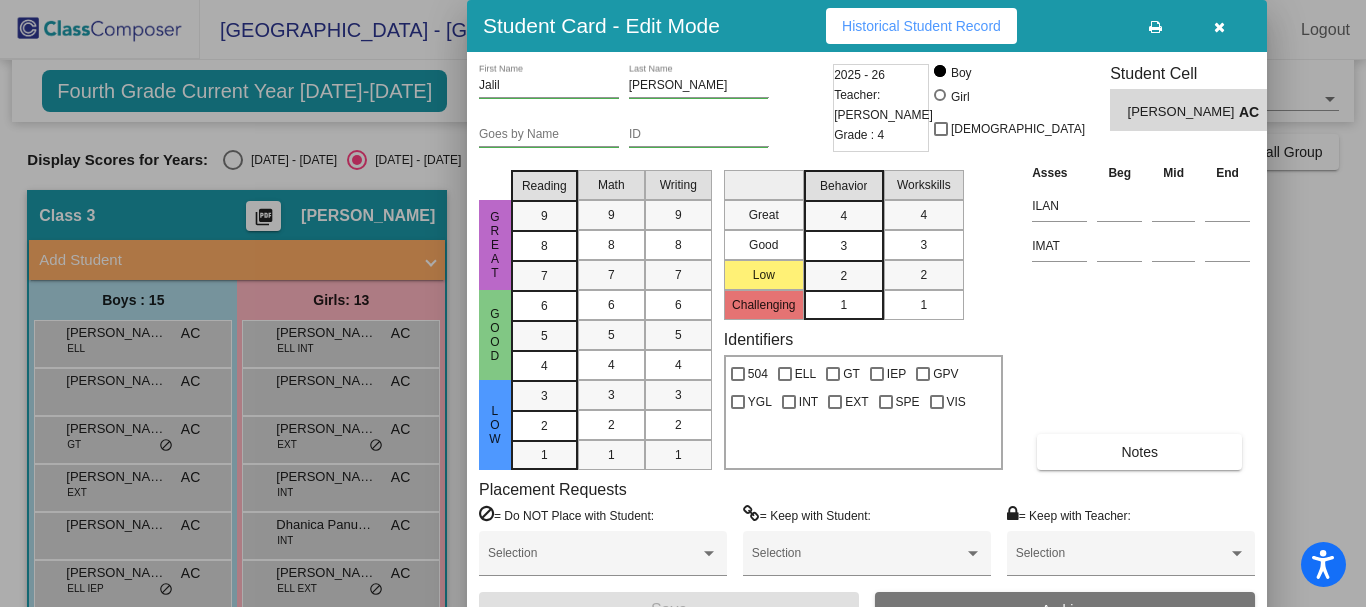 click at bounding box center [683, 303] 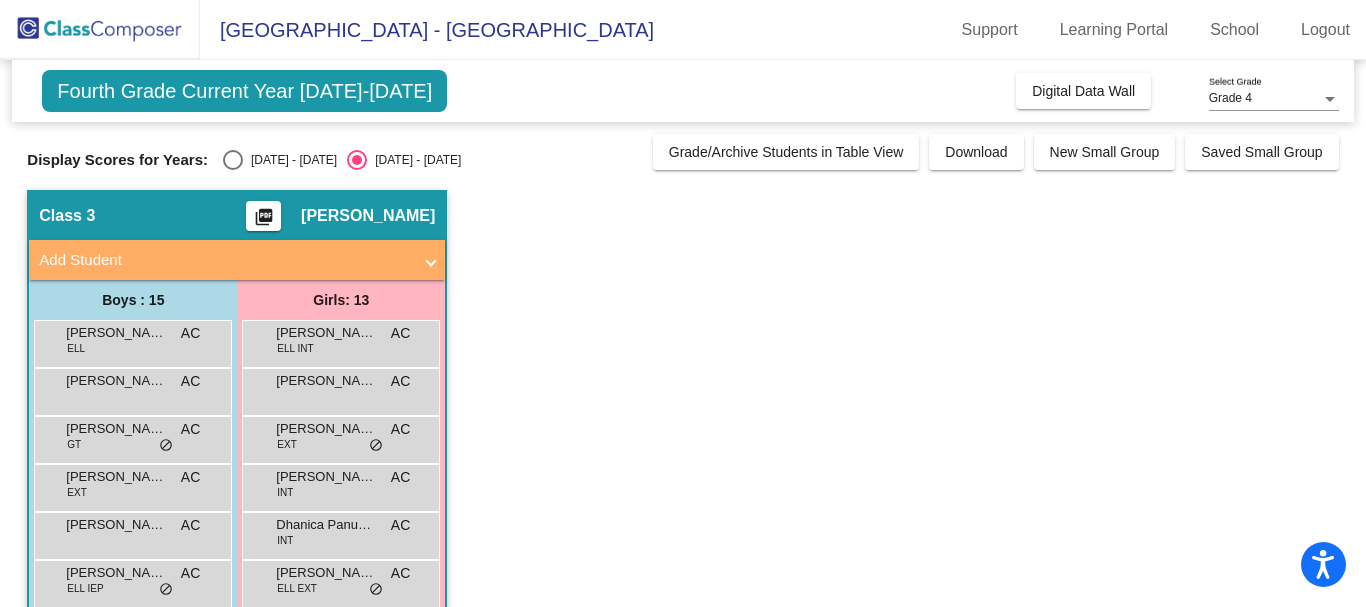 click on "Jeremy Reyes" at bounding box center [116, 573] 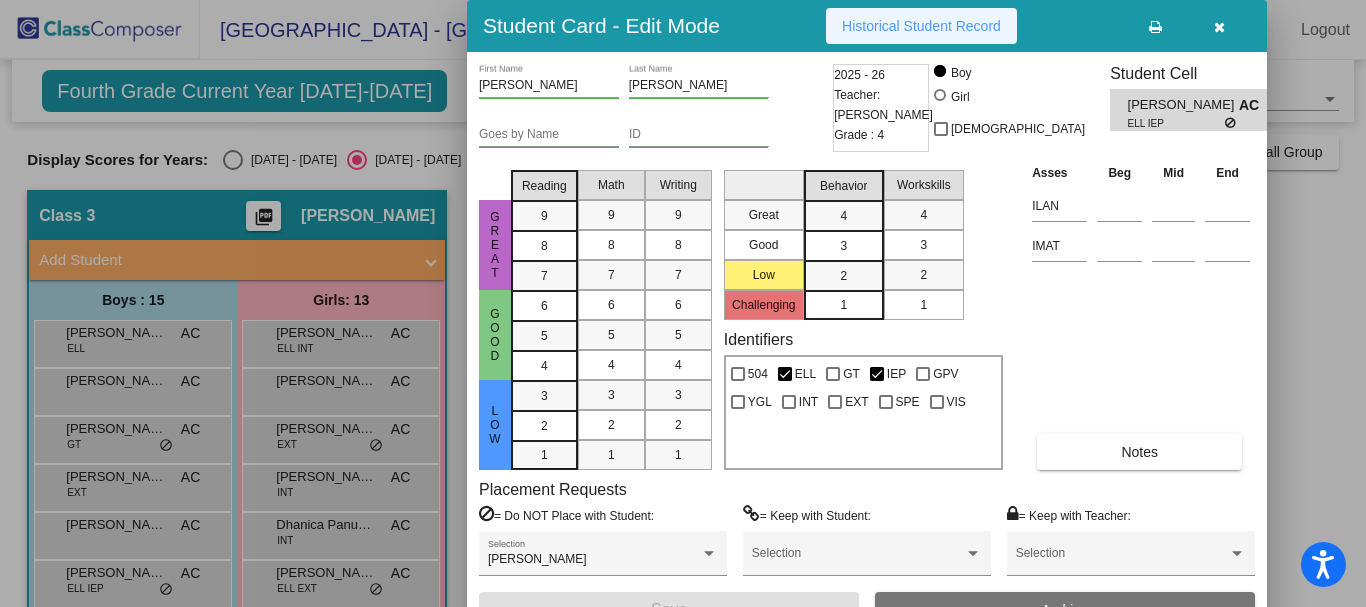 click on "Historical Student Record" at bounding box center (921, 26) 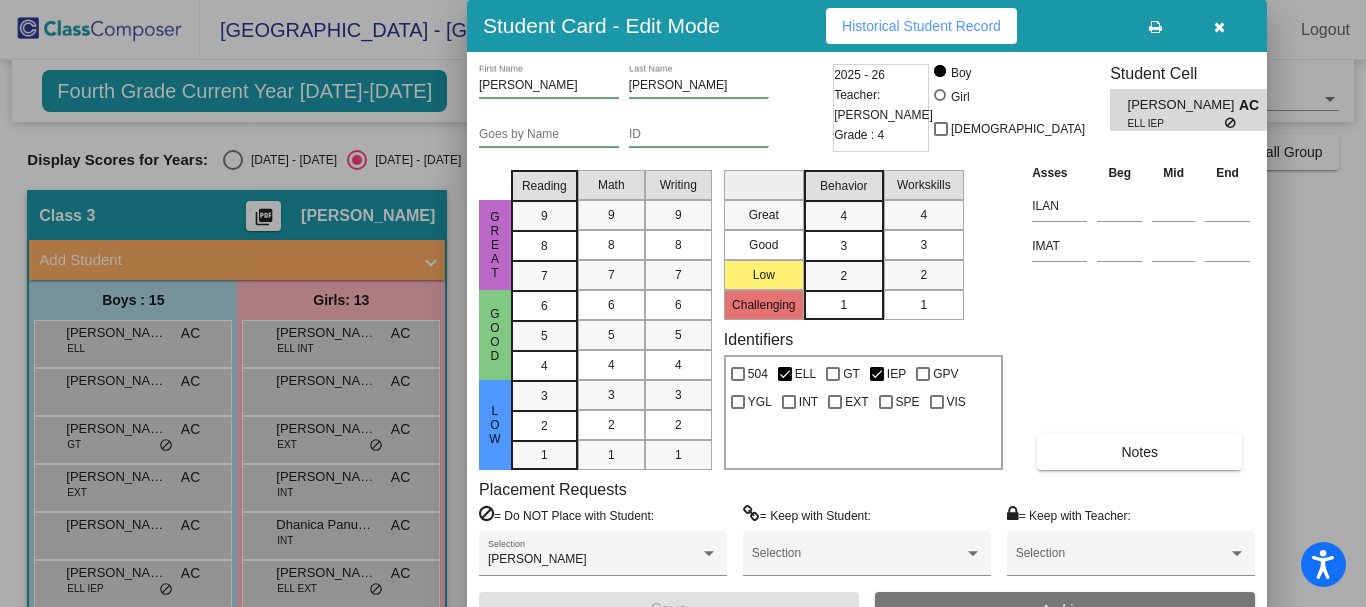 click at bounding box center [1219, 27] 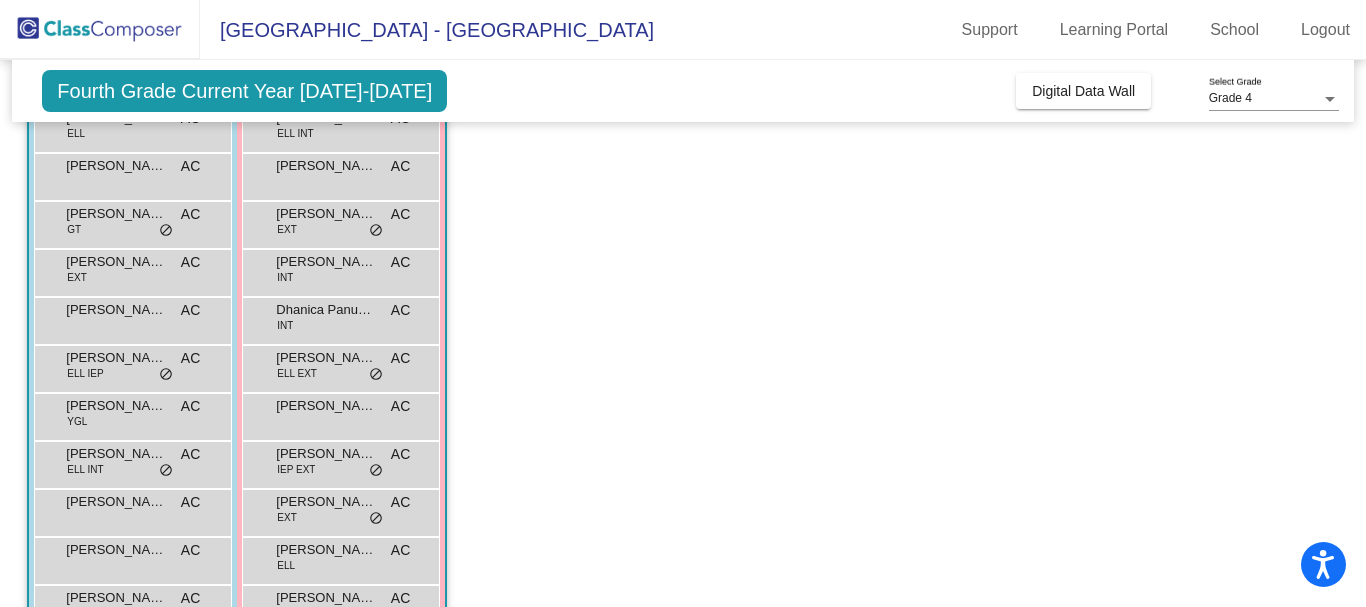 scroll, scrollTop: 217, scrollLeft: 0, axis: vertical 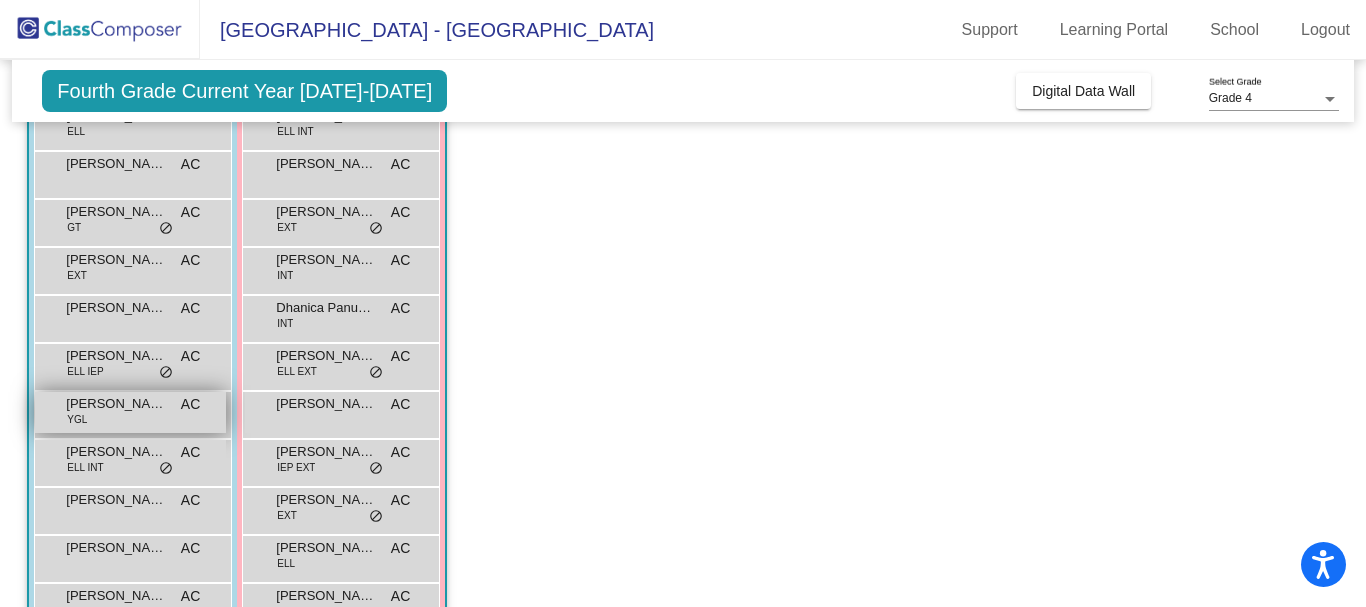click on "YGL" at bounding box center (77, 419) 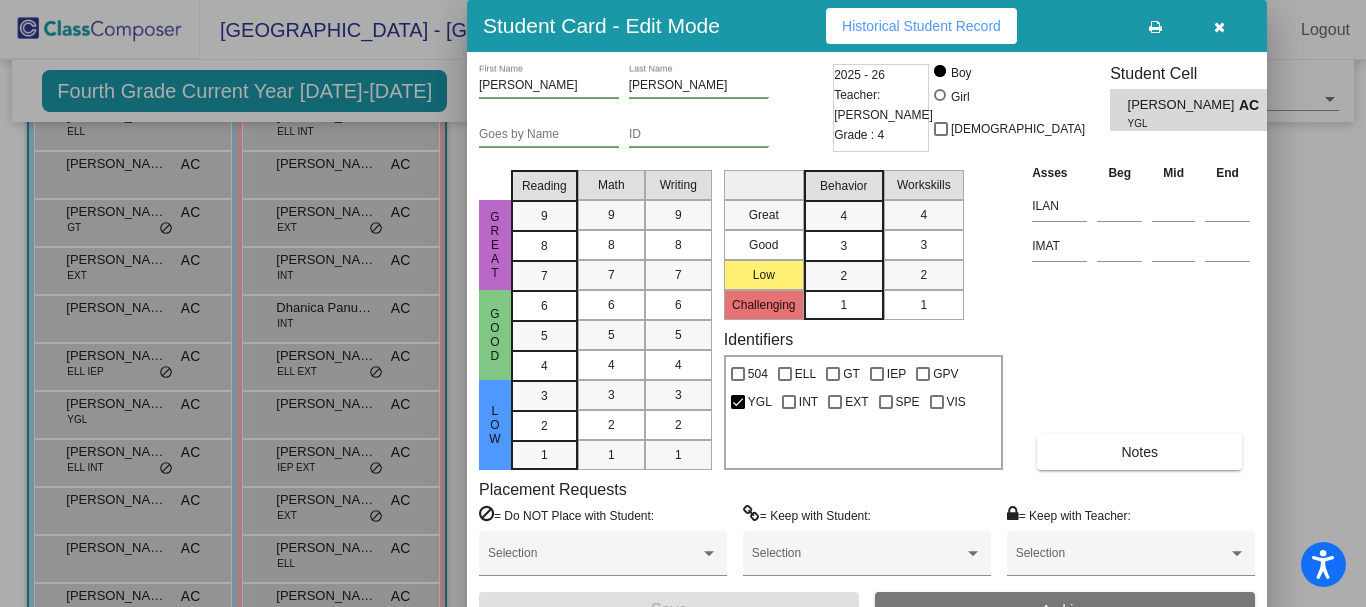click on "Historical Student Record" at bounding box center [921, 26] 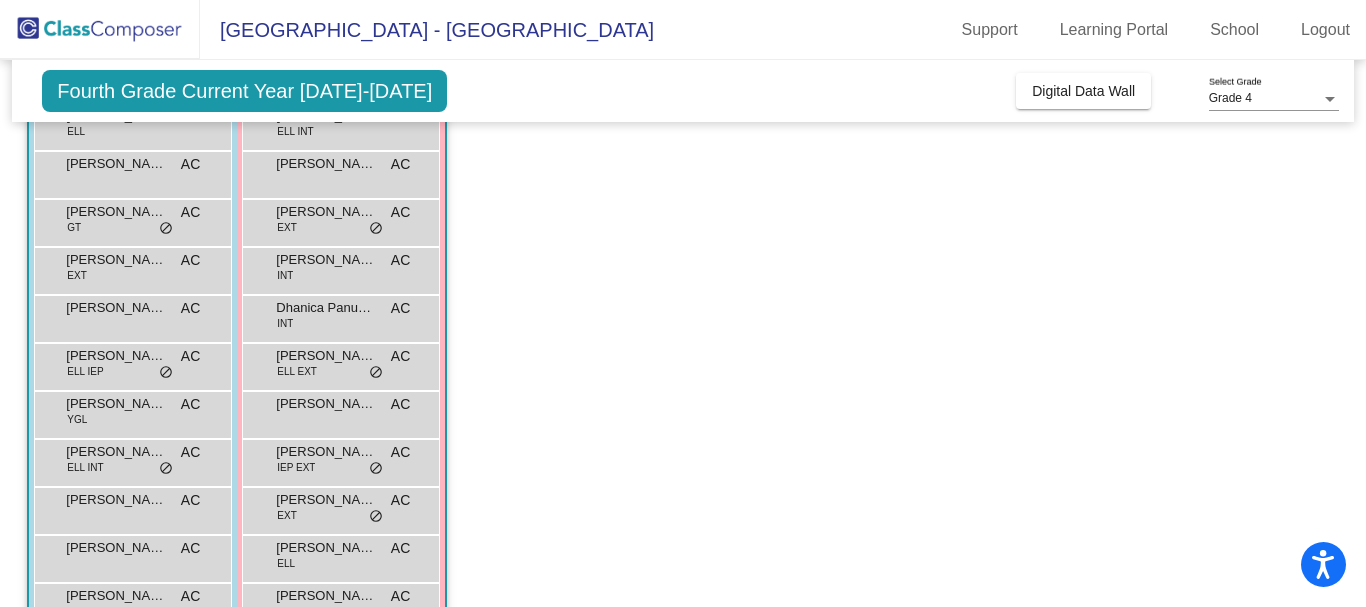 click on "Luis Salazar Ramirez ELL INT AC lock do_not_disturb_alt" at bounding box center [130, 460] 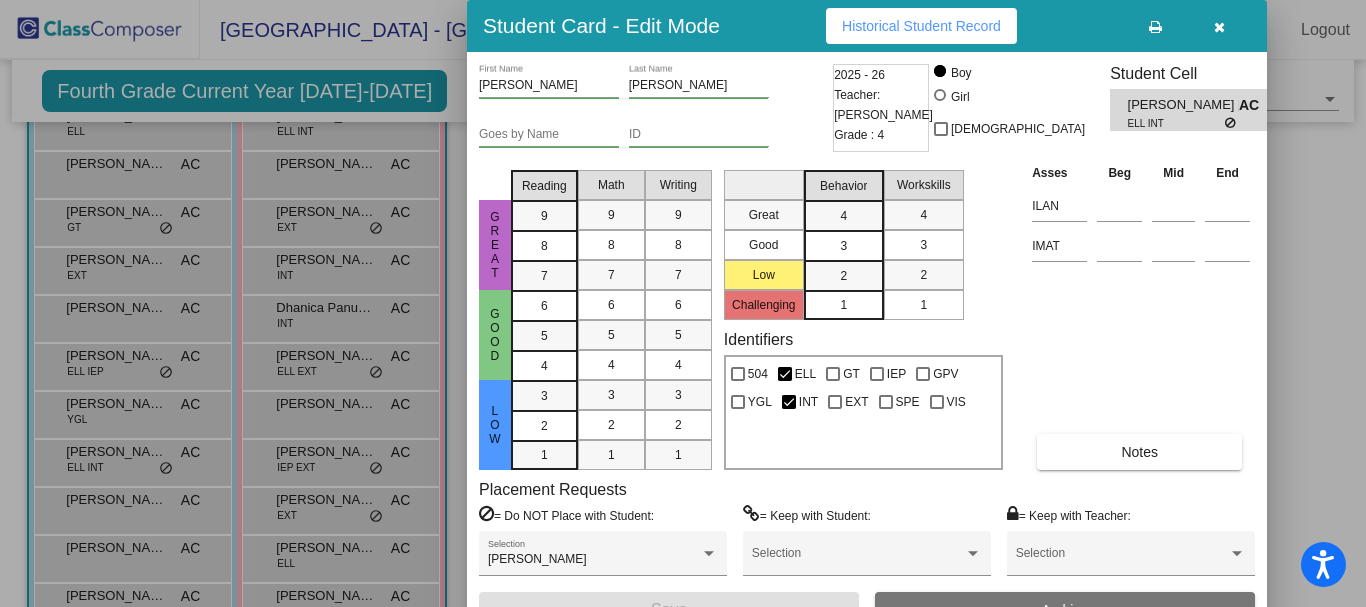 click on "Historical Student Record" at bounding box center (921, 26) 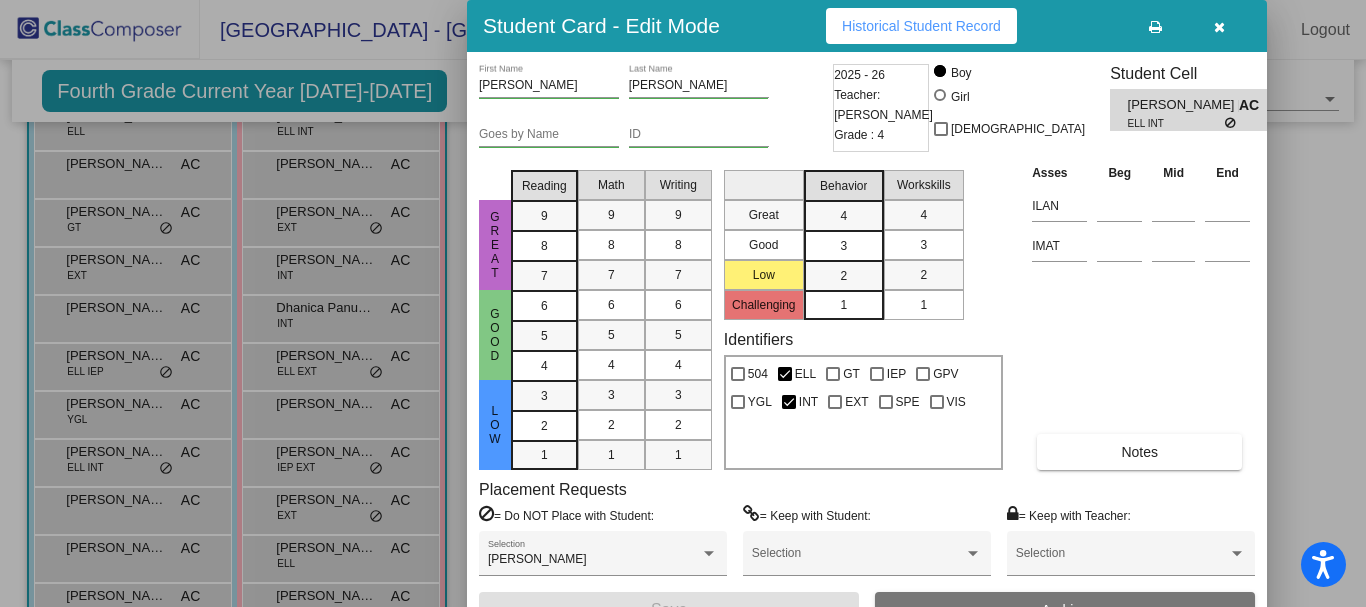 click at bounding box center (683, 303) 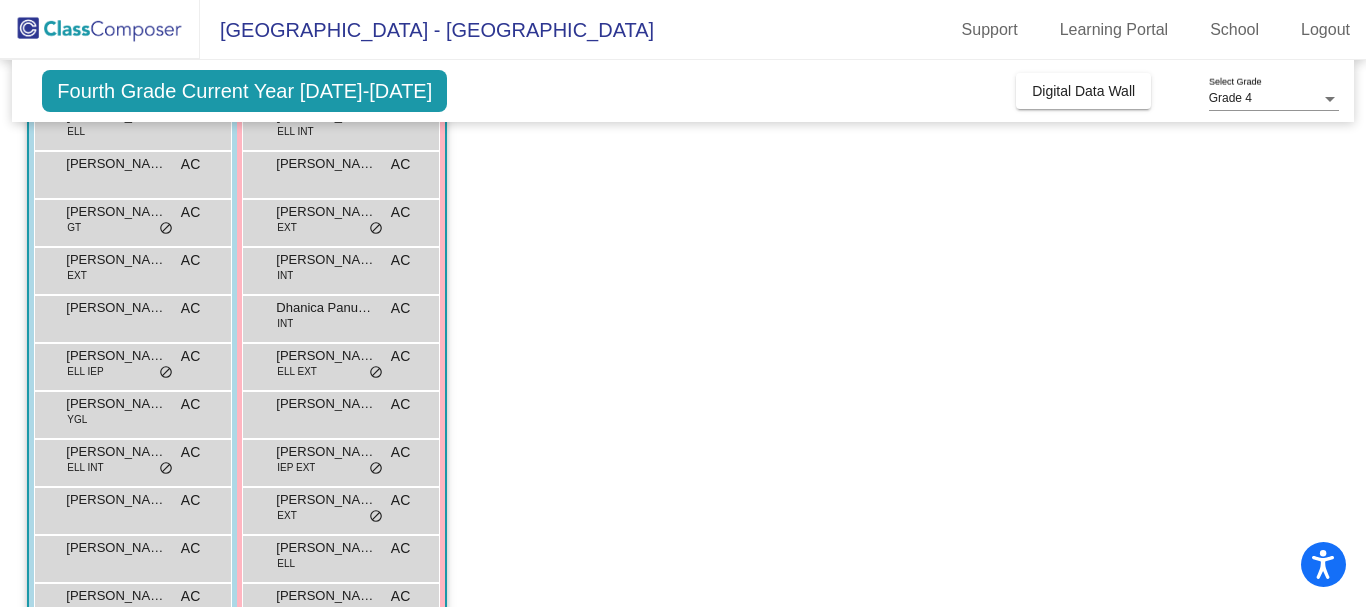 click on "Marcello Martinez Jones" at bounding box center (116, 500) 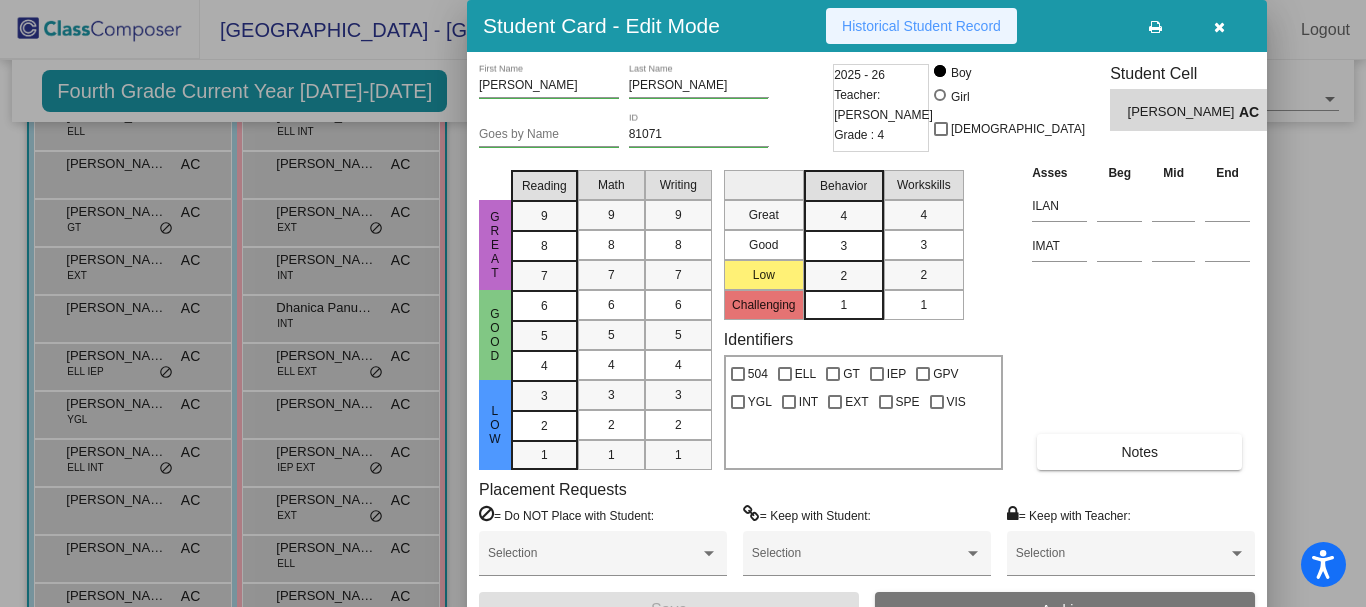 click on "Historical Student Record" at bounding box center [921, 26] 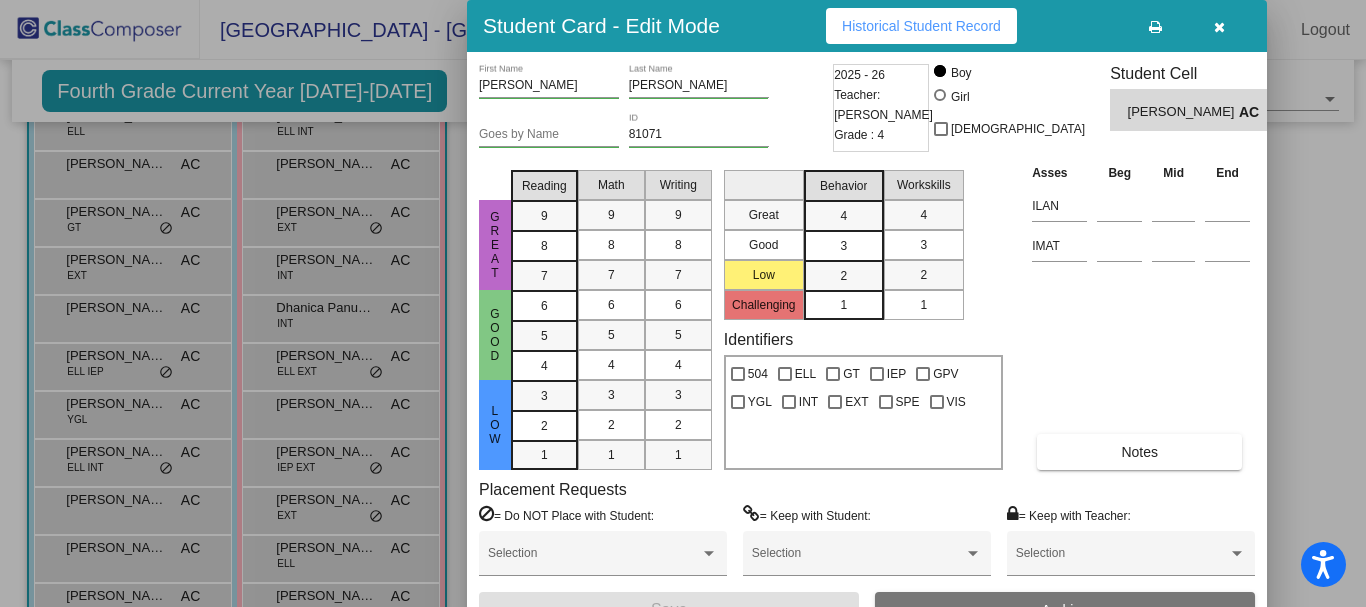 click at bounding box center [683, 303] 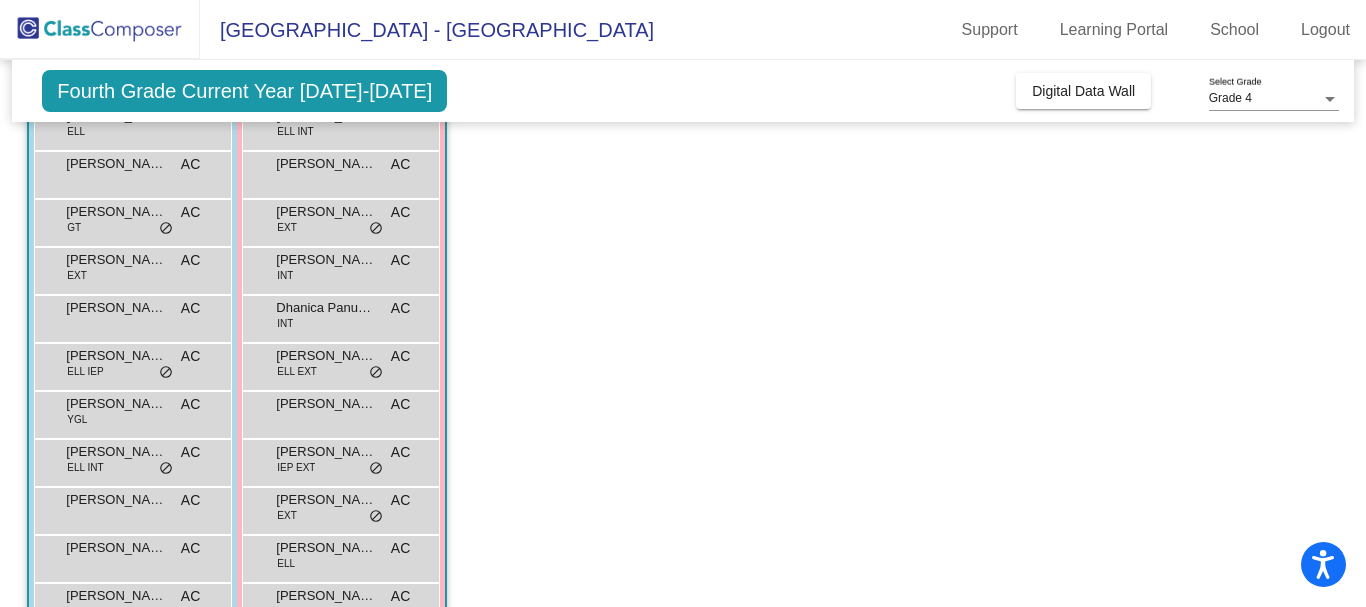 click on "Matinio Maderal" at bounding box center (116, 548) 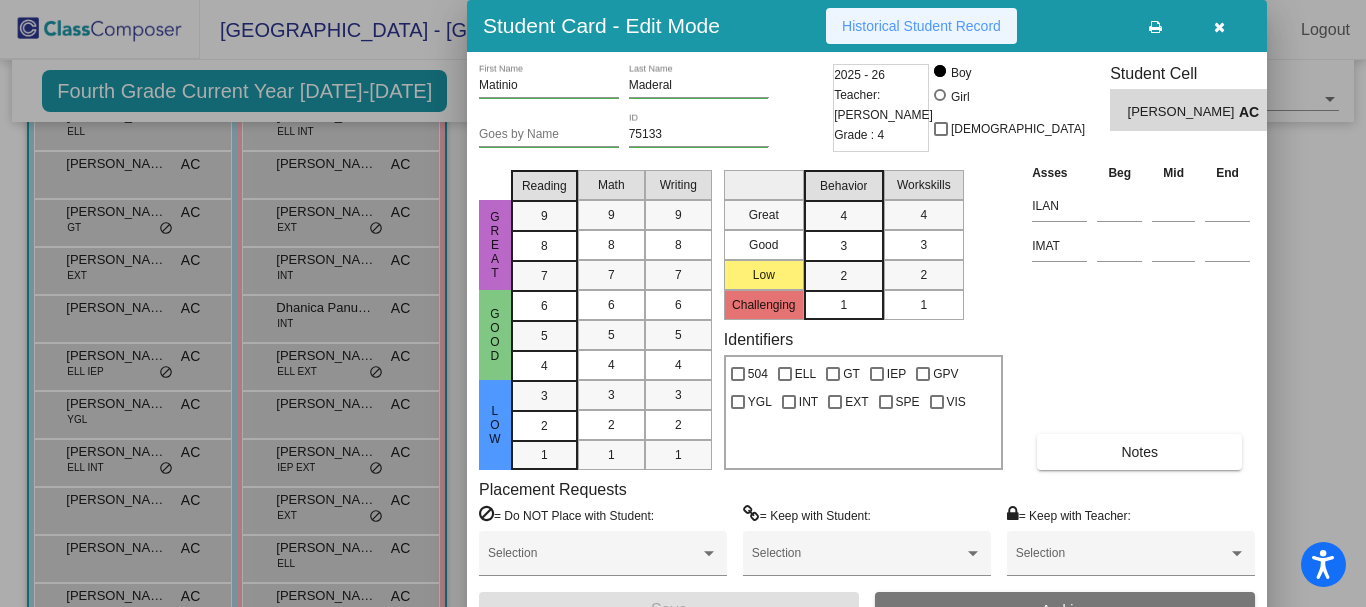 click on "Historical Student Record" at bounding box center (921, 26) 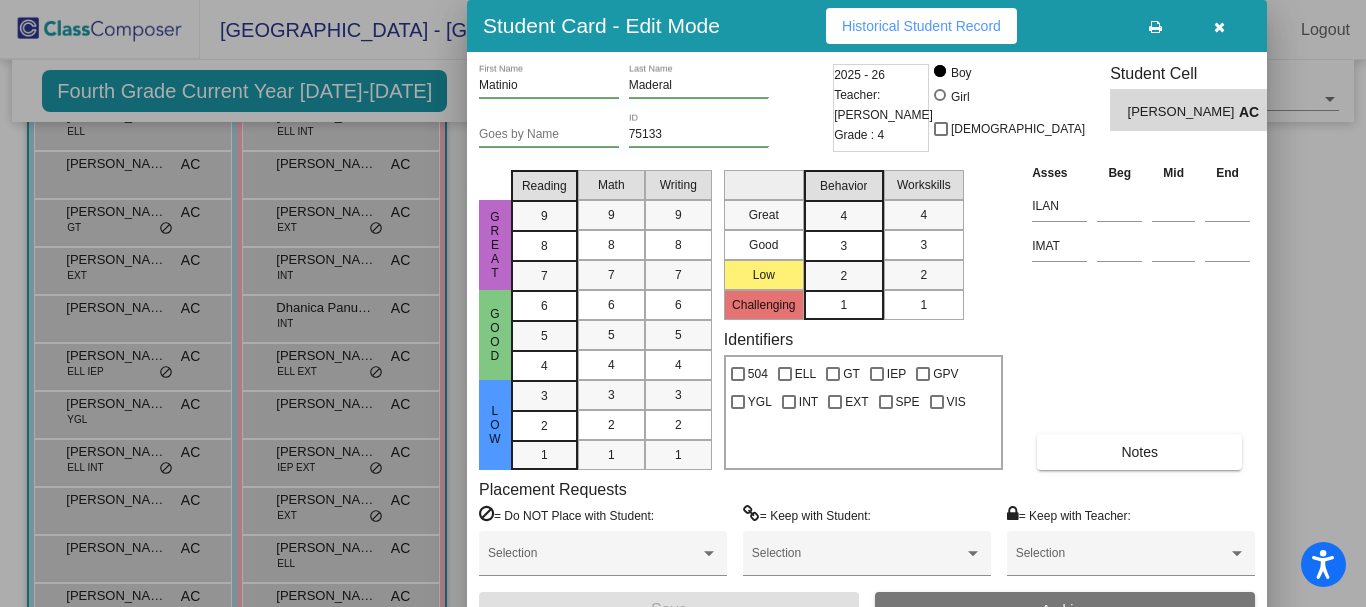 click at bounding box center (683, 303) 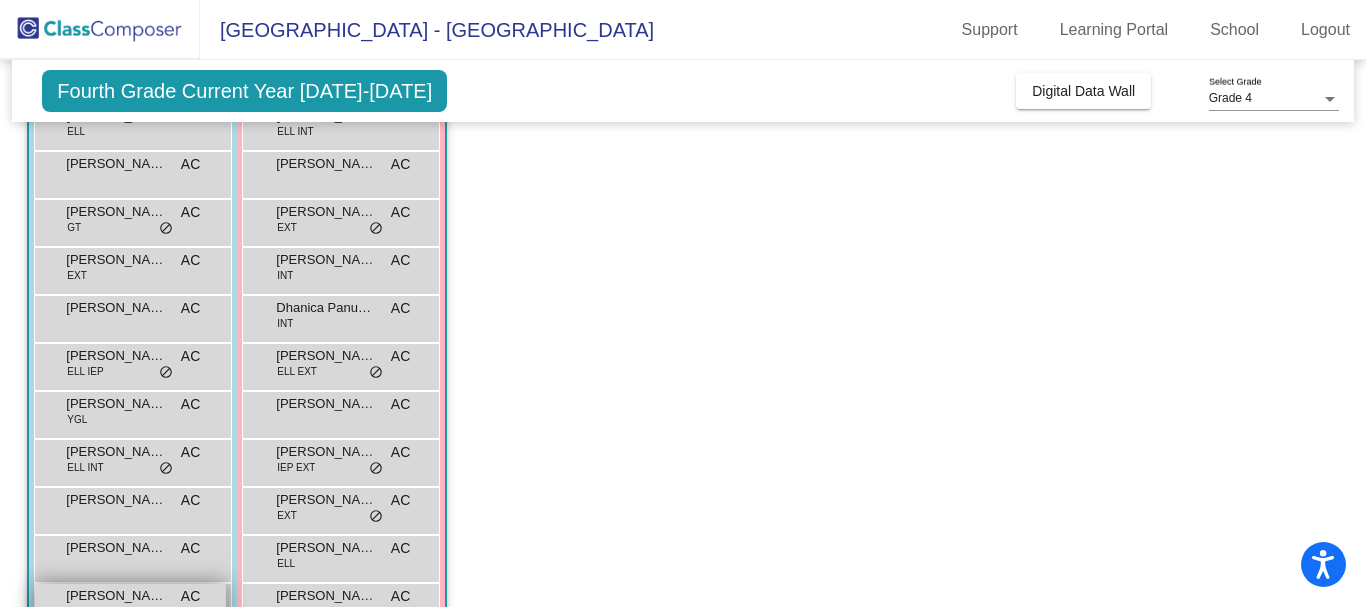 click on "Noah Gonzalez" at bounding box center (116, 596) 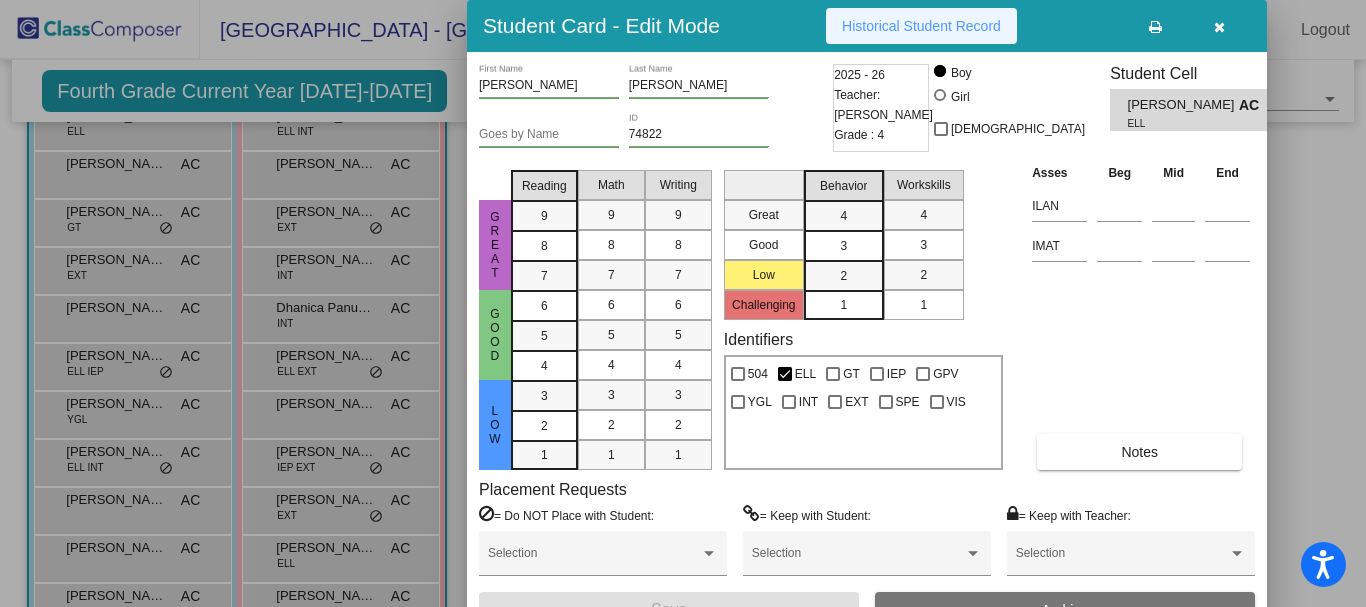 click on "Historical Student Record" at bounding box center [921, 26] 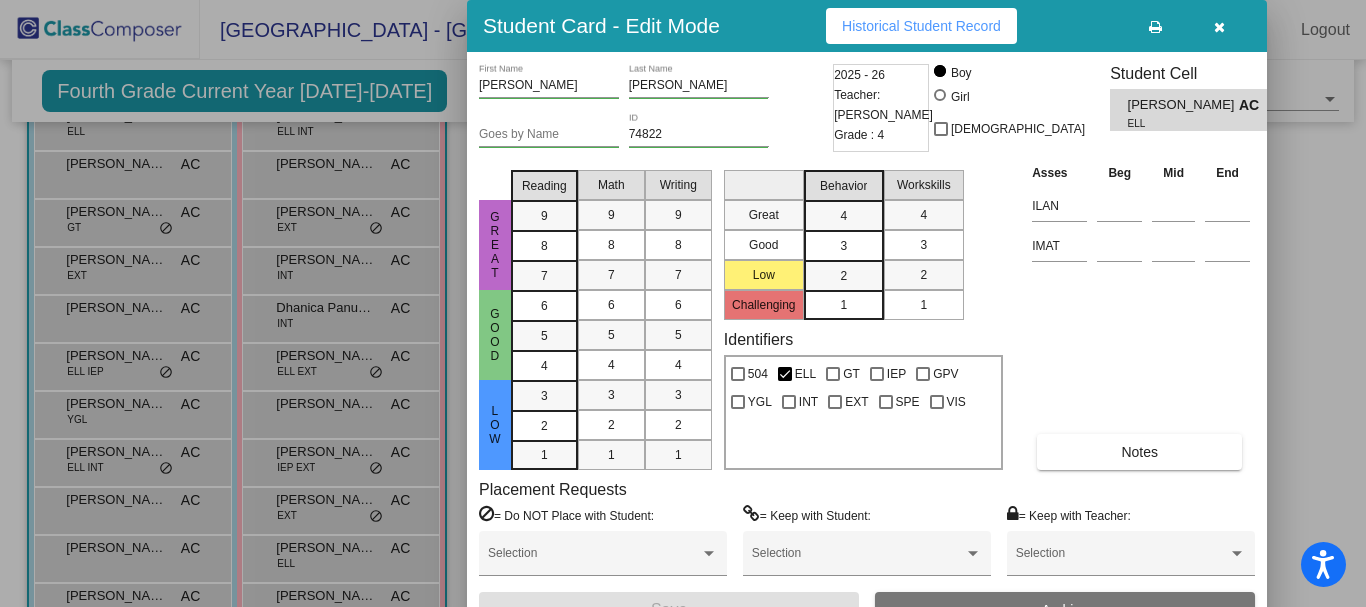 click at bounding box center [683, 303] 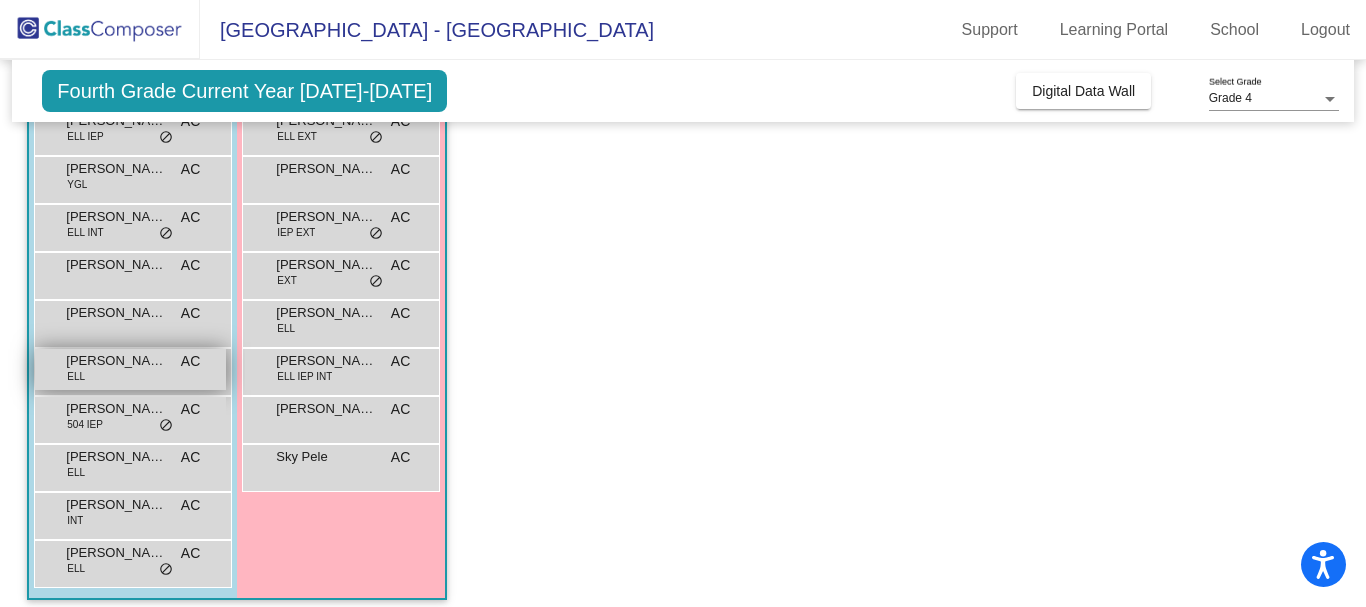 scroll, scrollTop: 465, scrollLeft: 0, axis: vertical 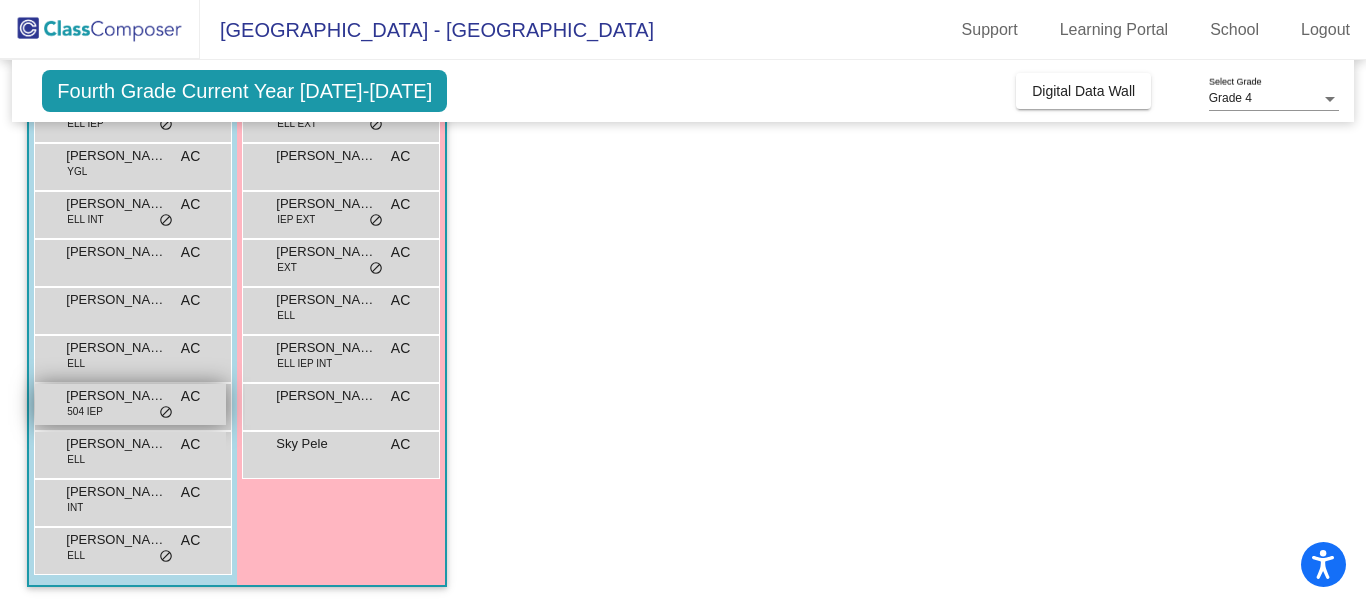 click on "Santiago Jacobo" at bounding box center [116, 396] 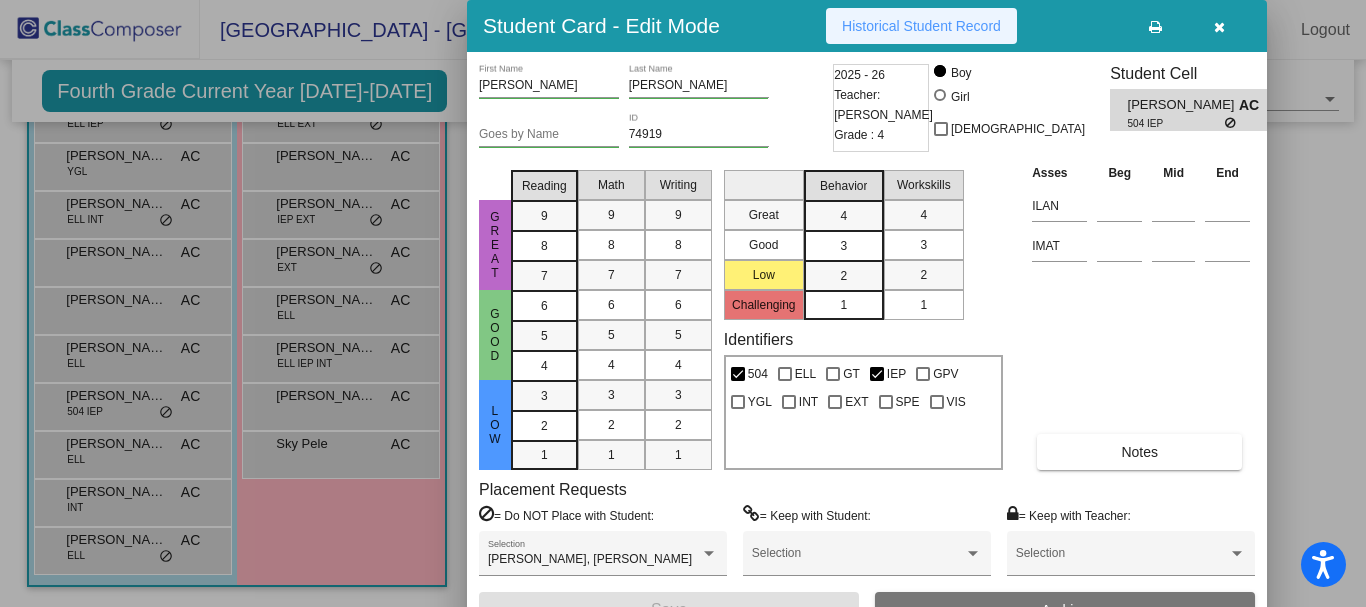 click on "Historical Student Record" at bounding box center (921, 26) 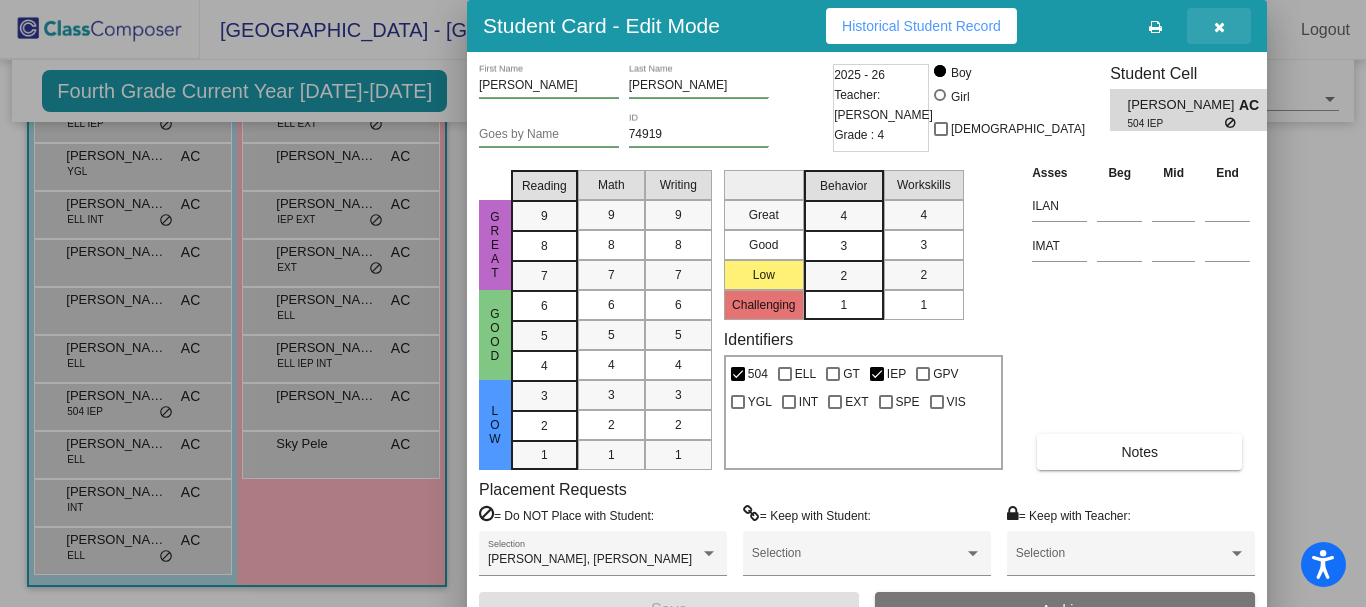 click at bounding box center [1219, 27] 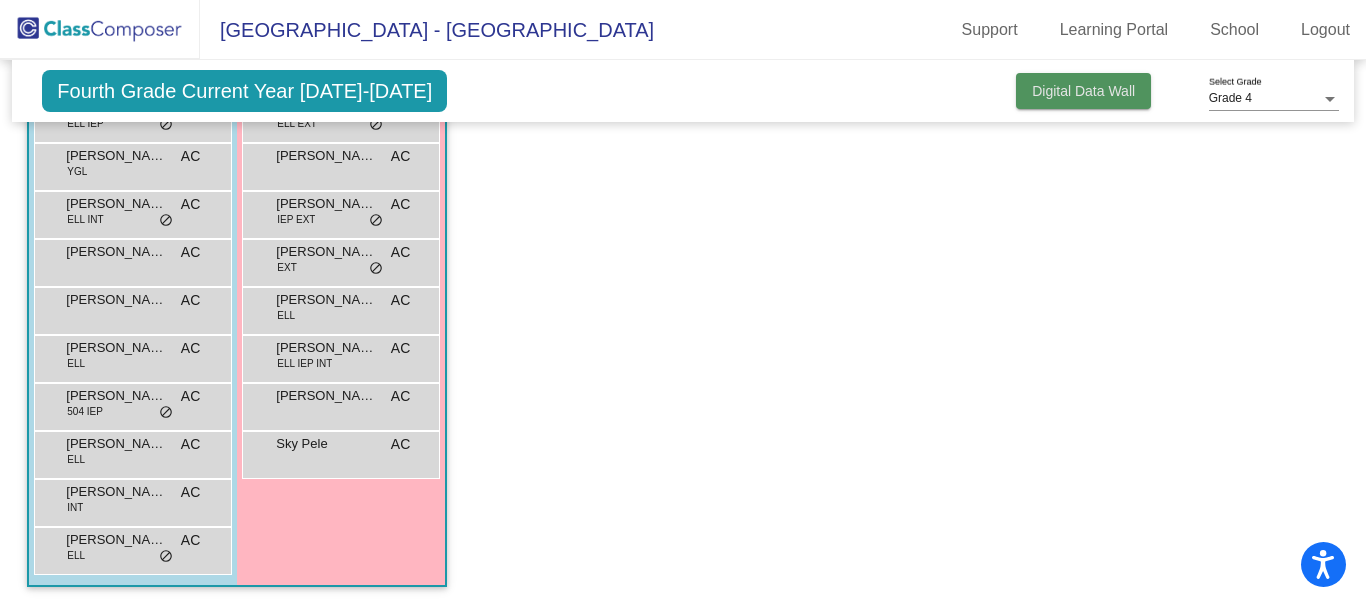 click on "Digital Data Wall" 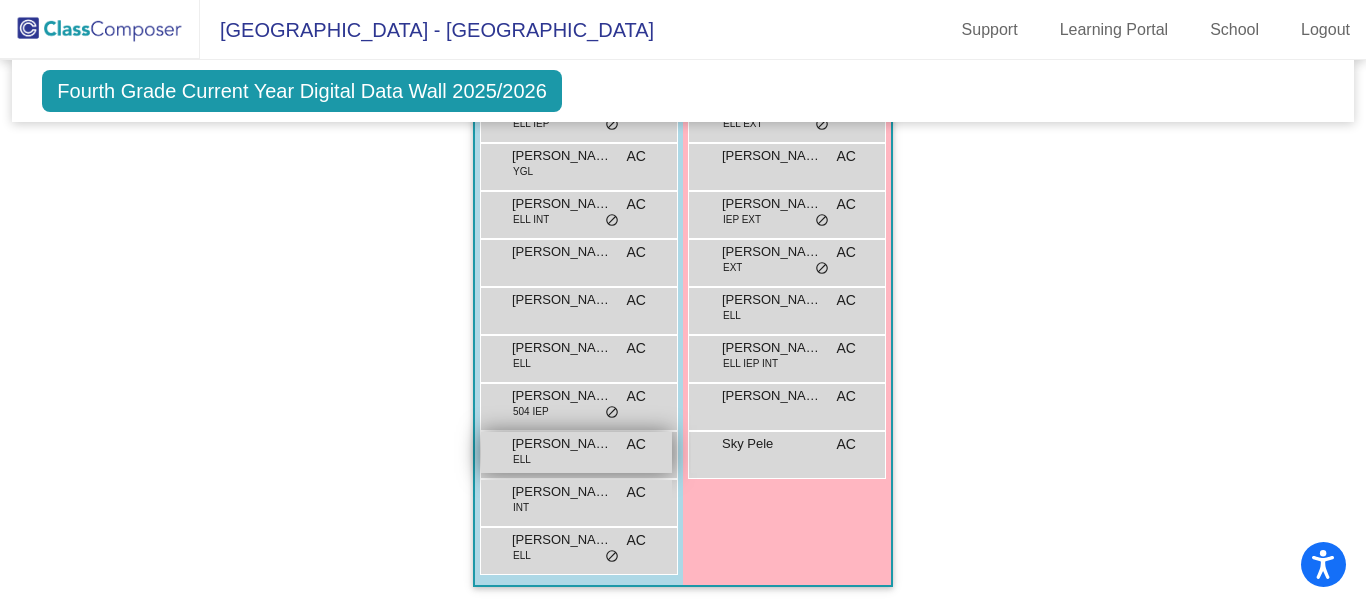 click on "Sergio Quezada ELL AC lock do_not_disturb_alt" at bounding box center [576, 452] 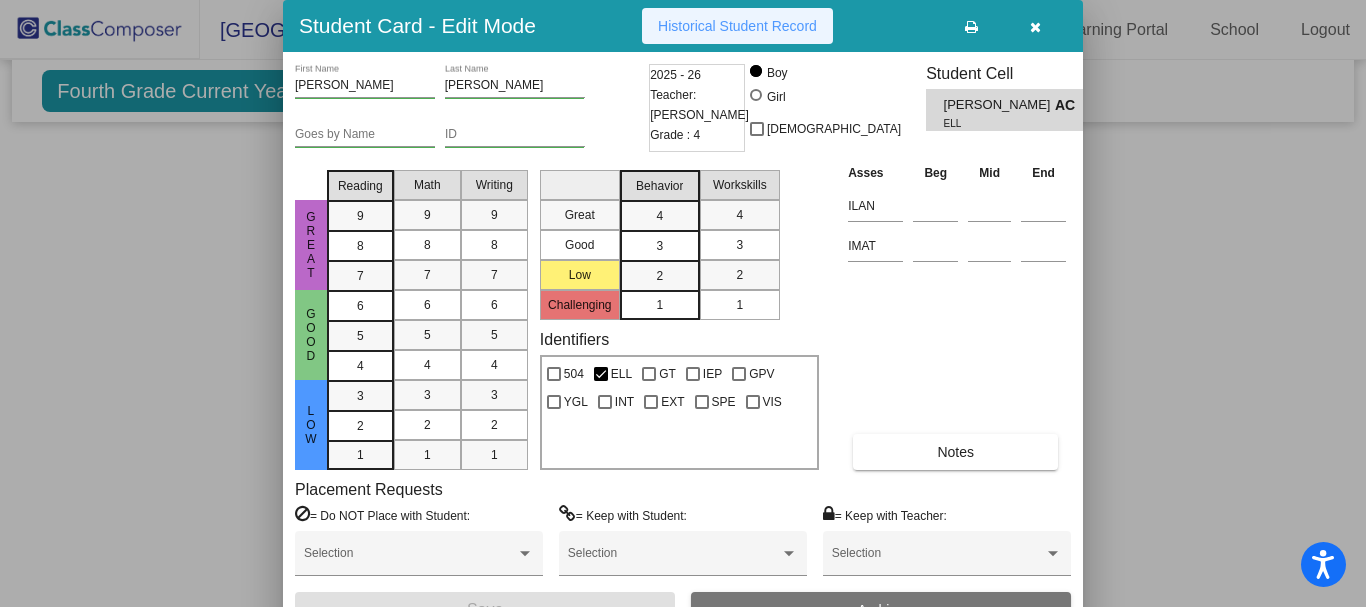 click on "Historical Student Record" at bounding box center (737, 26) 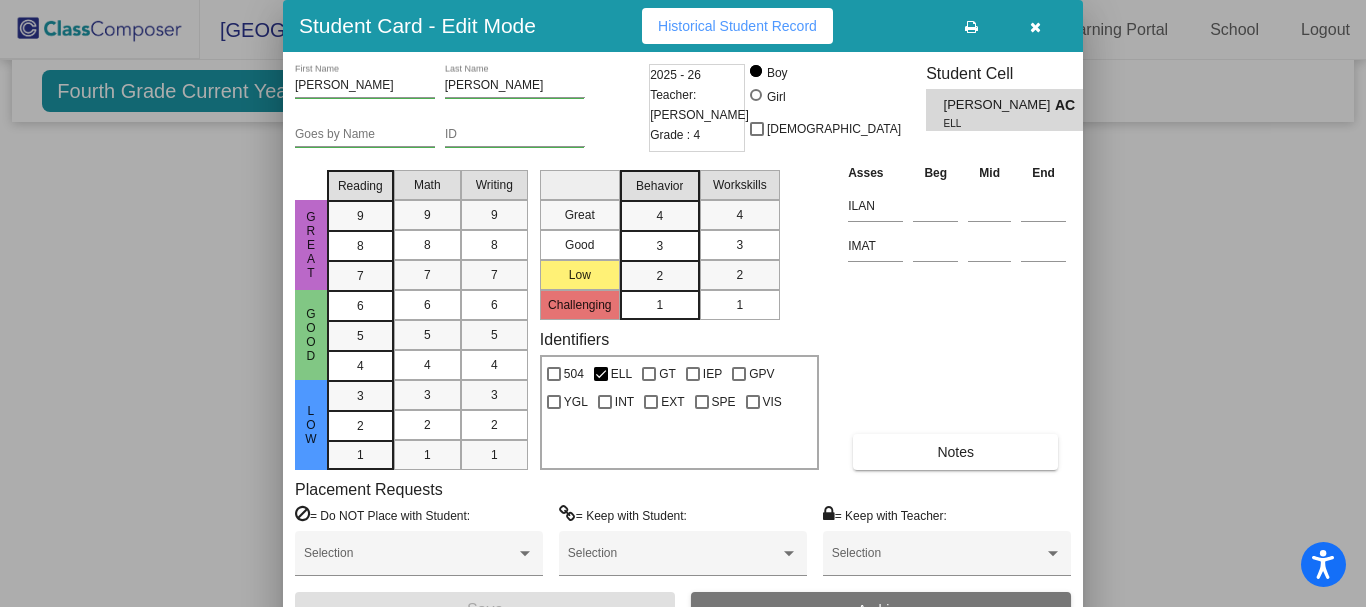 click at bounding box center [683, 303] 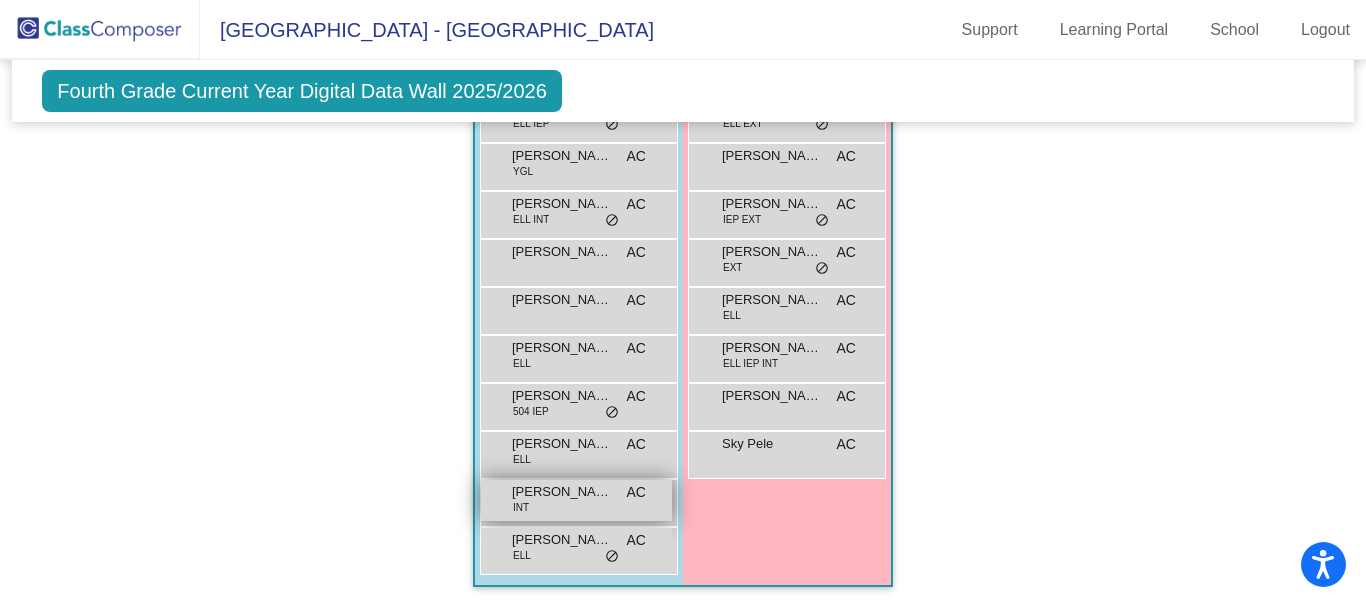 click on "Shaiah Flores" at bounding box center [562, 492] 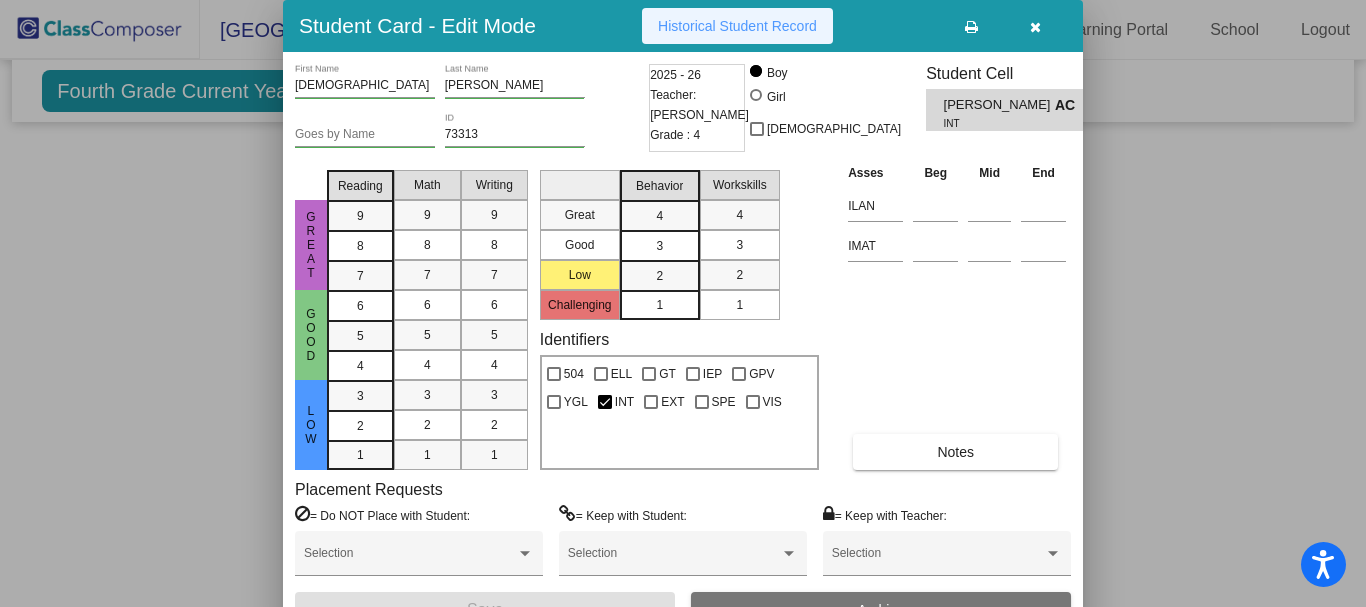 click on "Historical Student Record" at bounding box center (737, 26) 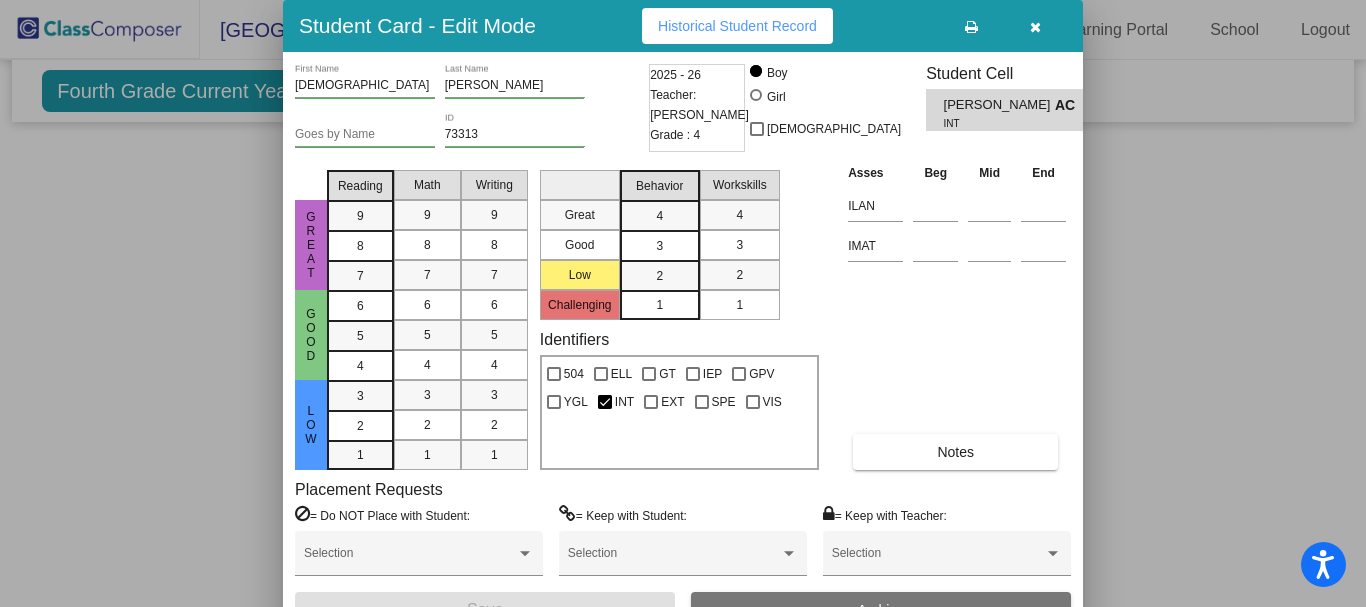 click at bounding box center [683, 303] 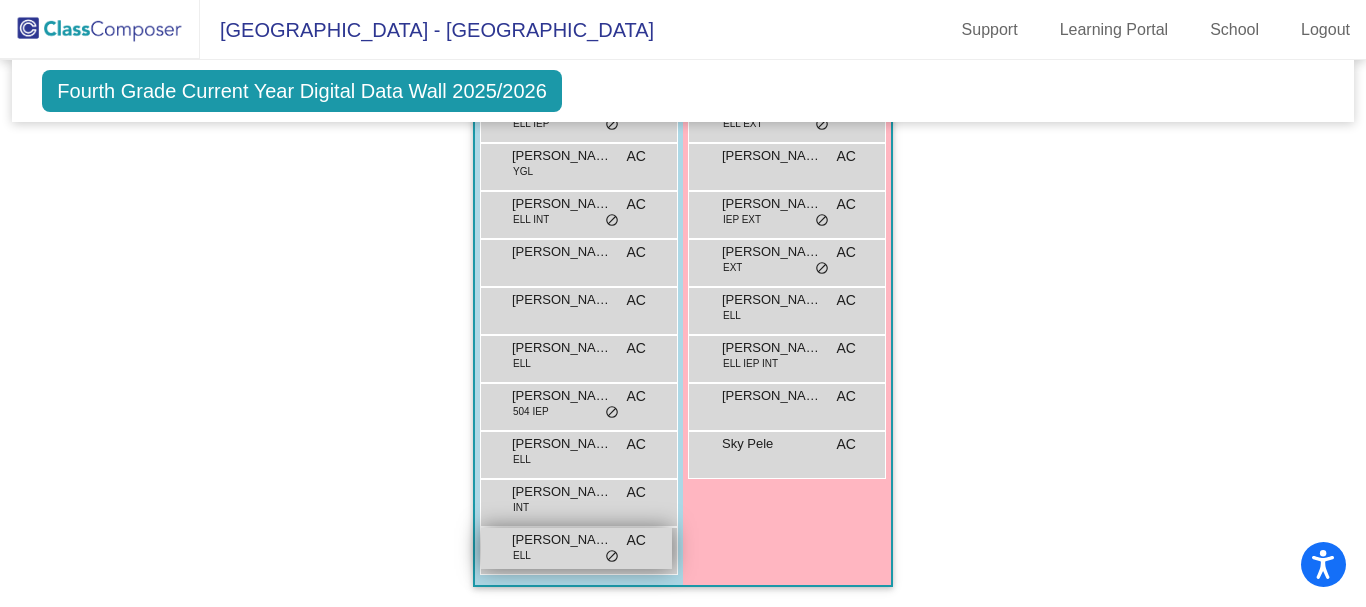 click on "Uriel Mejia Amaya" at bounding box center [562, 540] 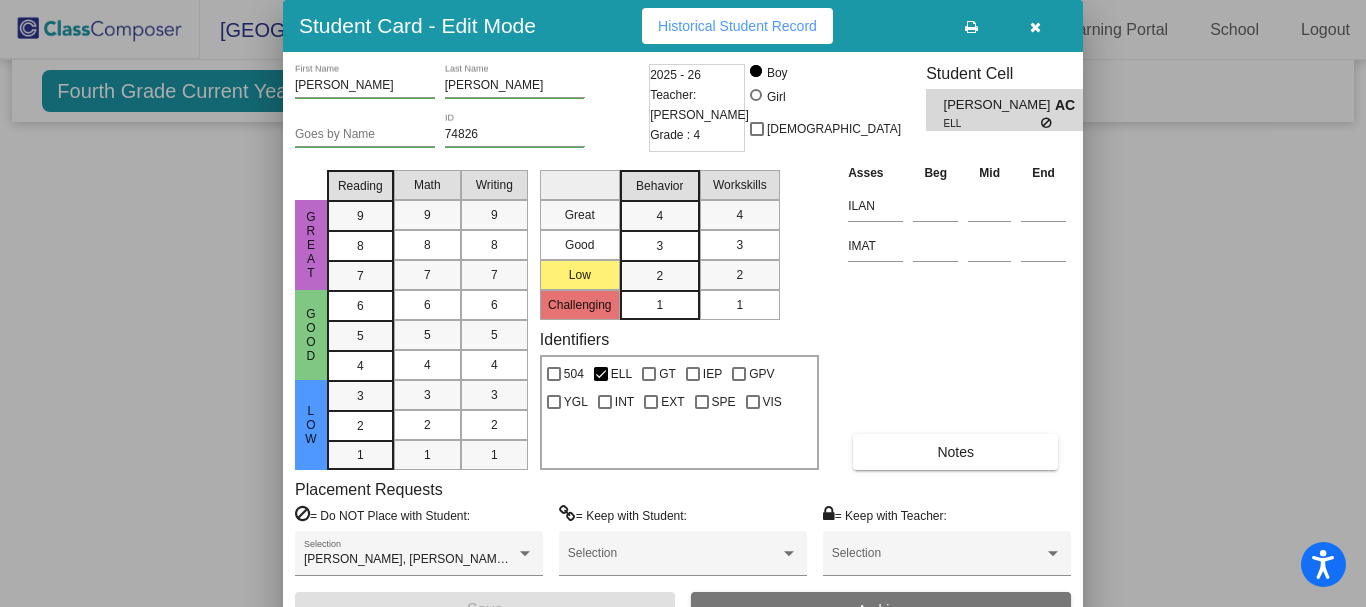 drag, startPoint x: 526, startPoint y: 543, endPoint x: 721, endPoint y: 498, distance: 200.12495 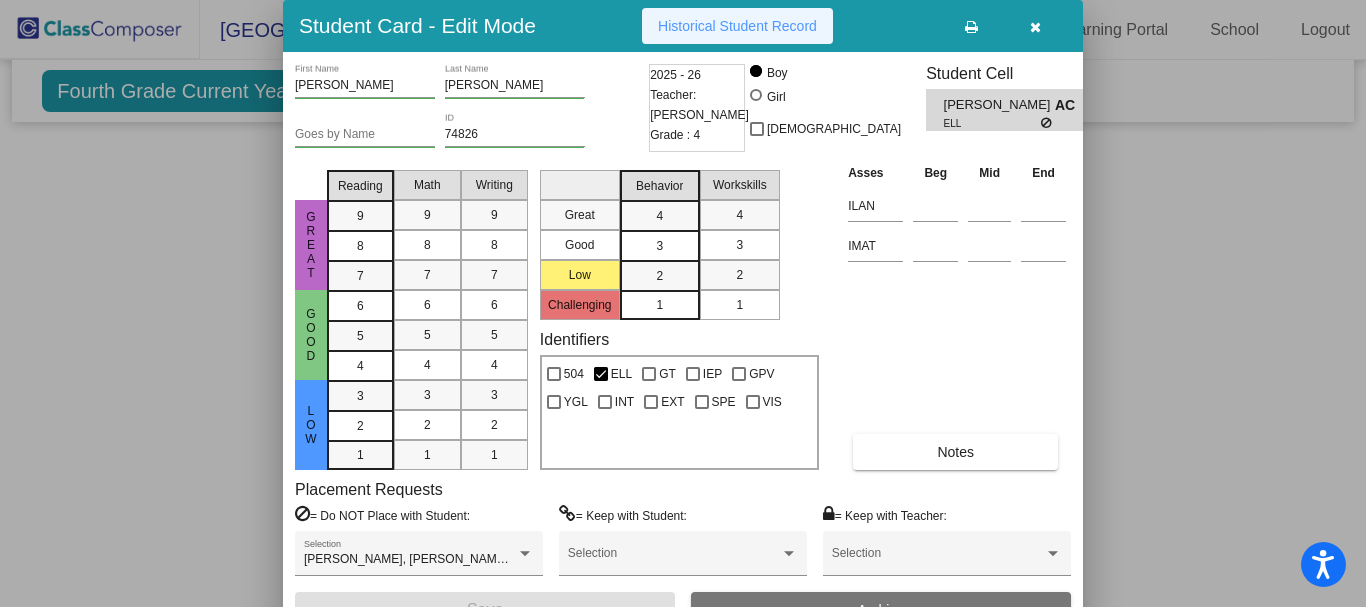 click on "Historical Student Record" at bounding box center (737, 26) 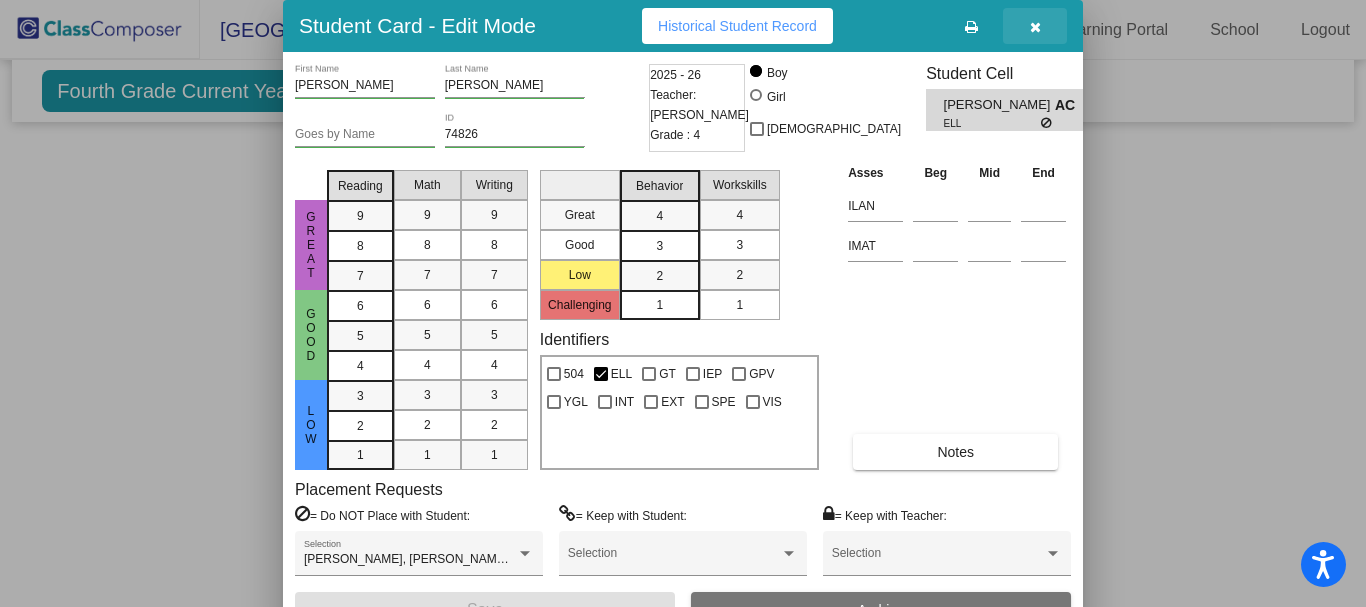 click at bounding box center [1035, 27] 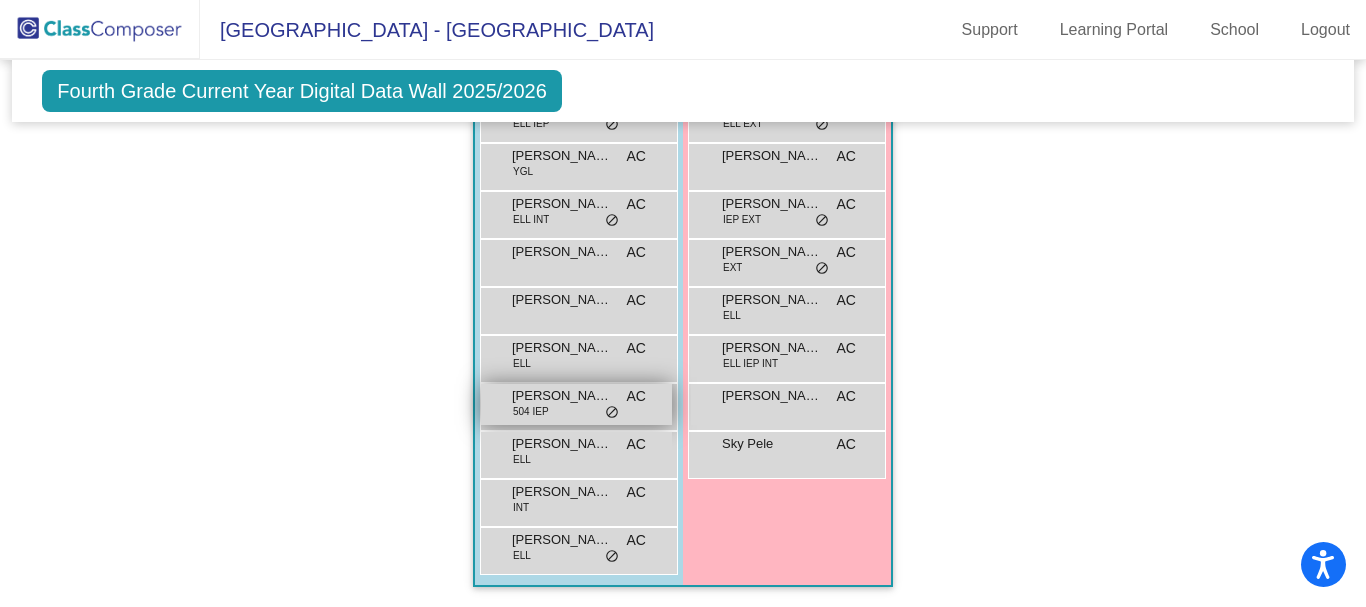 click on "Santiago Jacobo" at bounding box center (562, 396) 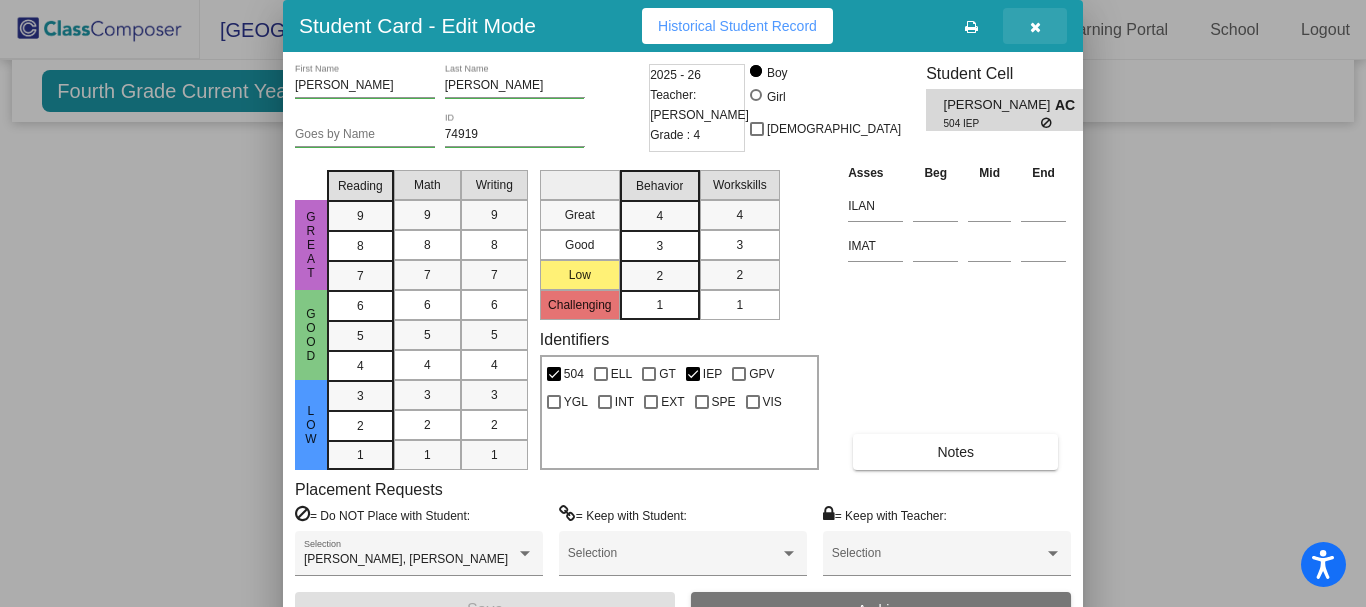click at bounding box center (1035, 27) 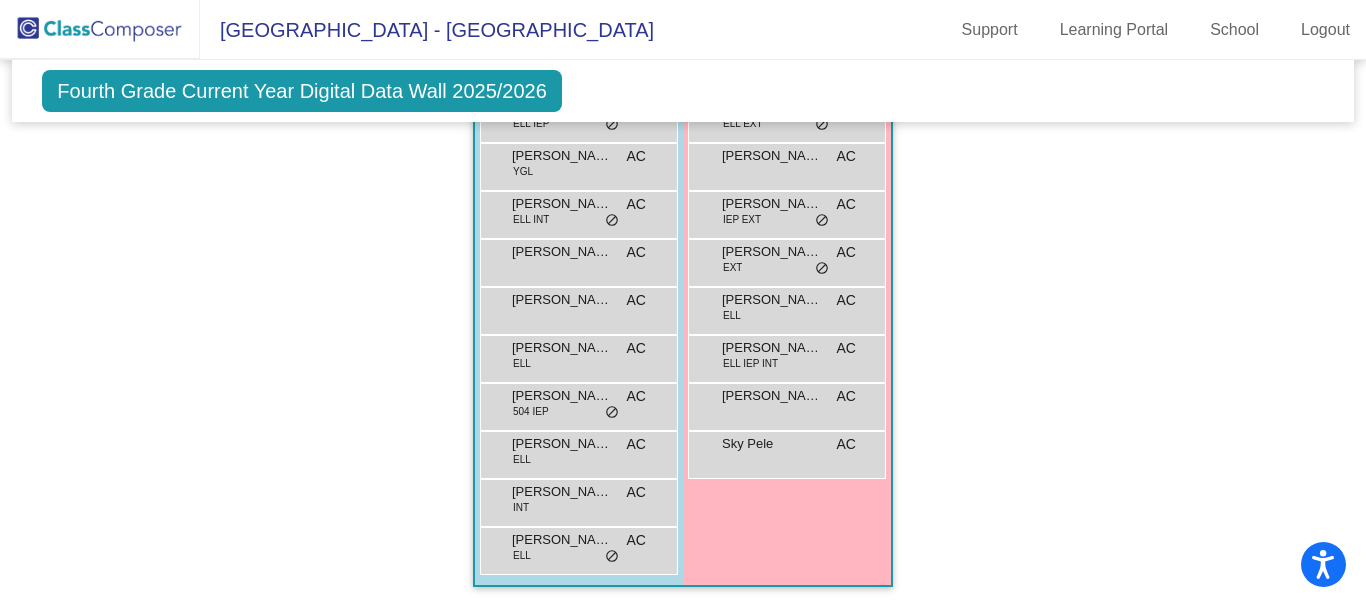 click on "Girls: 13 Alexandra Garcia Garcia ELL INT AC lock do_not_disturb_alt Amiyah White AC lock do_not_disturb_alt Anaiya Whorton-Chavez EXT AC lock do_not_disturb_alt Arianna Lozano INT AC lock do_not_disturb_alt Dhanica Panugaling INT AC lock do_not_disturb_alt Emma Aguilar ELL EXT AC lock do_not_disturb_alt Emma Castro Hernandez AC lock do_not_disturb_alt Hazel Cambero IEP EXT AC lock do_not_disturb_alt Jaleiya Brown EXT AC lock do_not_disturb_alt Kimberly Ruiz ELL AC lock do_not_disturb_alt Maria Mejia Ramirez ELL IEP INT AC lock do_not_disturb_alt Mia Esquivel Hernandez AC lock do_not_disturb_alt Sky Pele AC lock do_not_disturb_alt" at bounding box center (0, 0) 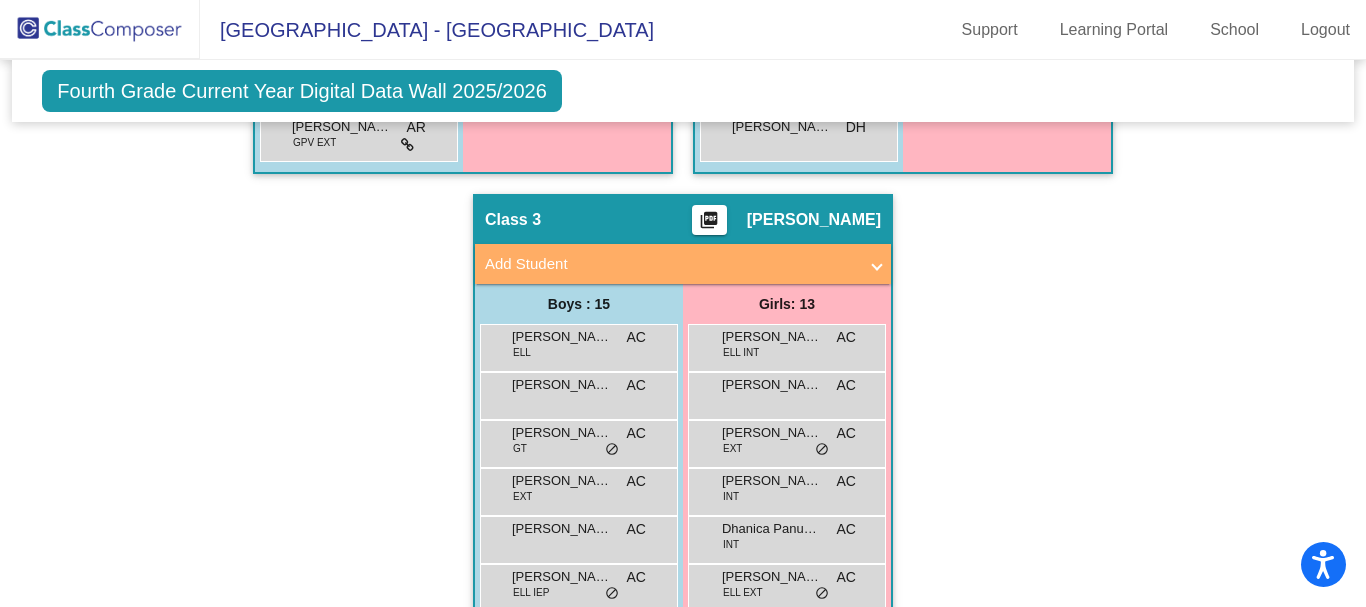 scroll, scrollTop: 1081, scrollLeft: 0, axis: vertical 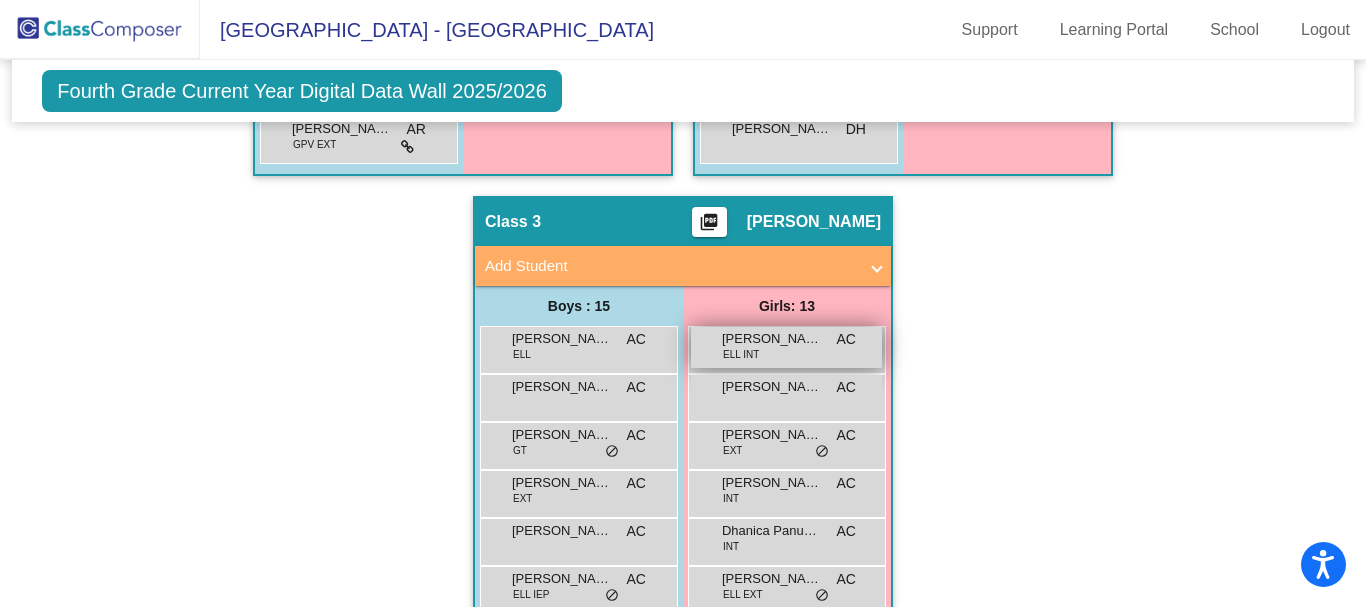 click on "Alexandra Garcia Garcia" at bounding box center [772, 339] 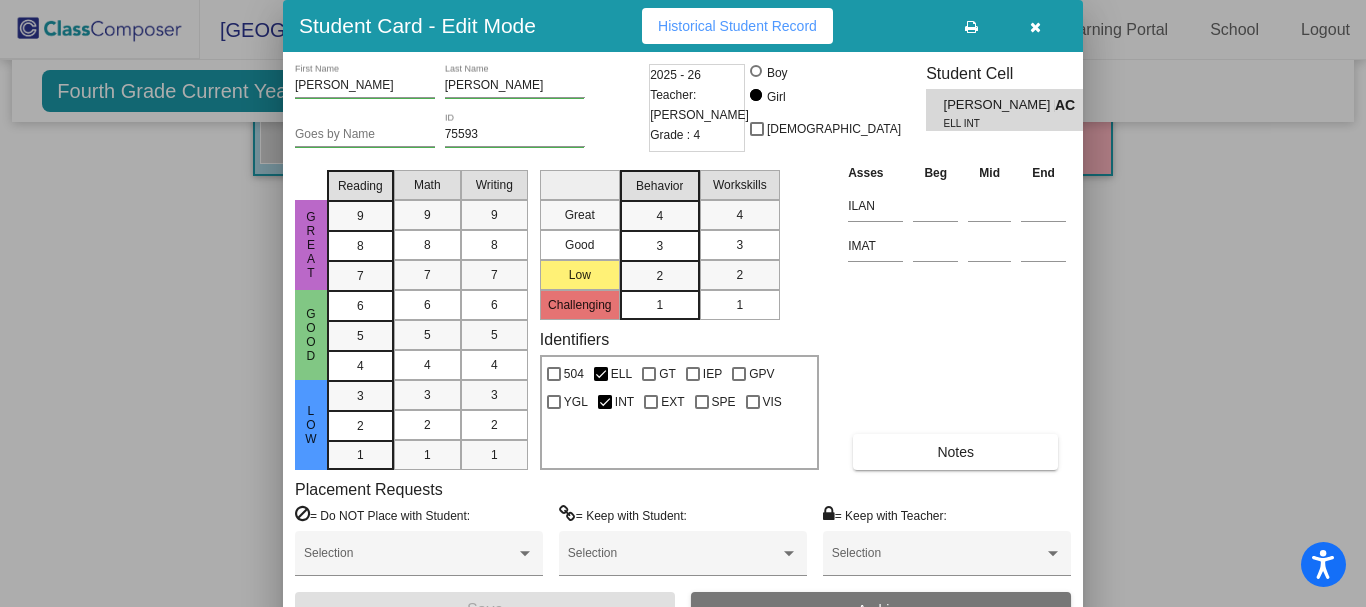click at bounding box center (683, 303) 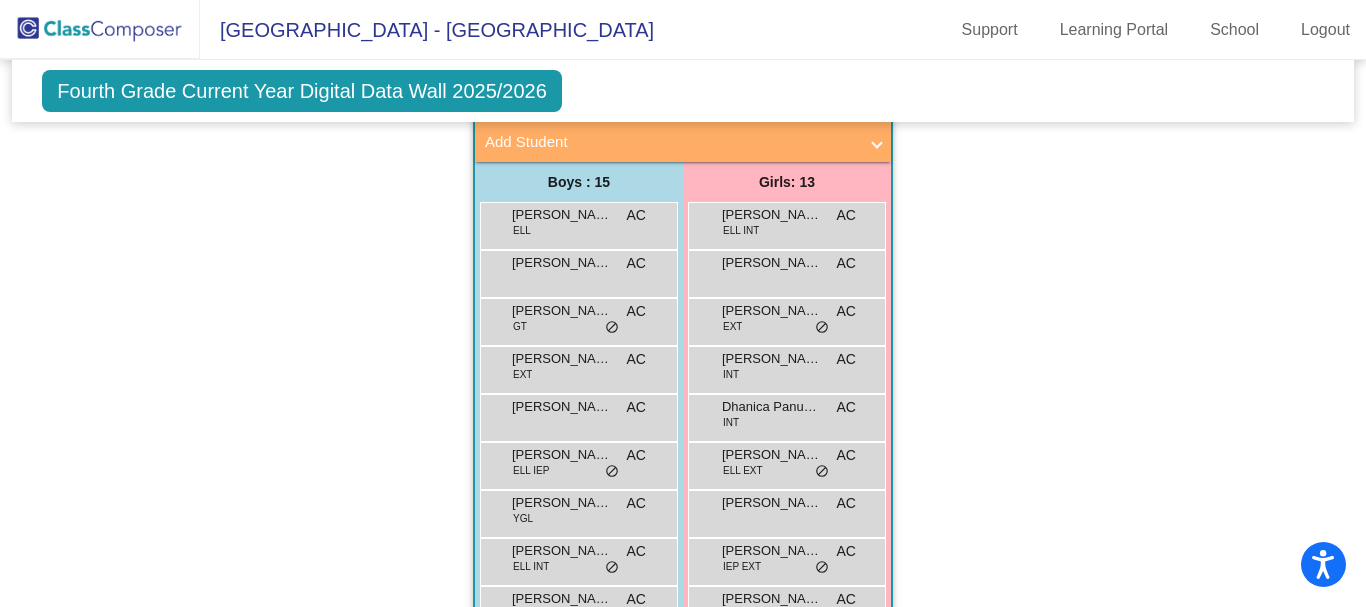 scroll, scrollTop: 1210, scrollLeft: 0, axis: vertical 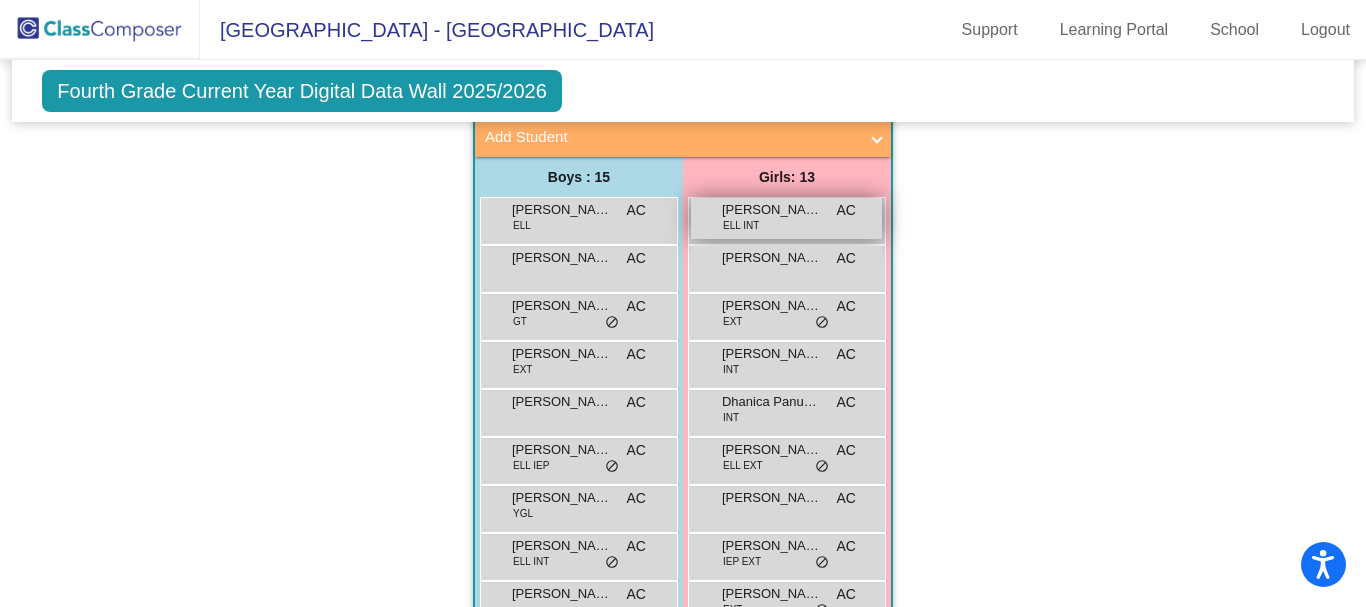 click on "Alexandra Garcia Garcia" at bounding box center (772, 210) 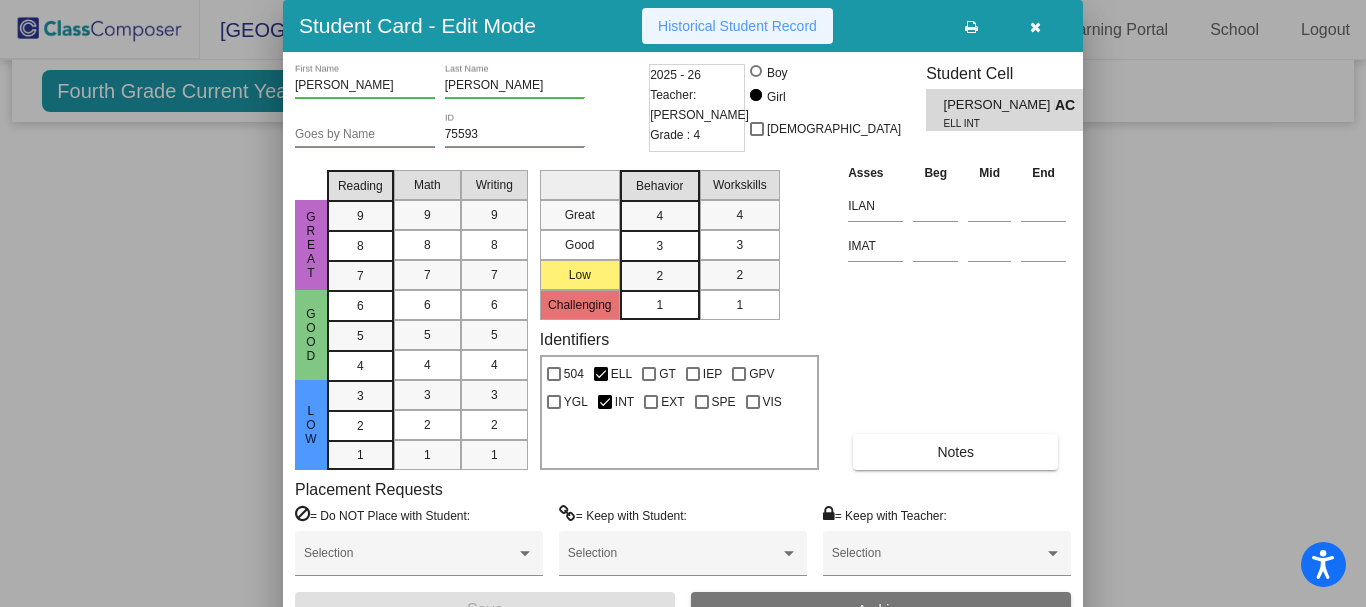 click on "Historical Student Record" at bounding box center (737, 26) 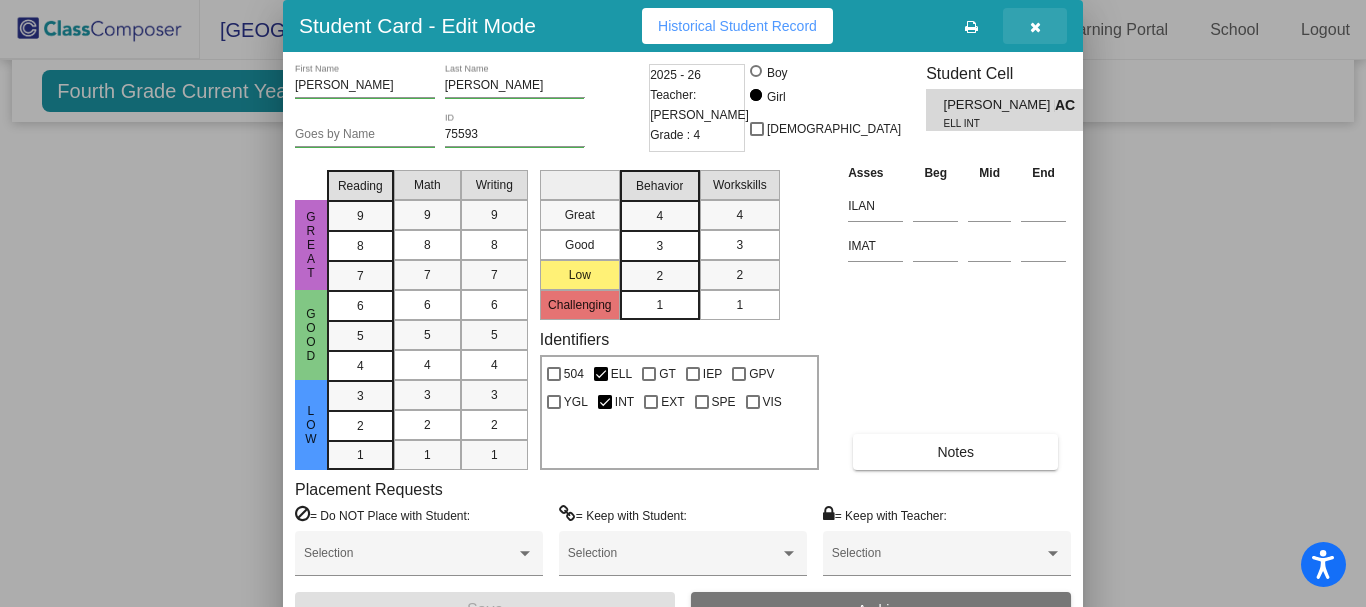 click at bounding box center (1035, 26) 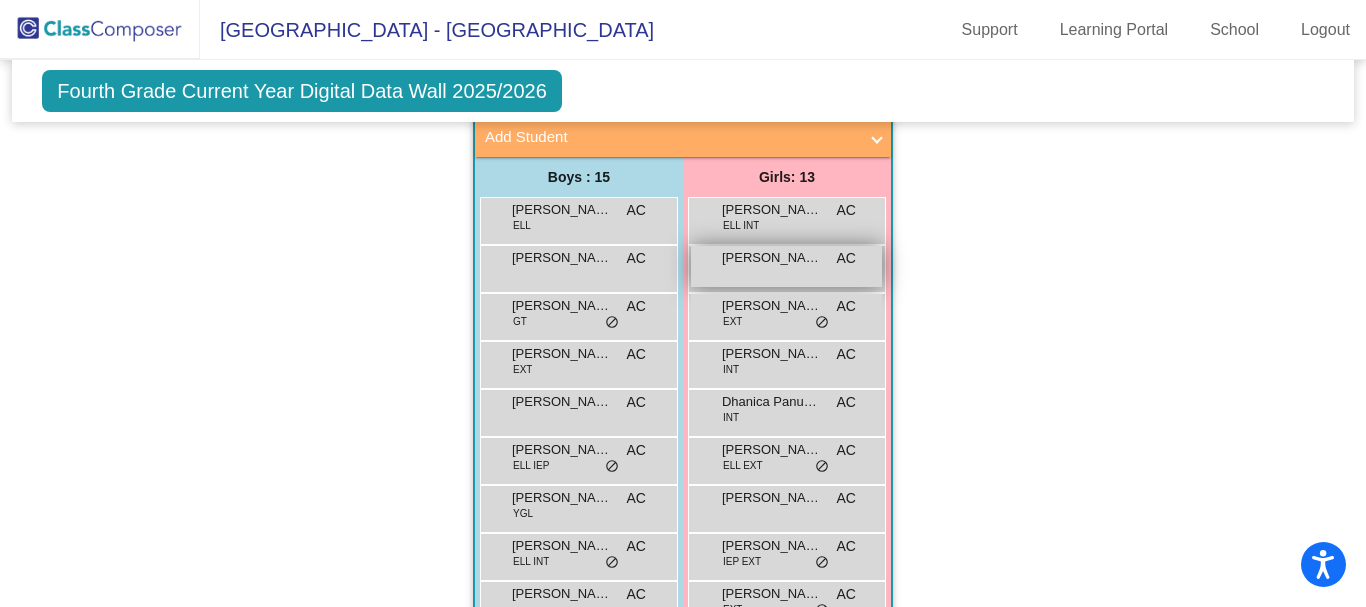 click on "Amiyah White" at bounding box center [772, 258] 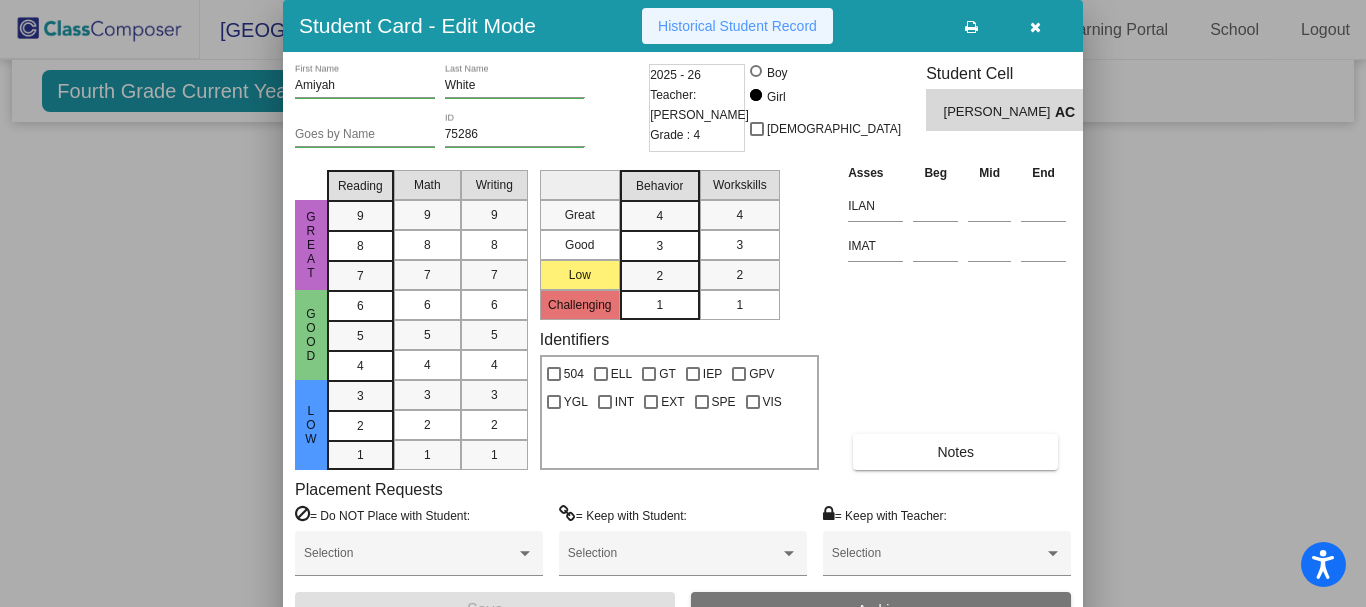 click on "Historical Student Record" at bounding box center (737, 26) 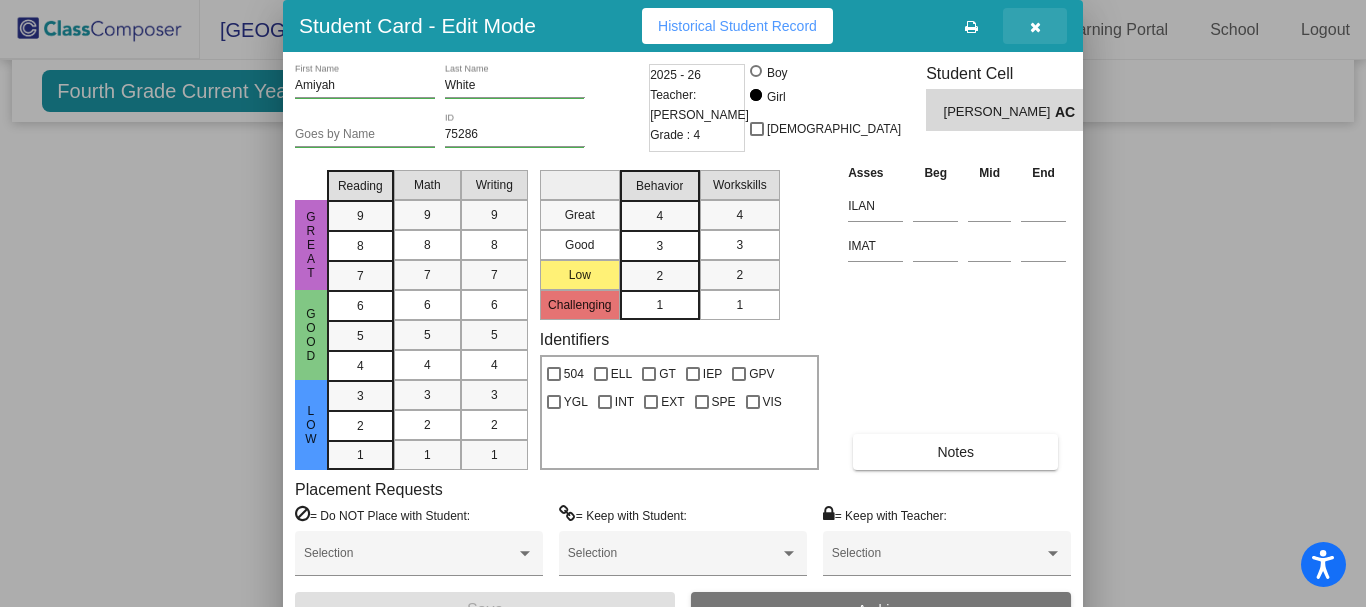 click at bounding box center (1035, 26) 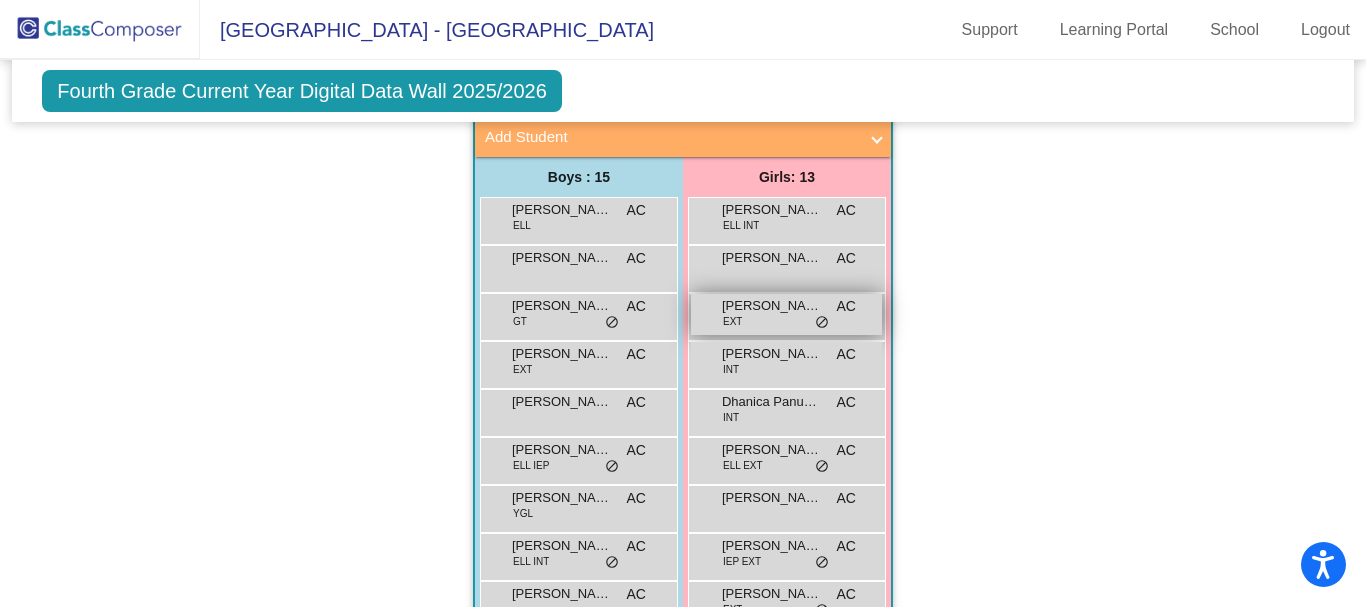 click on "Anaiya Whorton-Chavez" at bounding box center [772, 306] 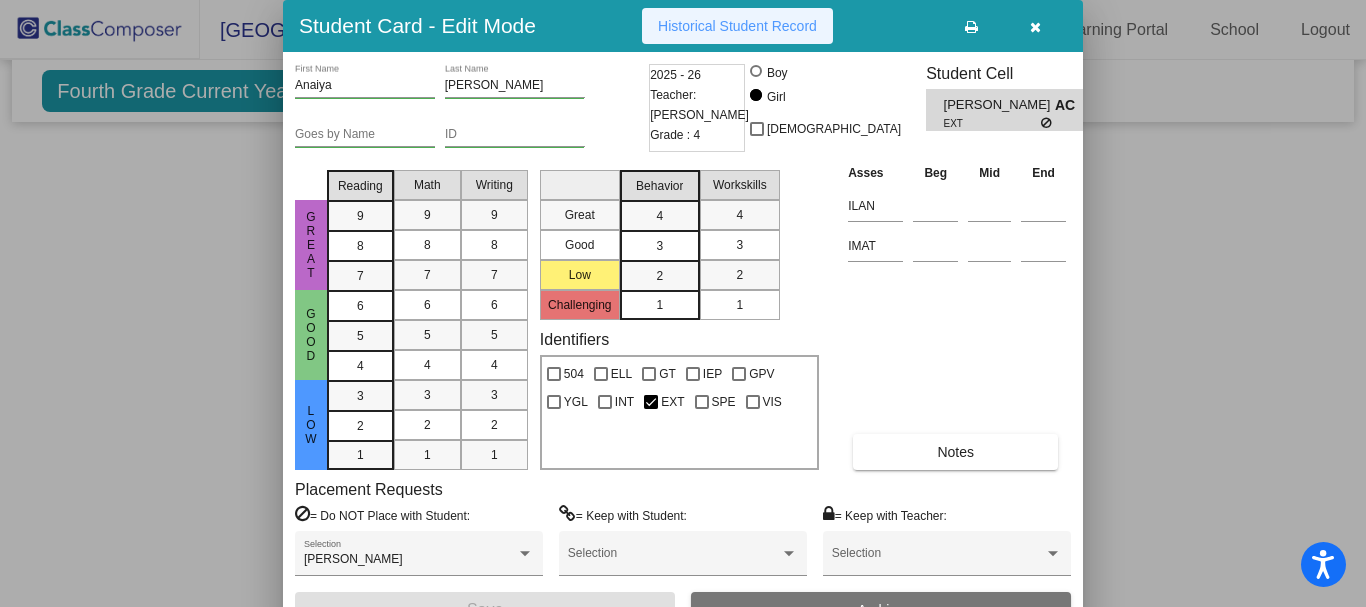 click on "Historical Student Record" at bounding box center (737, 26) 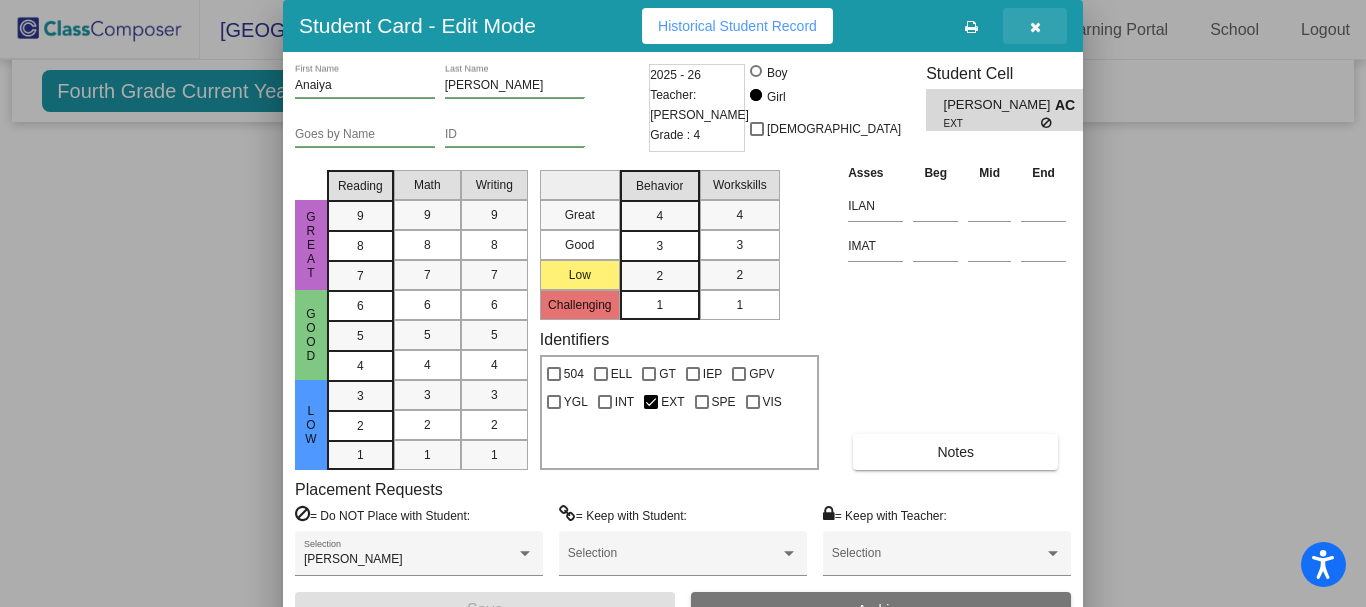 click at bounding box center (1035, 27) 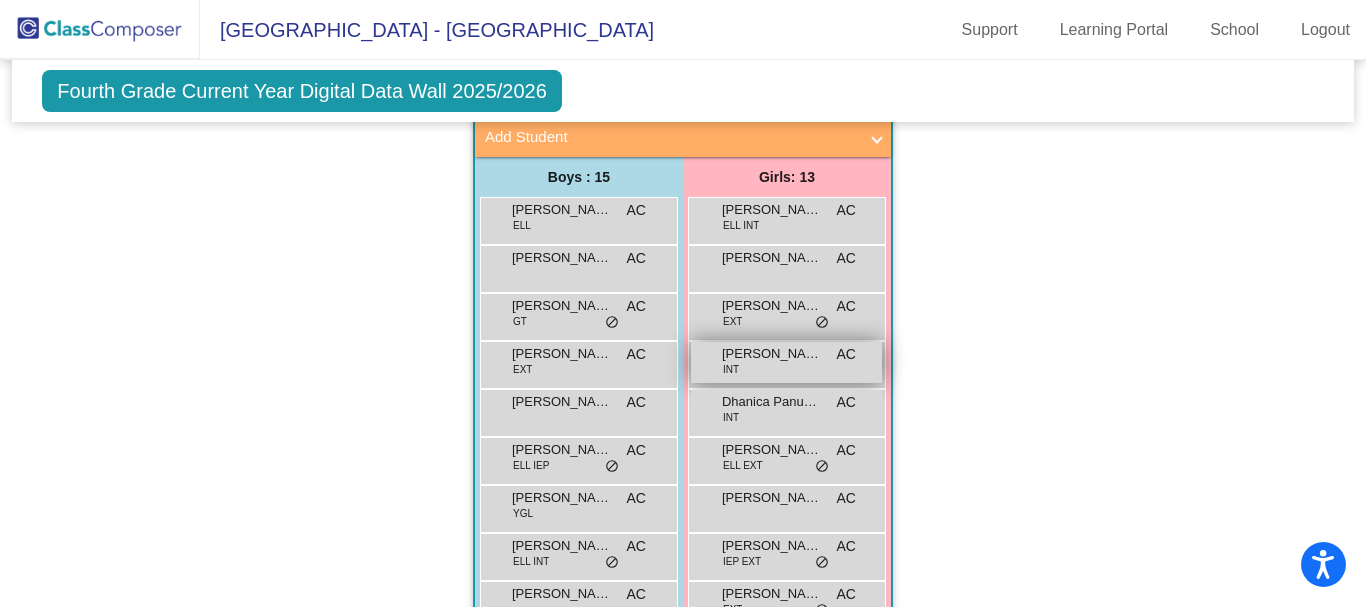 click on "Arianna Lozano" at bounding box center (772, 354) 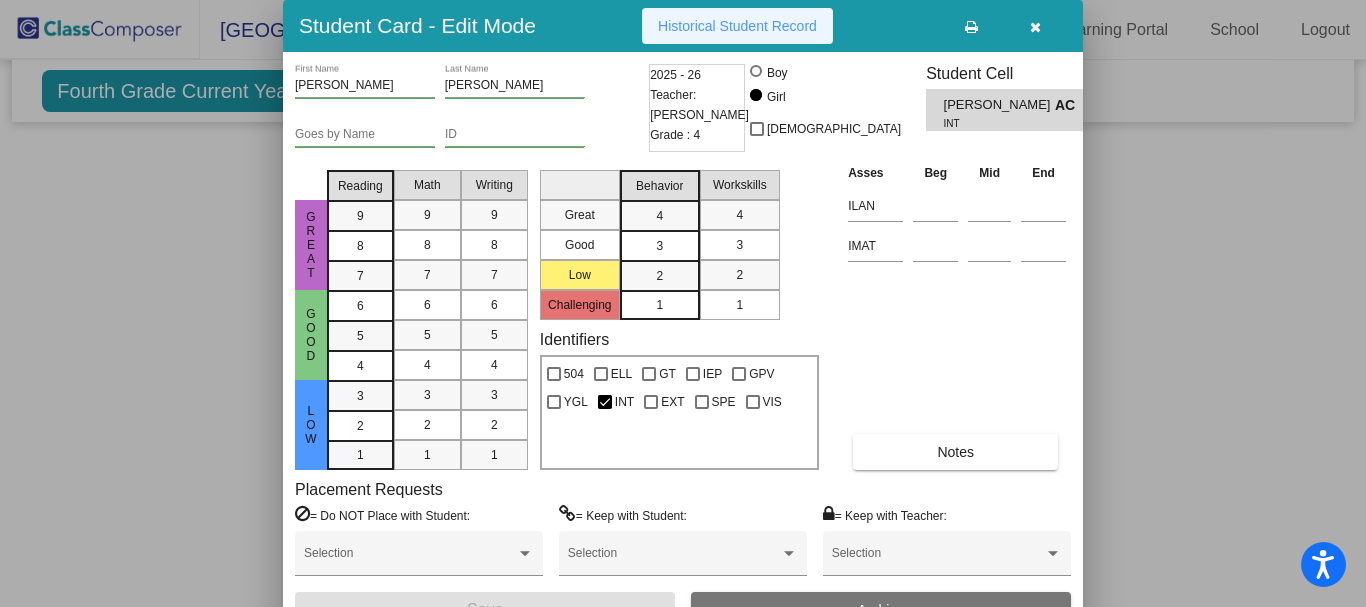 click on "Historical Student Record" at bounding box center (737, 26) 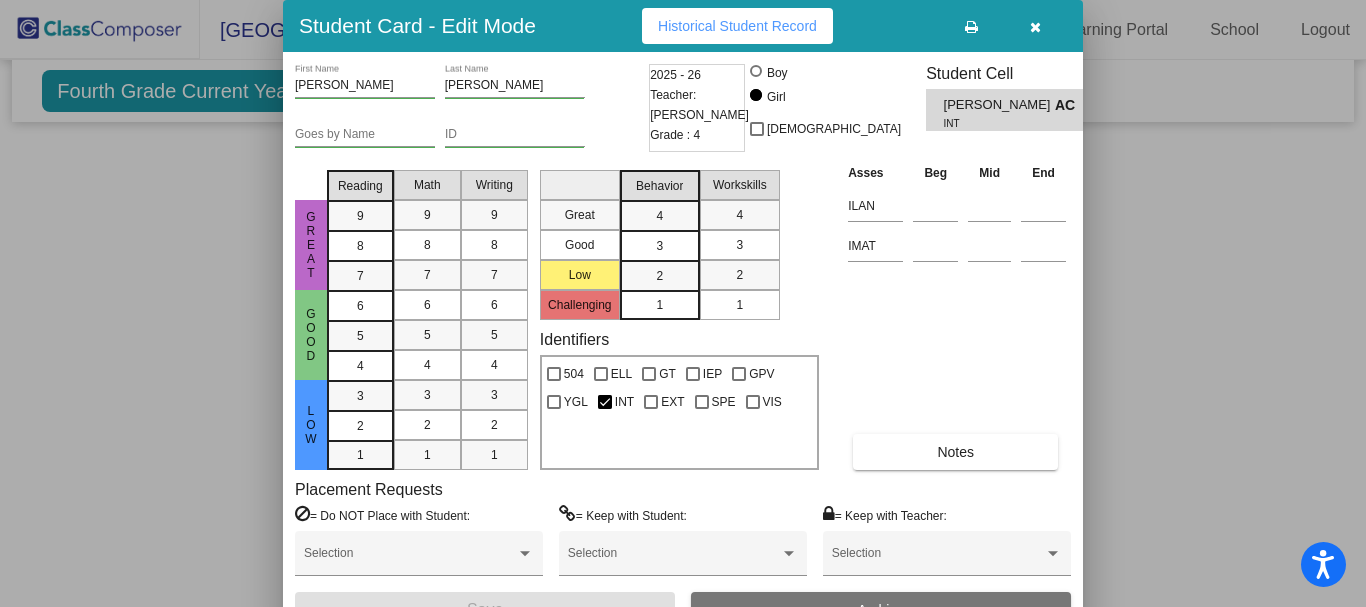 click at bounding box center [683, 303] 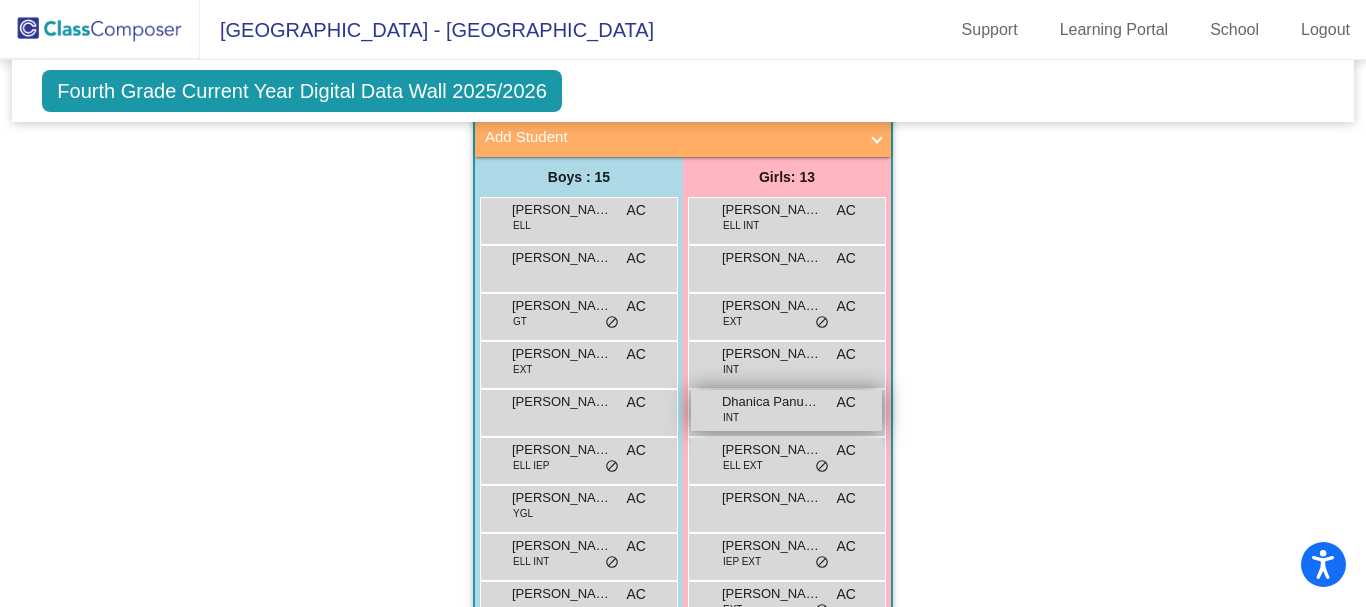 click on "Dhanica Panugaling" at bounding box center [772, 402] 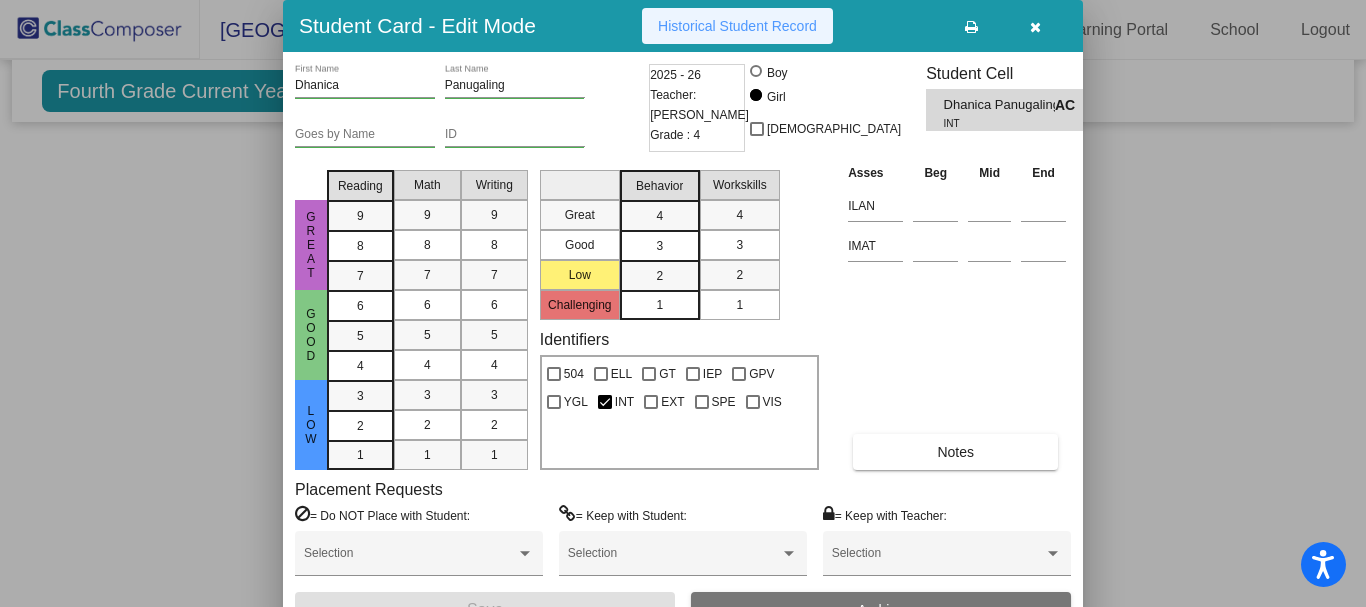 click on "Historical Student Record" at bounding box center [737, 26] 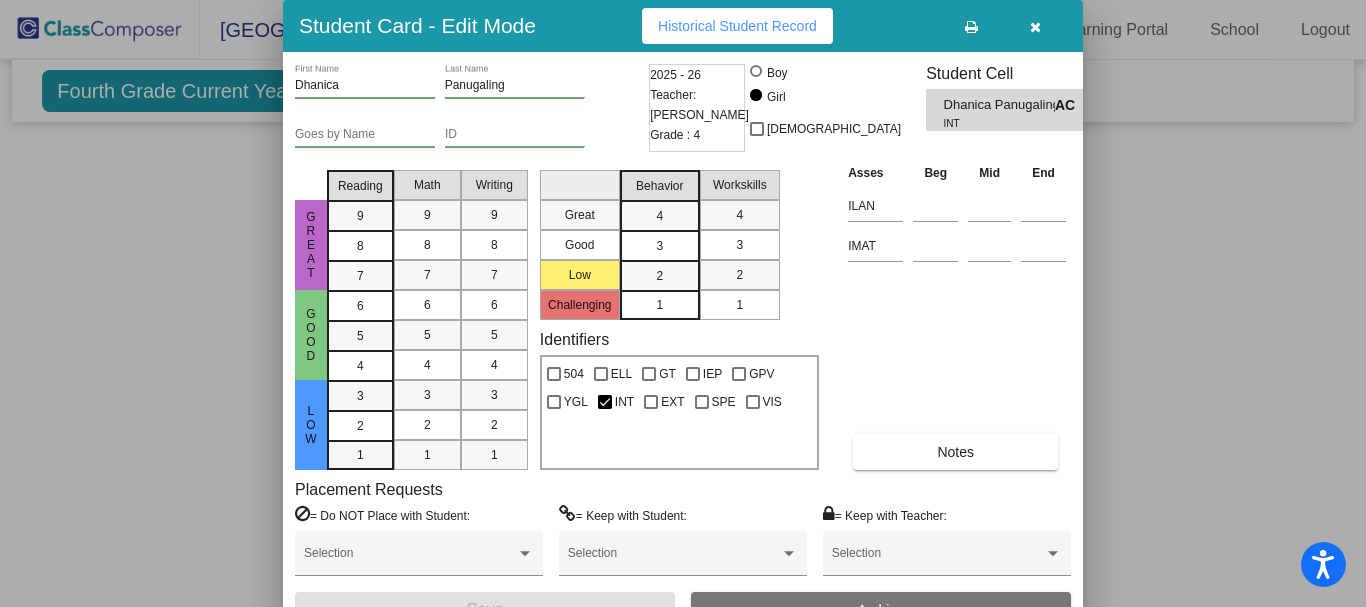 click at bounding box center [683, 303] 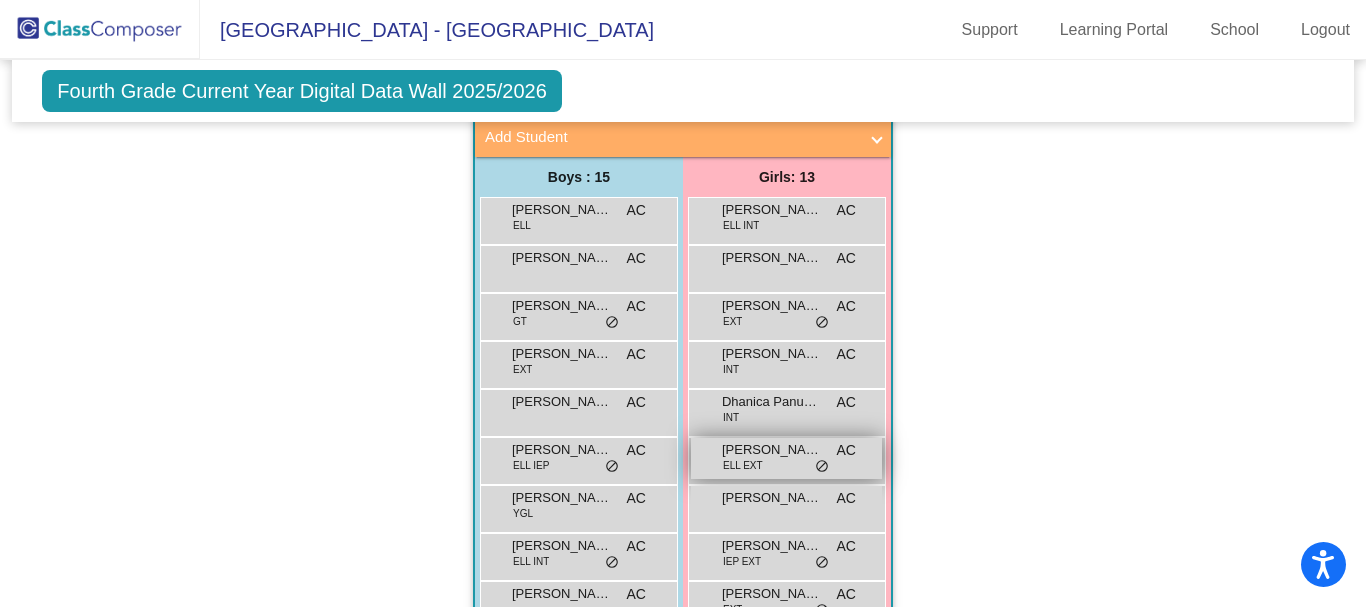 click on "Emma Aguilar" at bounding box center [772, 450] 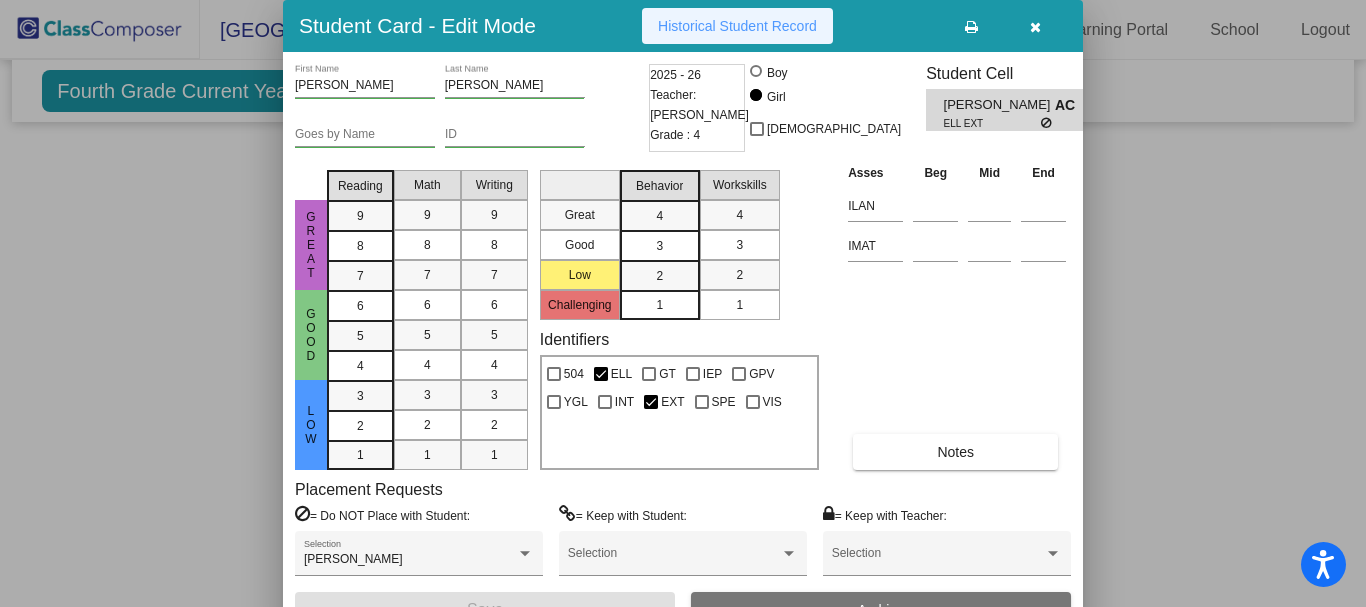 click on "Historical Student Record" at bounding box center (737, 26) 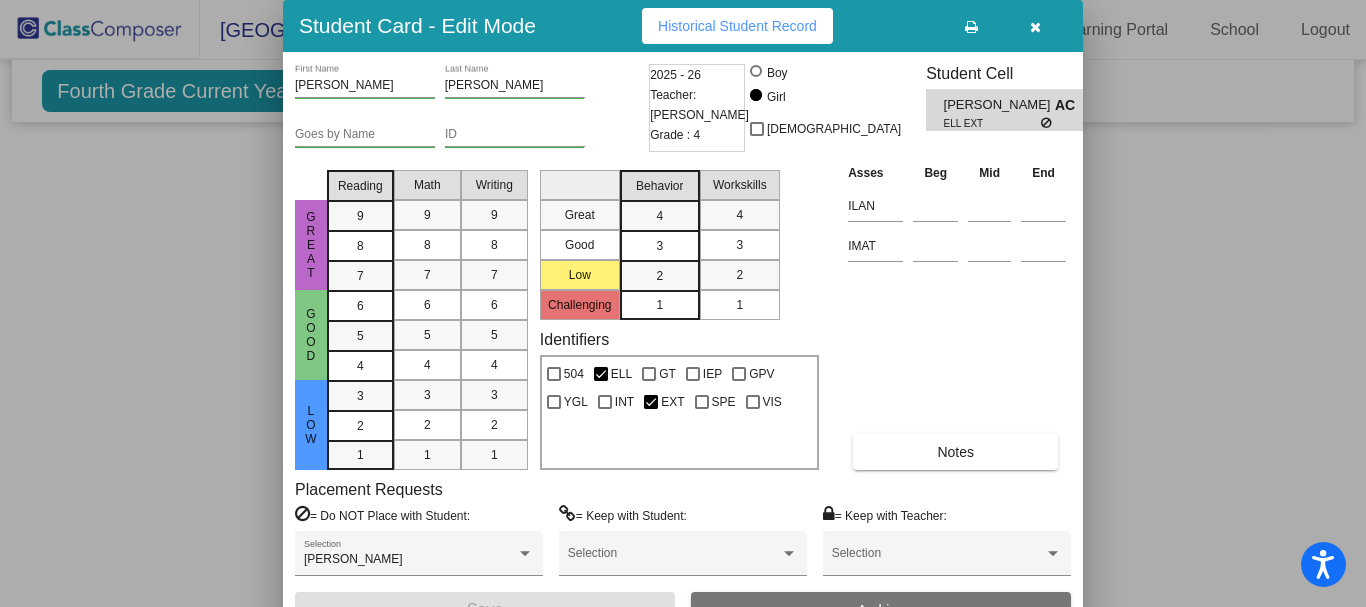 click at bounding box center (683, 303) 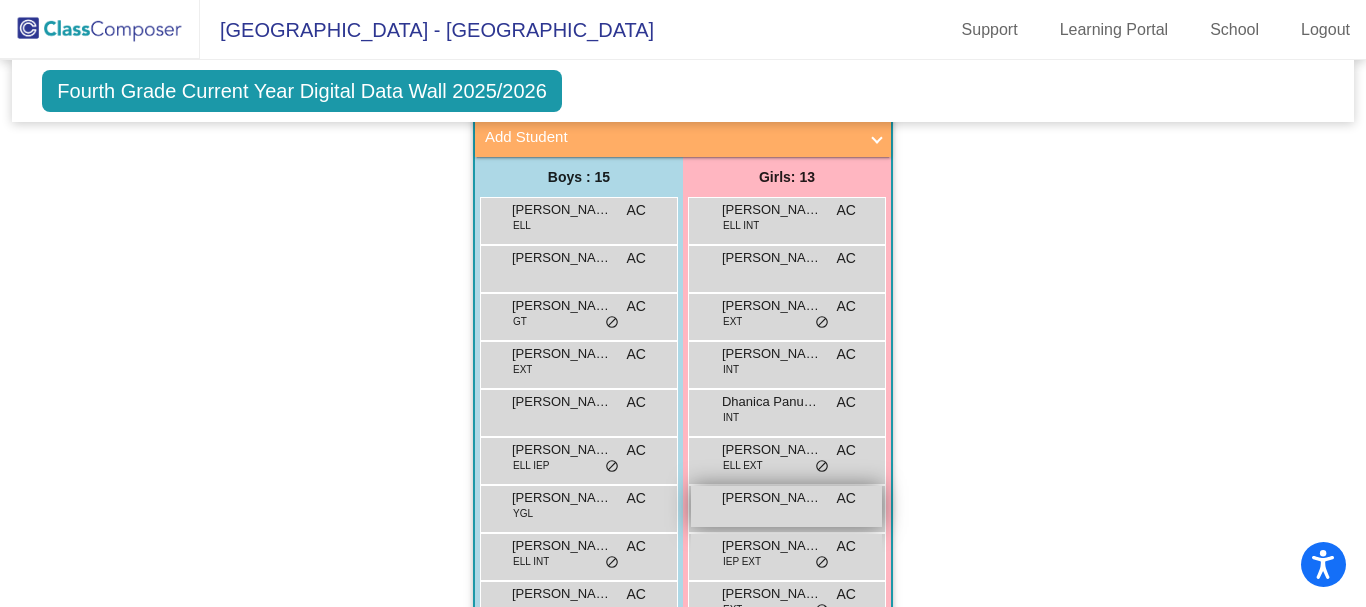 click on "Emma Castro Hernandez" at bounding box center (772, 498) 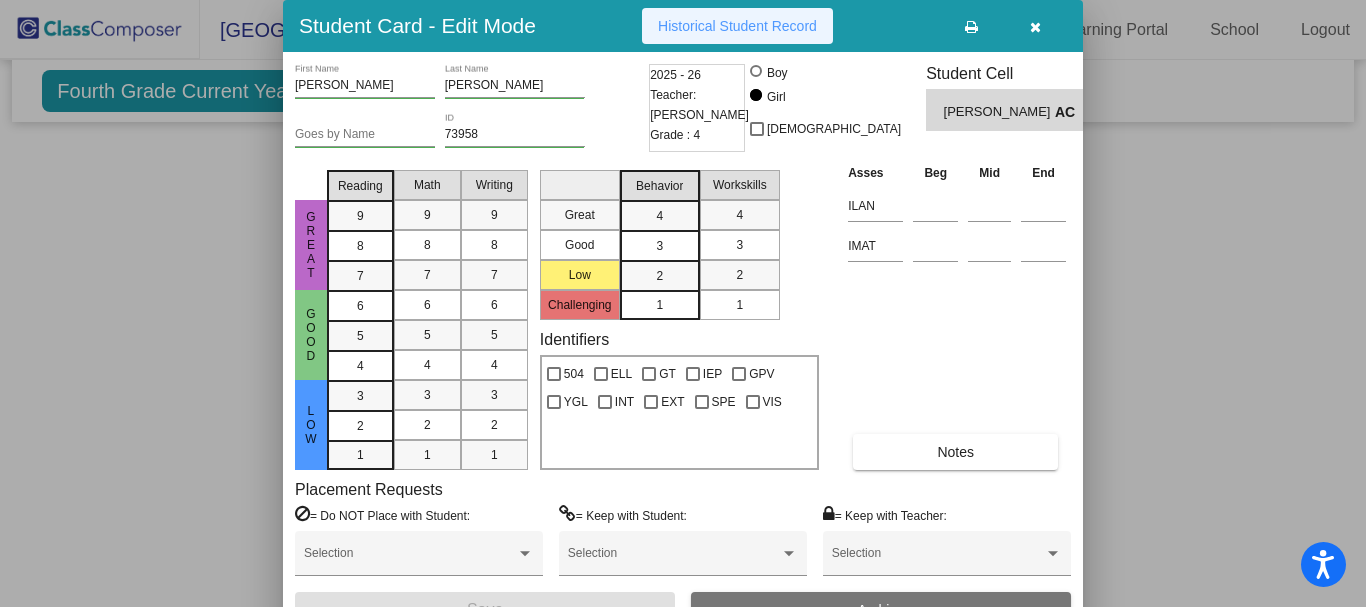 click on "Historical Student Record" at bounding box center (737, 26) 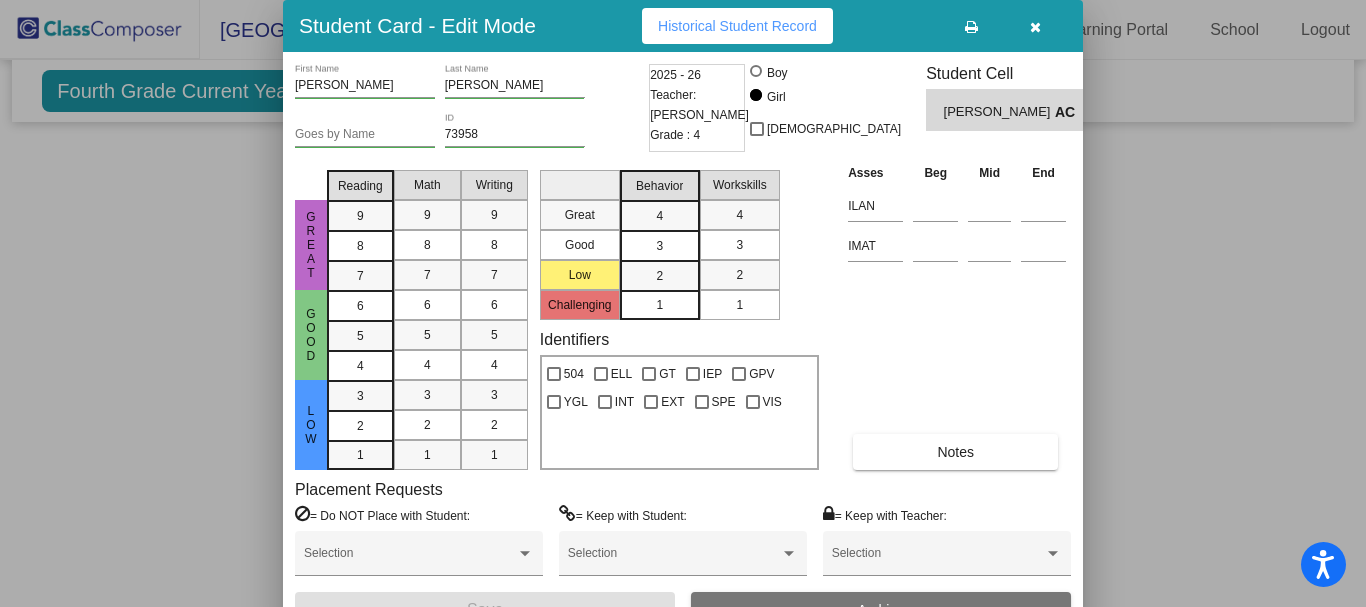 click at bounding box center (683, 303) 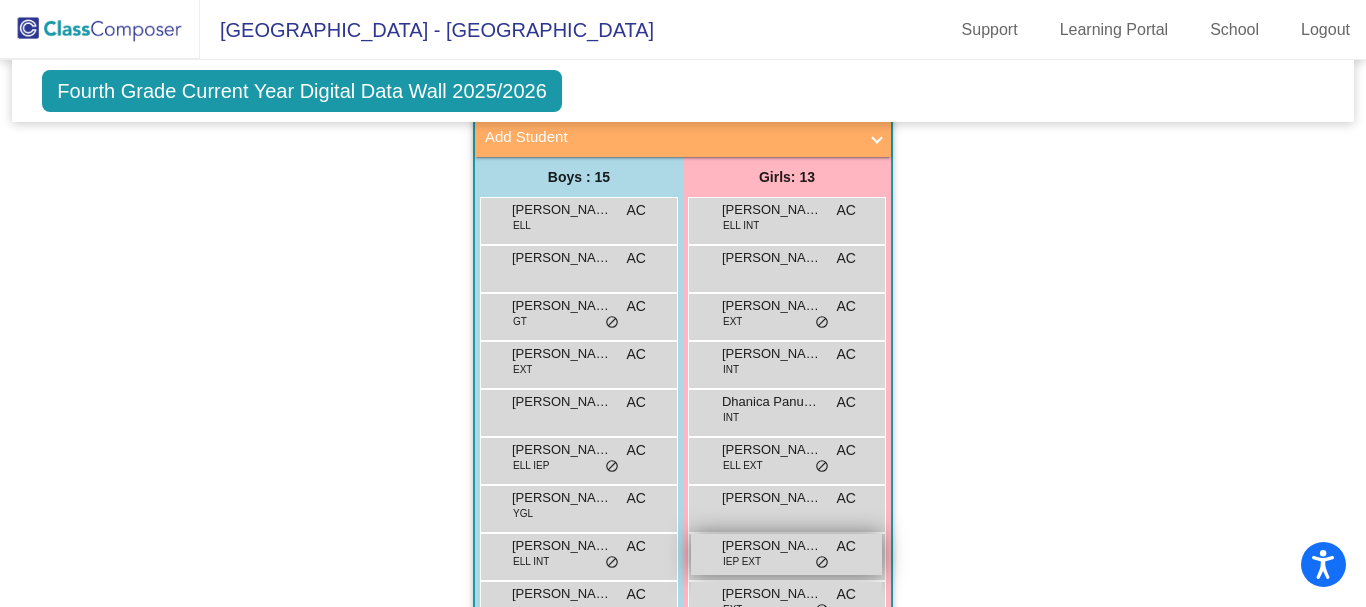 click on "Hazel Cambero IEP EXT AC lock do_not_disturb_alt" at bounding box center [786, 554] 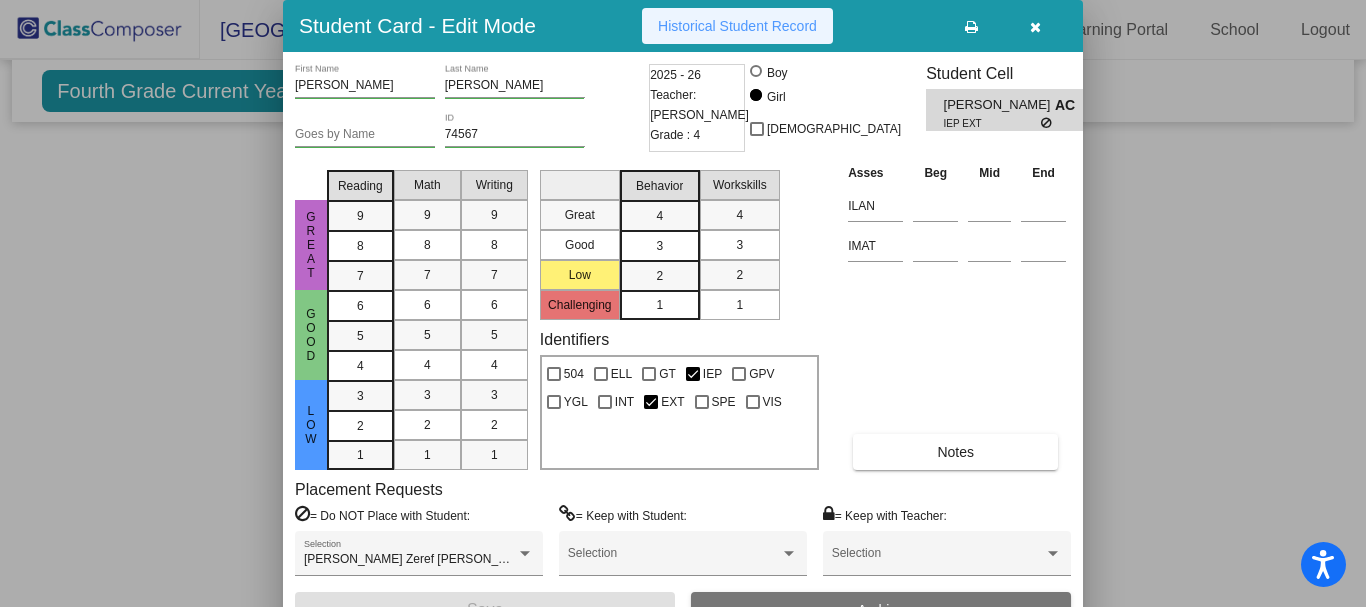 click on "Historical Student Record" at bounding box center (737, 26) 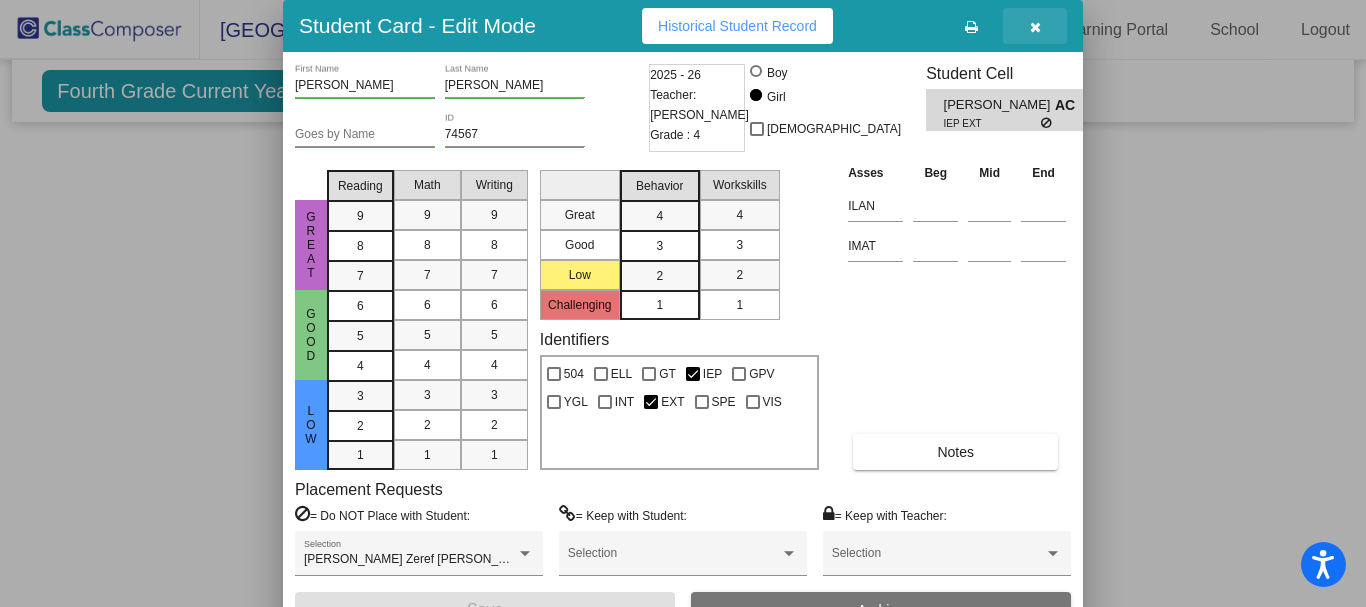 click at bounding box center (1035, 27) 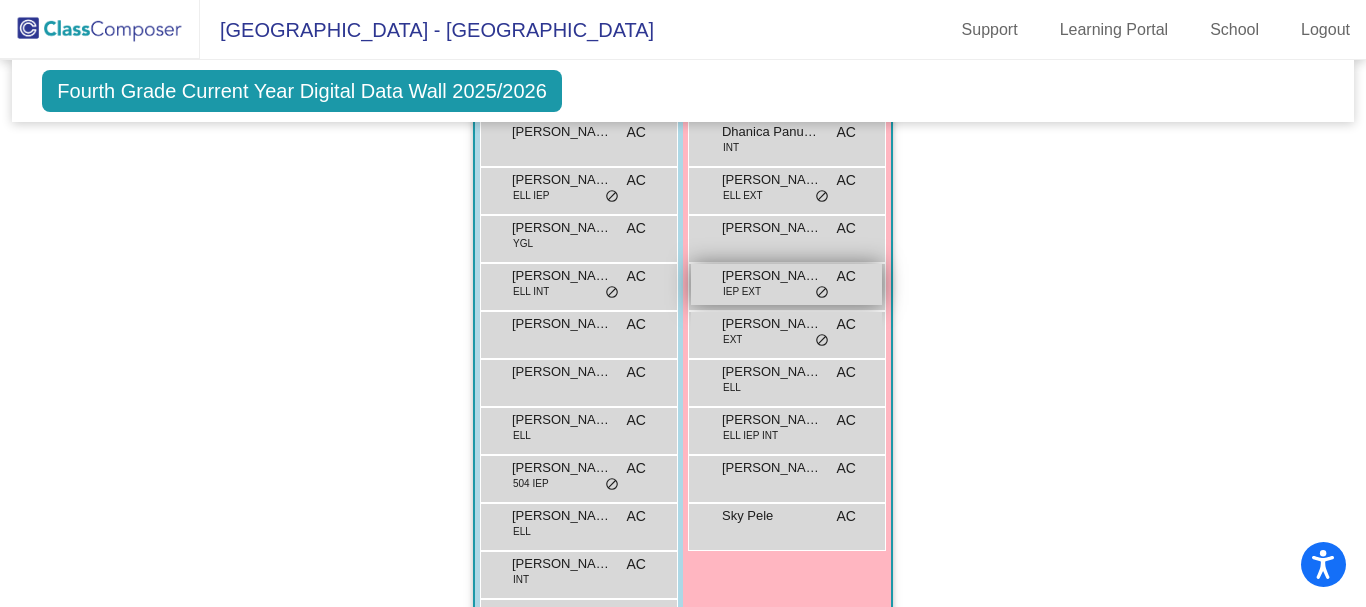 scroll, scrollTop: 1481, scrollLeft: 0, axis: vertical 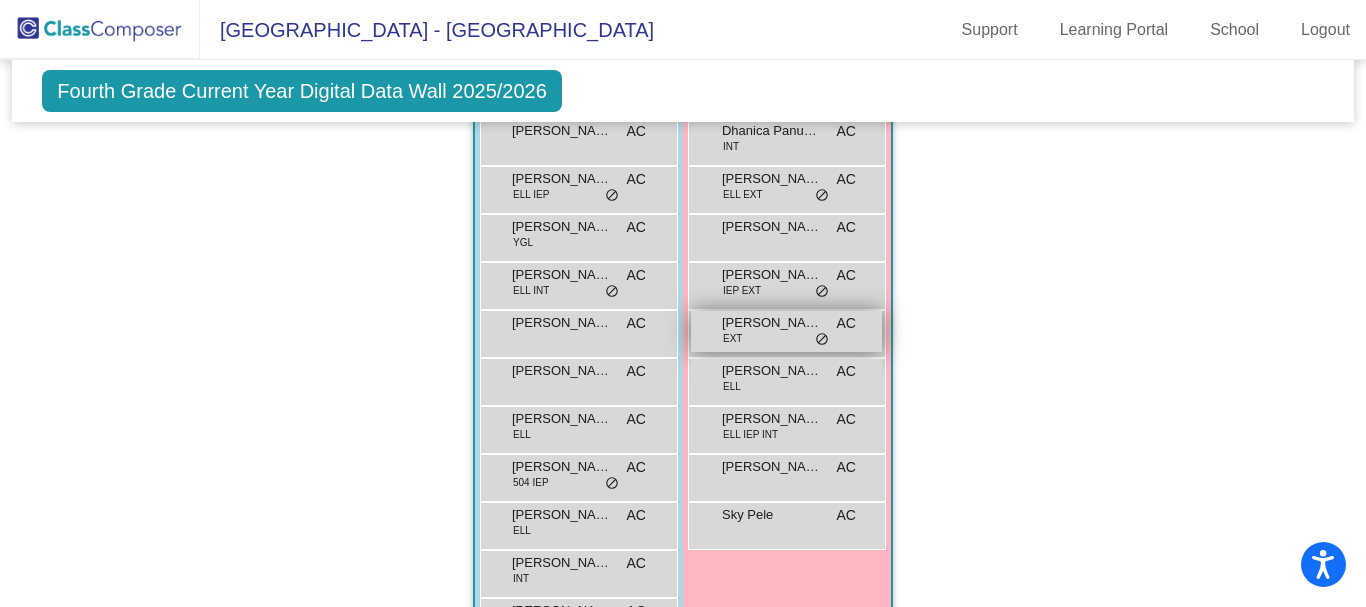 click on "Jaleiya Brown EXT AC lock do_not_disturb_alt" at bounding box center [786, 331] 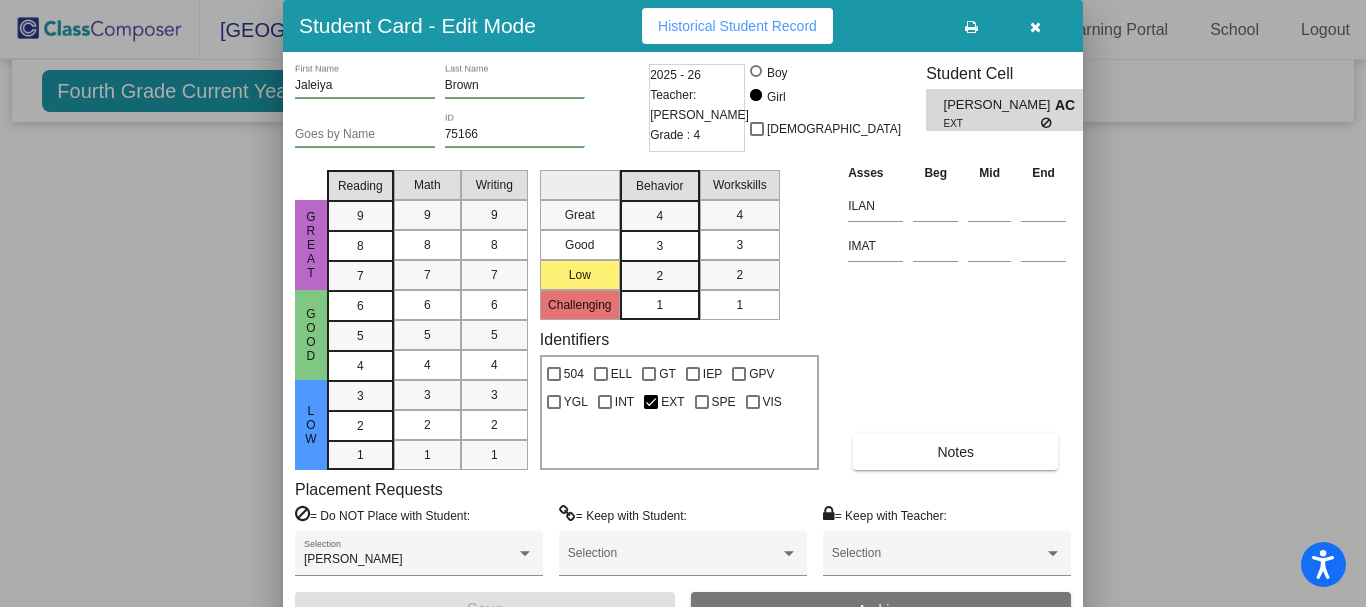click on "Historical Student Record" at bounding box center [737, 26] 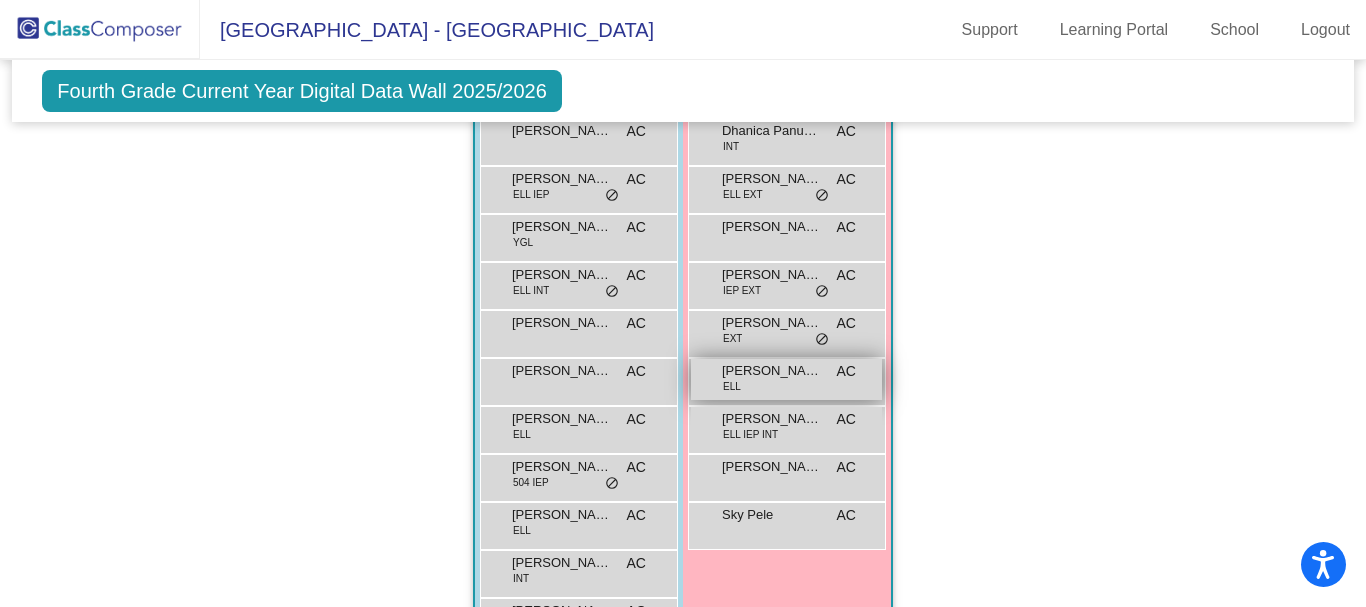 click on "Kimberly Ruiz" at bounding box center [772, 371] 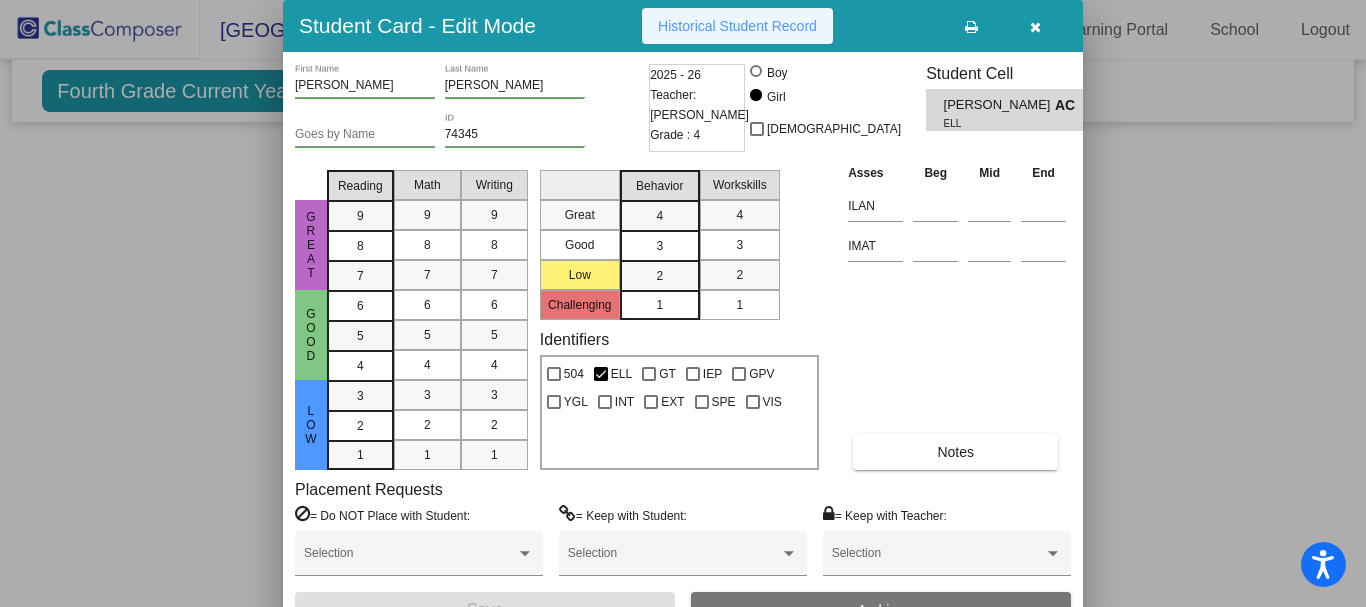 click on "Historical Student Record" at bounding box center [737, 26] 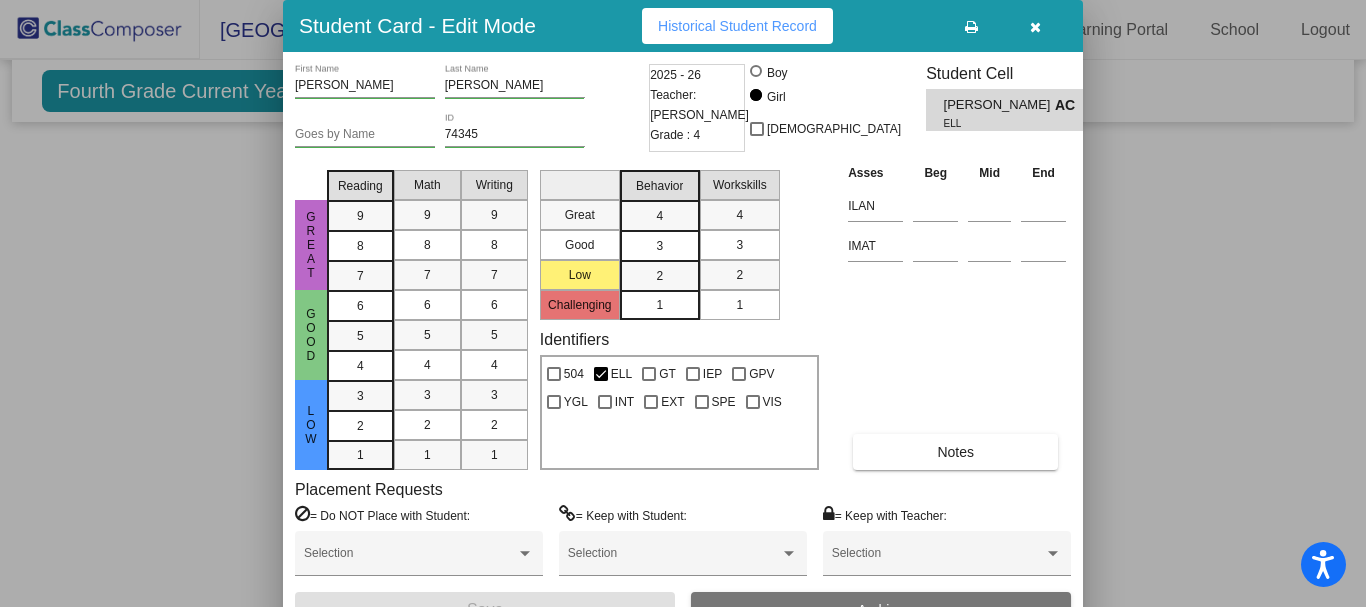 click at bounding box center (683, 303) 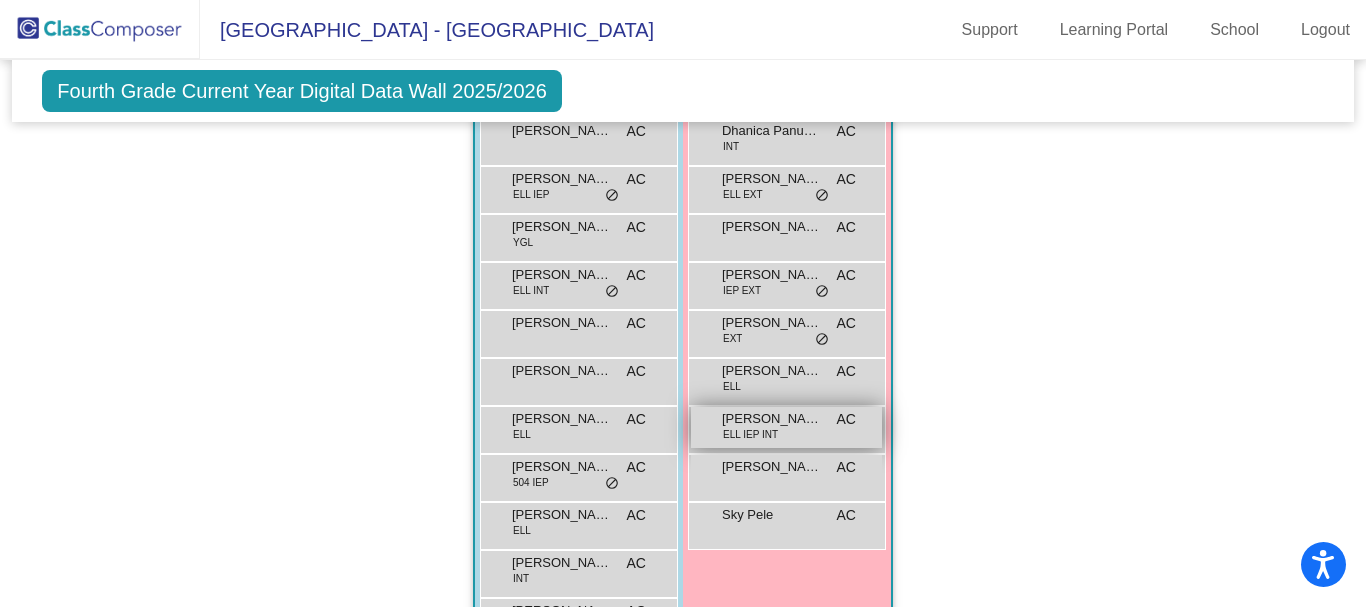 click on "ELL IEP INT" at bounding box center [750, 434] 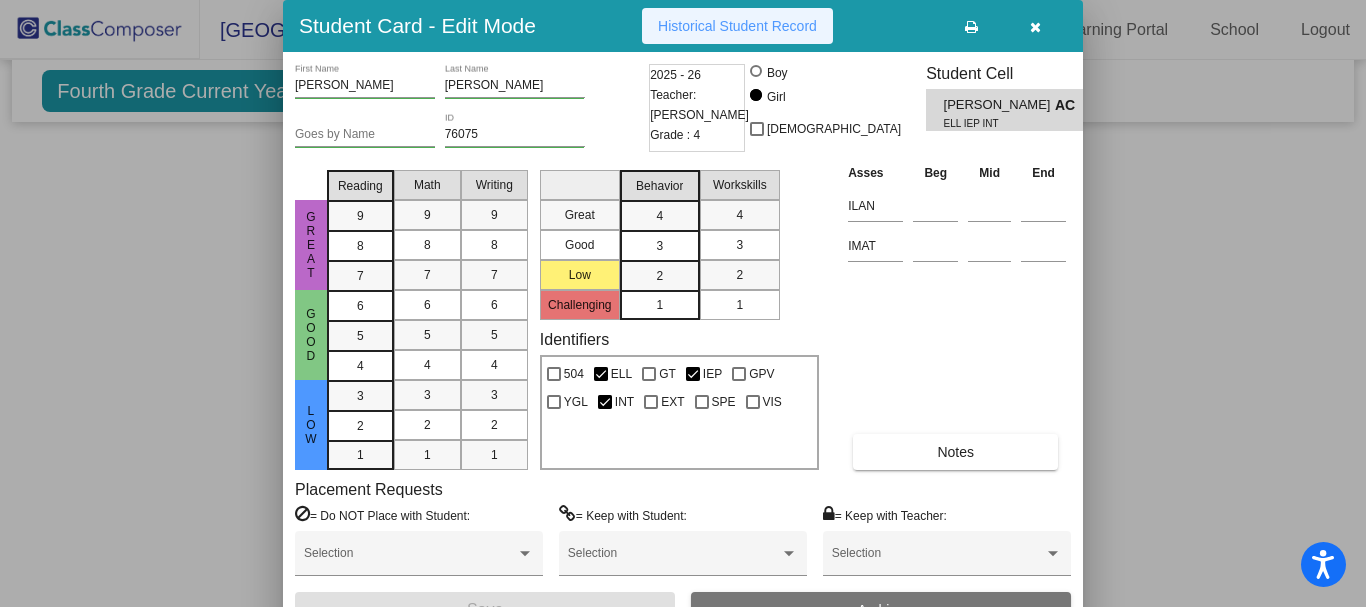 click on "Historical Student Record" at bounding box center [737, 26] 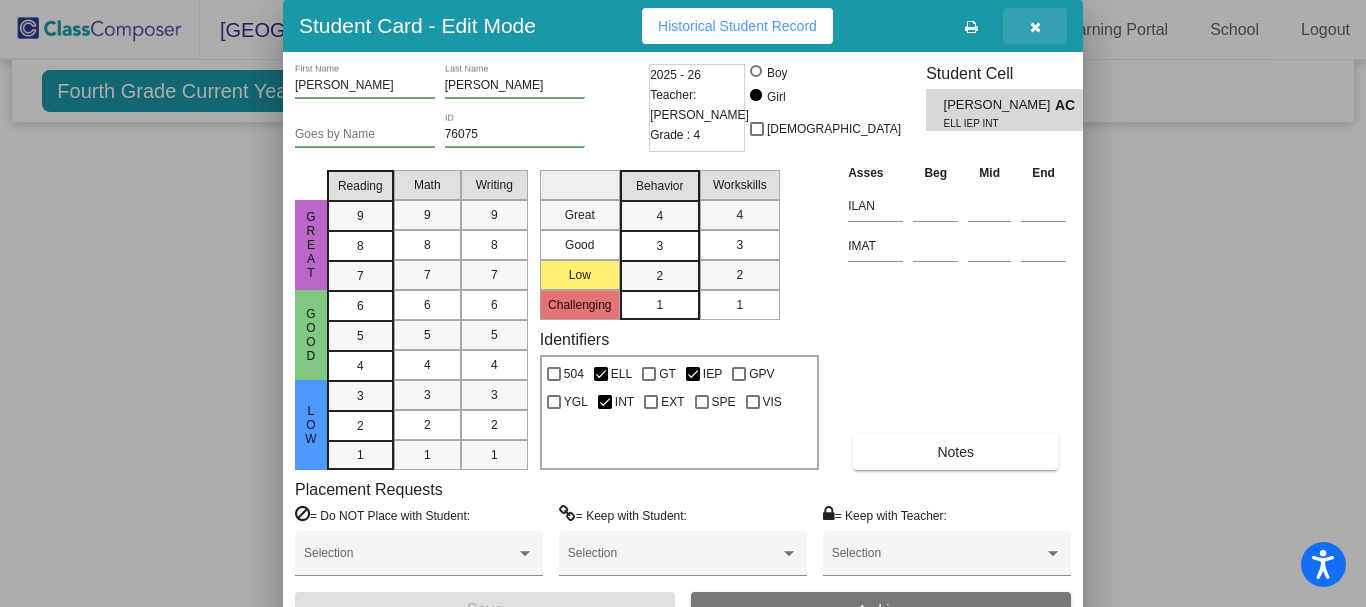 click at bounding box center (1035, 27) 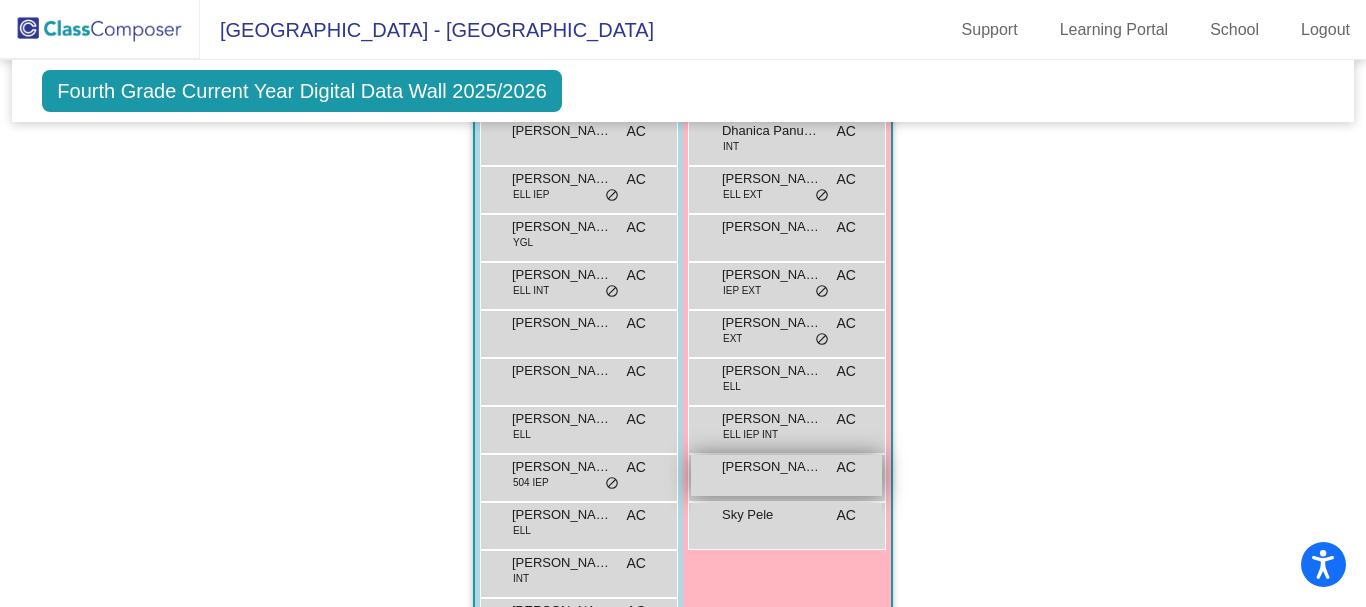 click on "Mia Esquivel Hernandez" at bounding box center (772, 467) 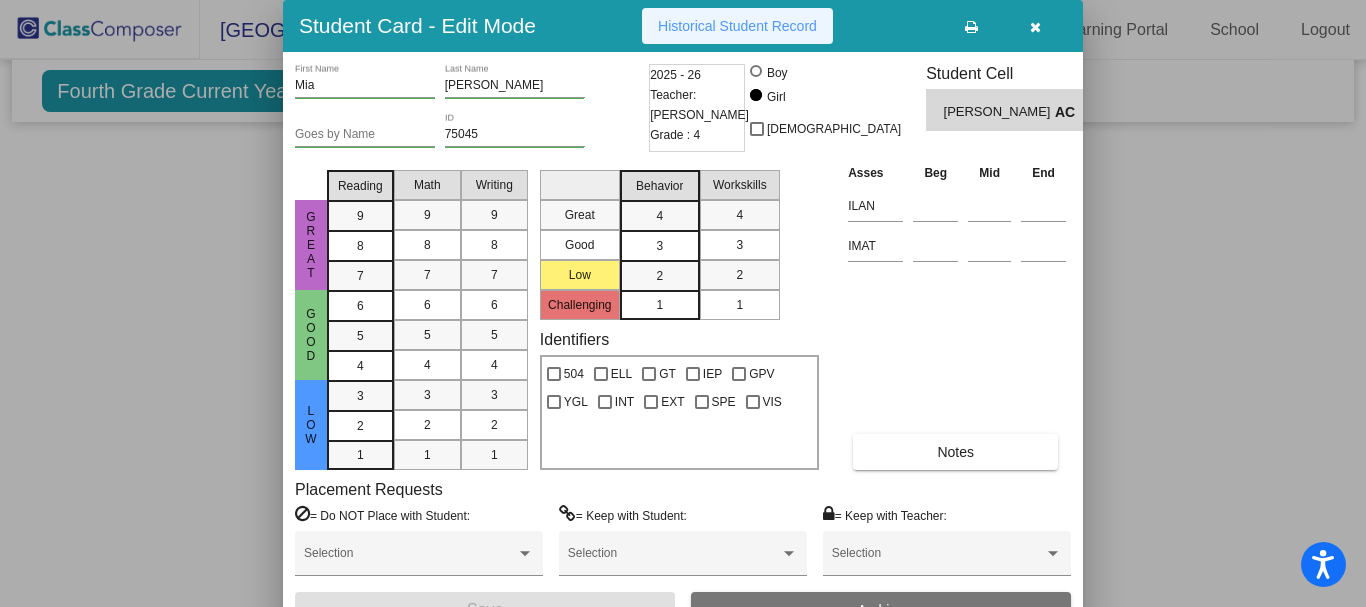 click on "Historical Student Record" at bounding box center (737, 26) 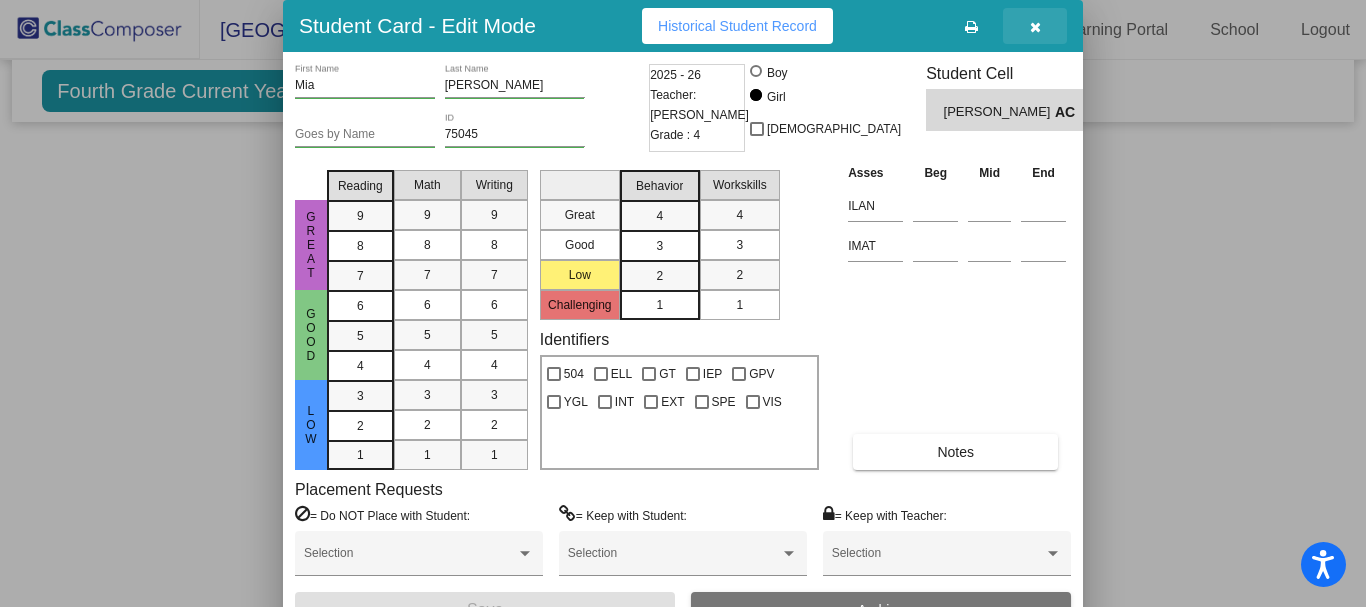 click at bounding box center [1035, 26] 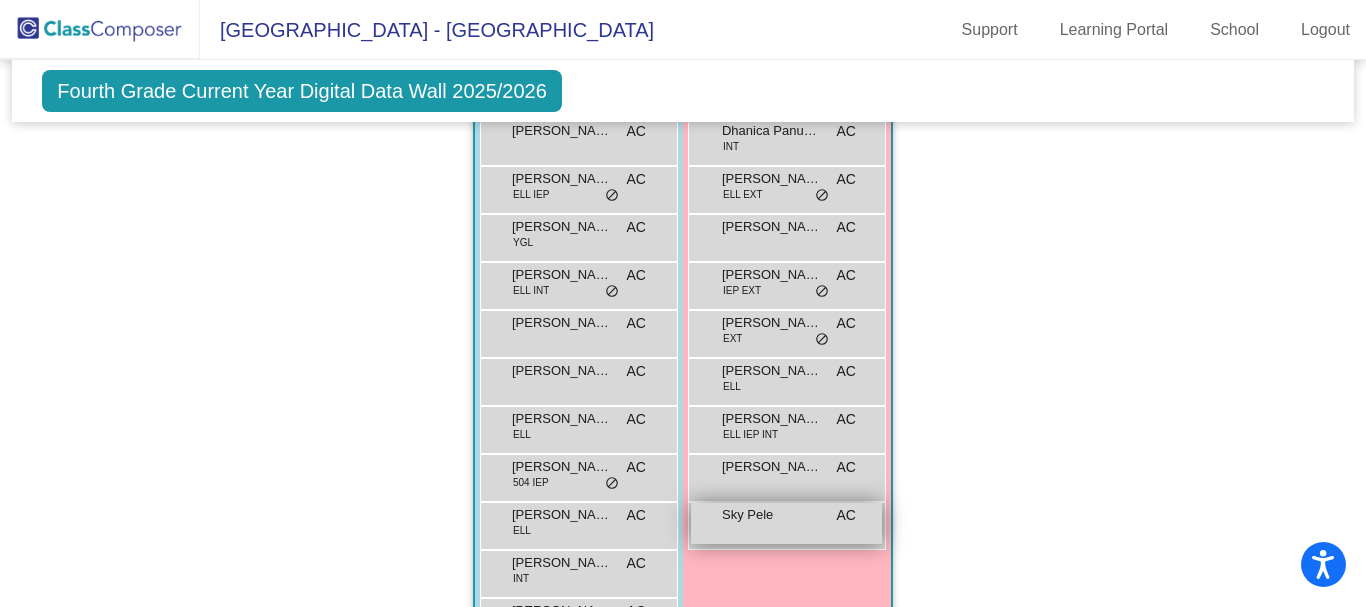 click on "Sky Pele" at bounding box center (772, 515) 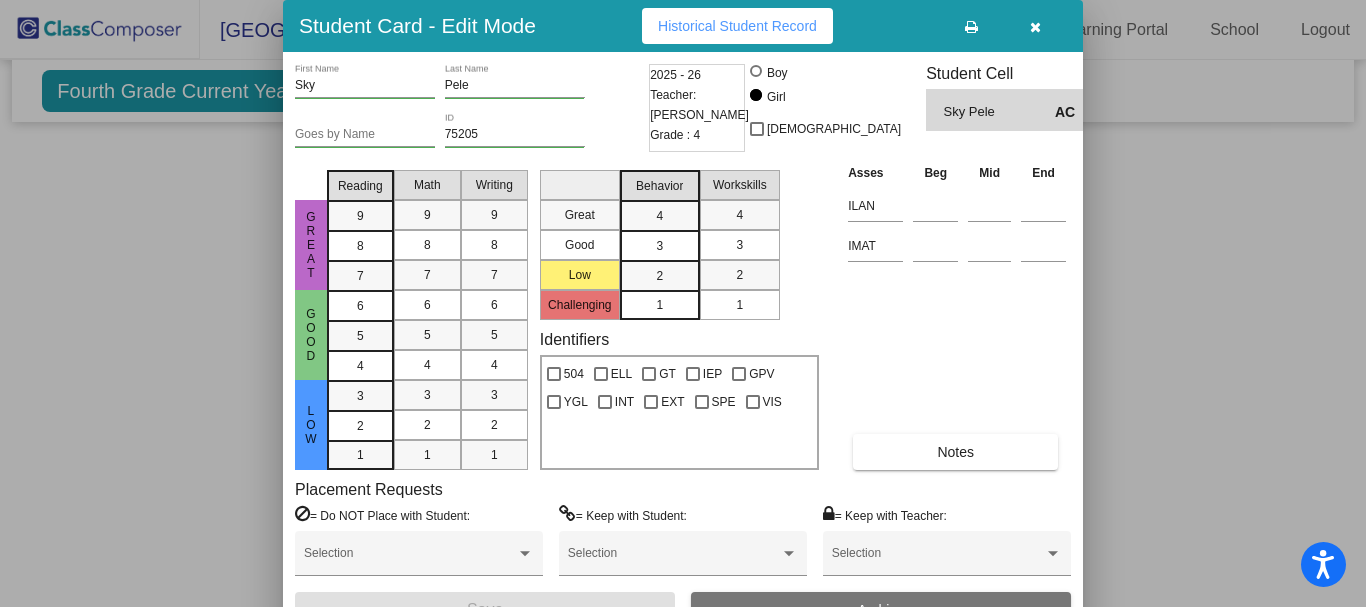 click on "Historical Student Record" at bounding box center [737, 26] 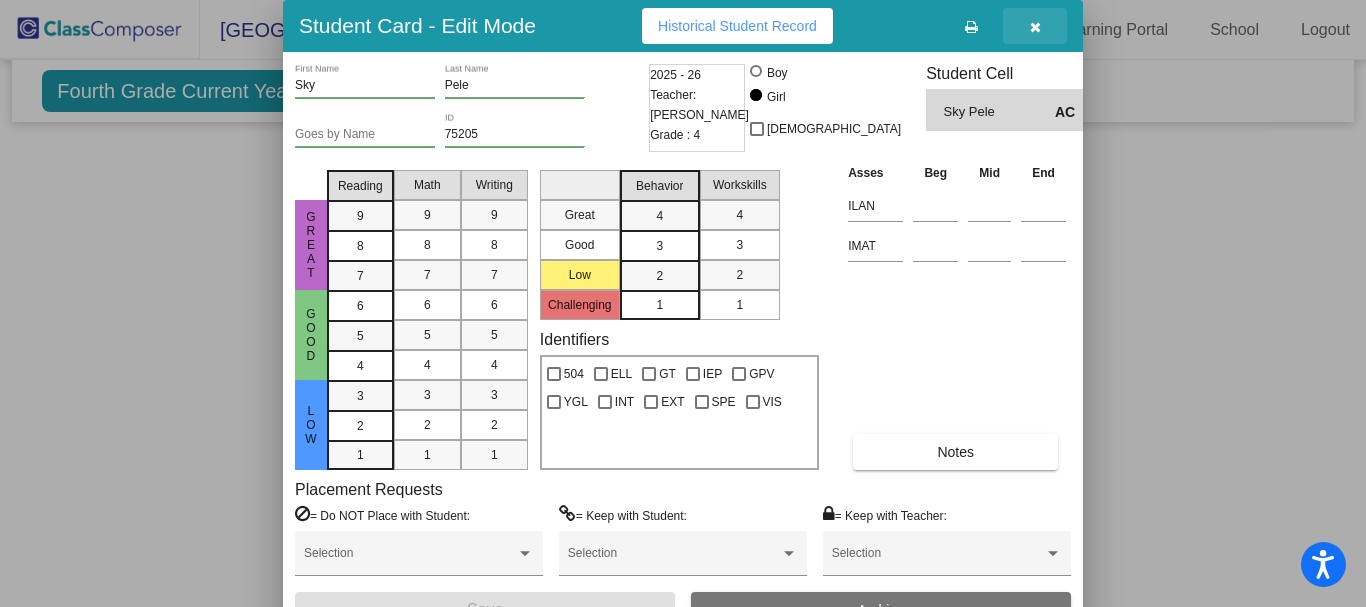 click at bounding box center [1035, 26] 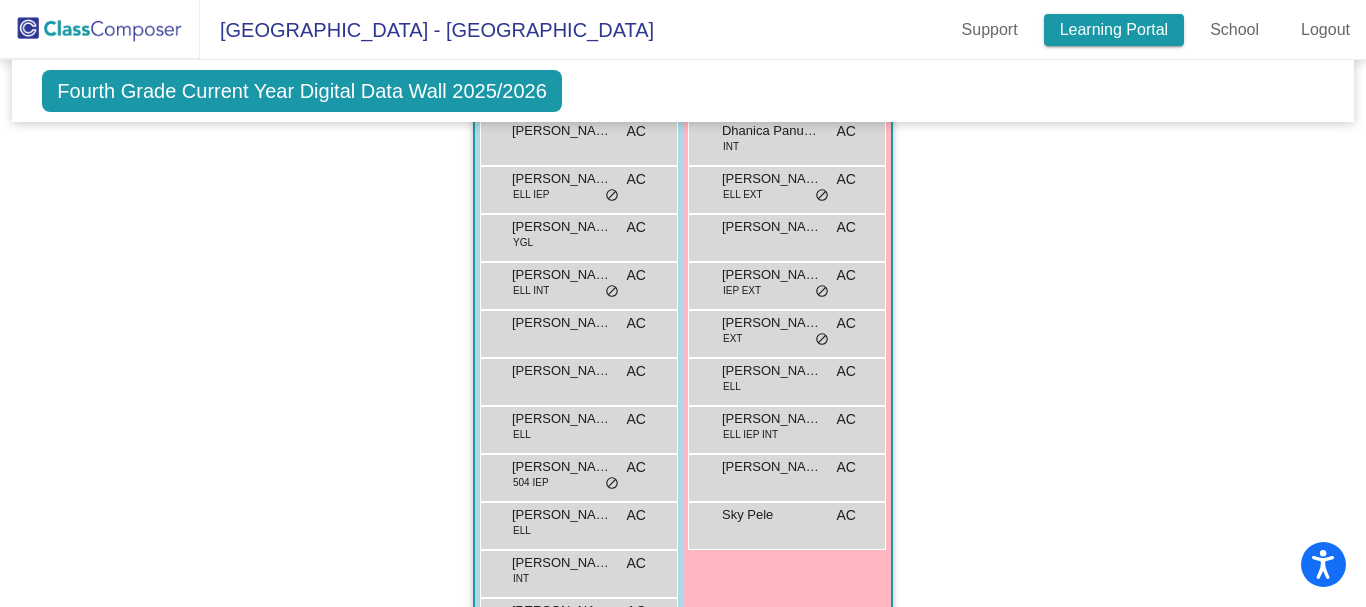 click on "Learning Portal" 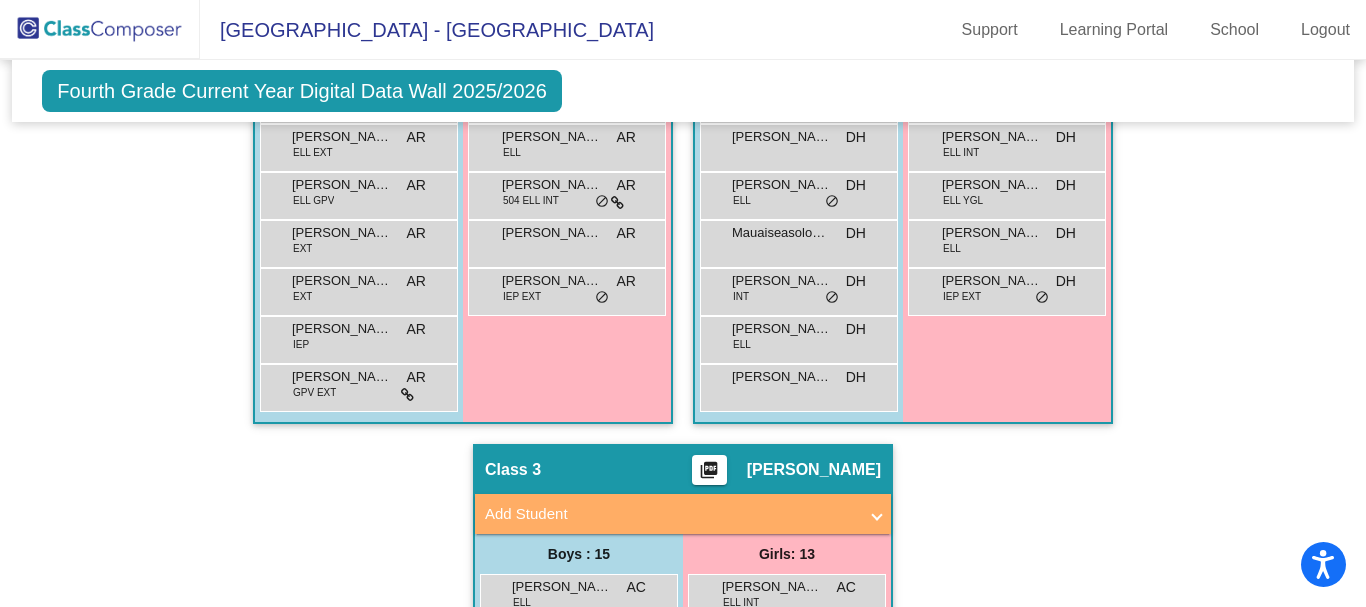 scroll, scrollTop: 832, scrollLeft: 0, axis: vertical 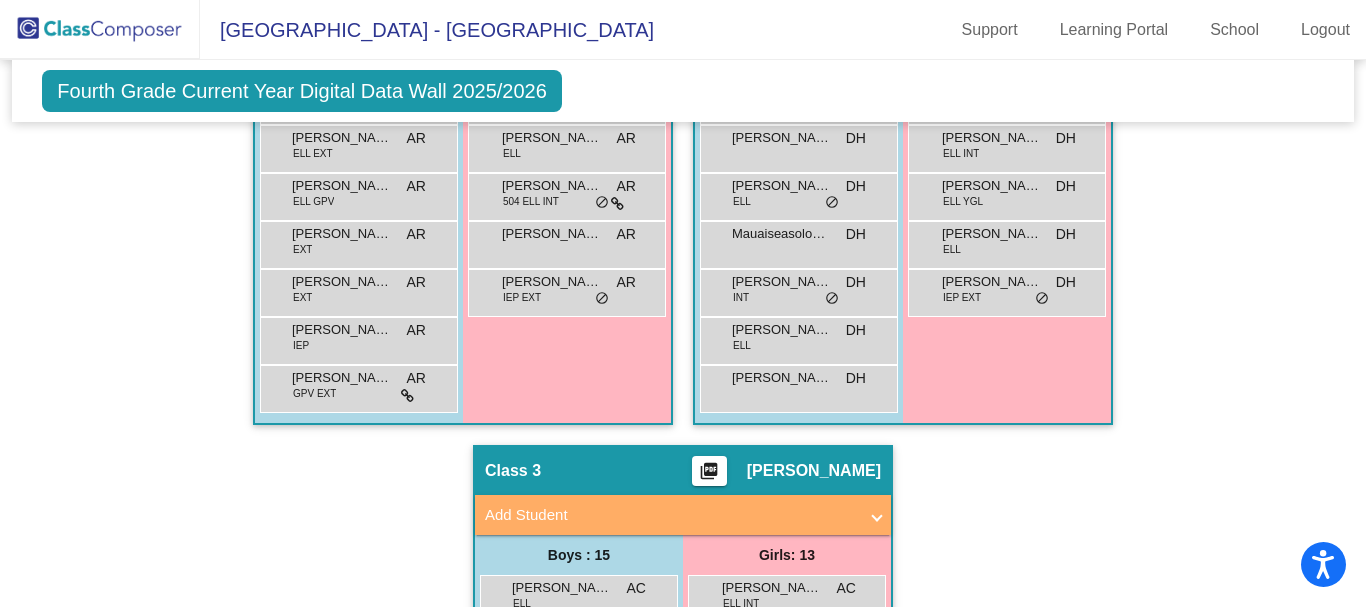 click on "picture_as_pdf" 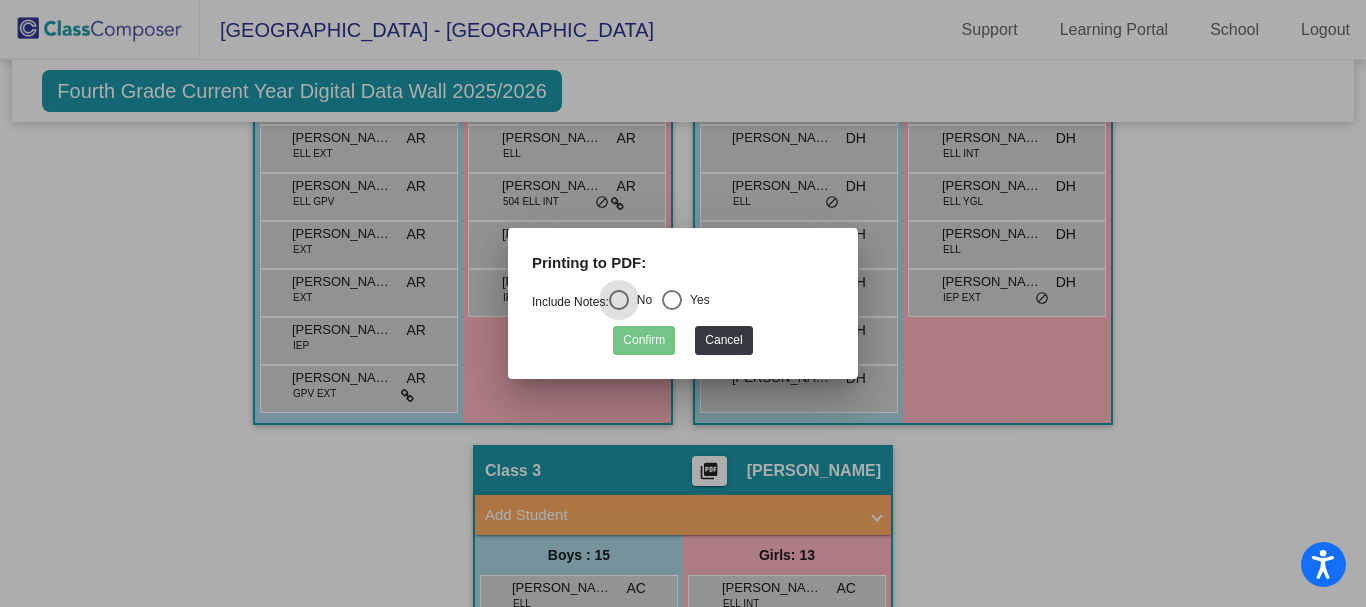 click at bounding box center [672, 300] 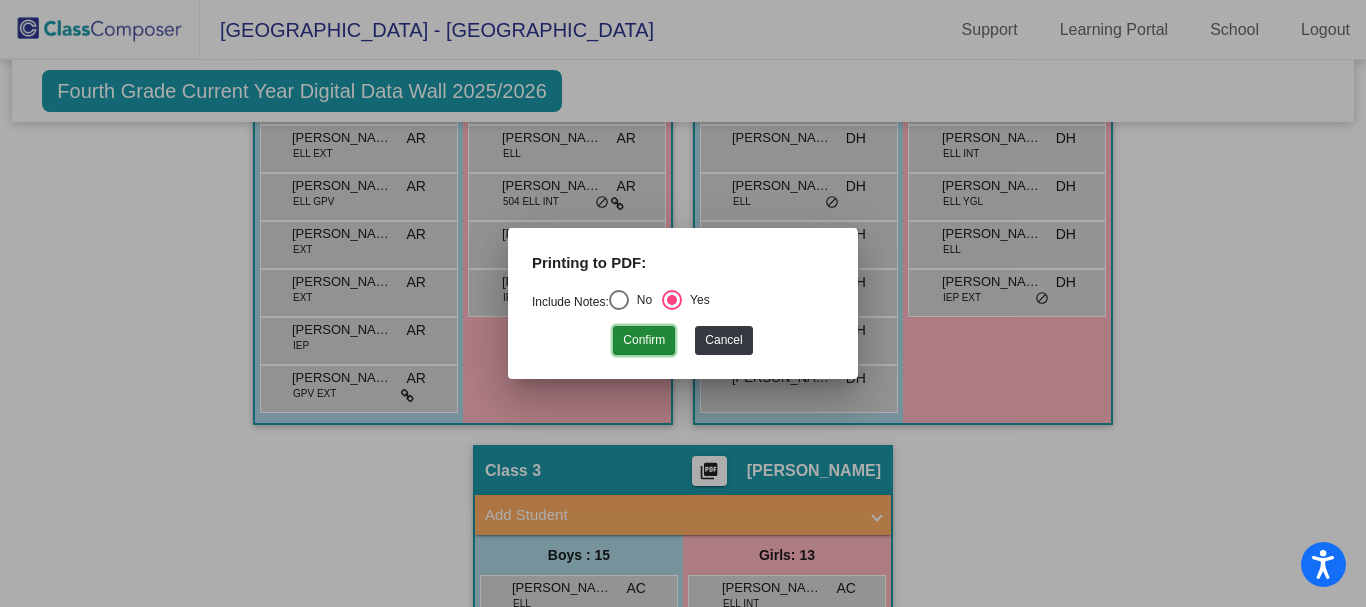 click on "Confirm" at bounding box center (644, 340) 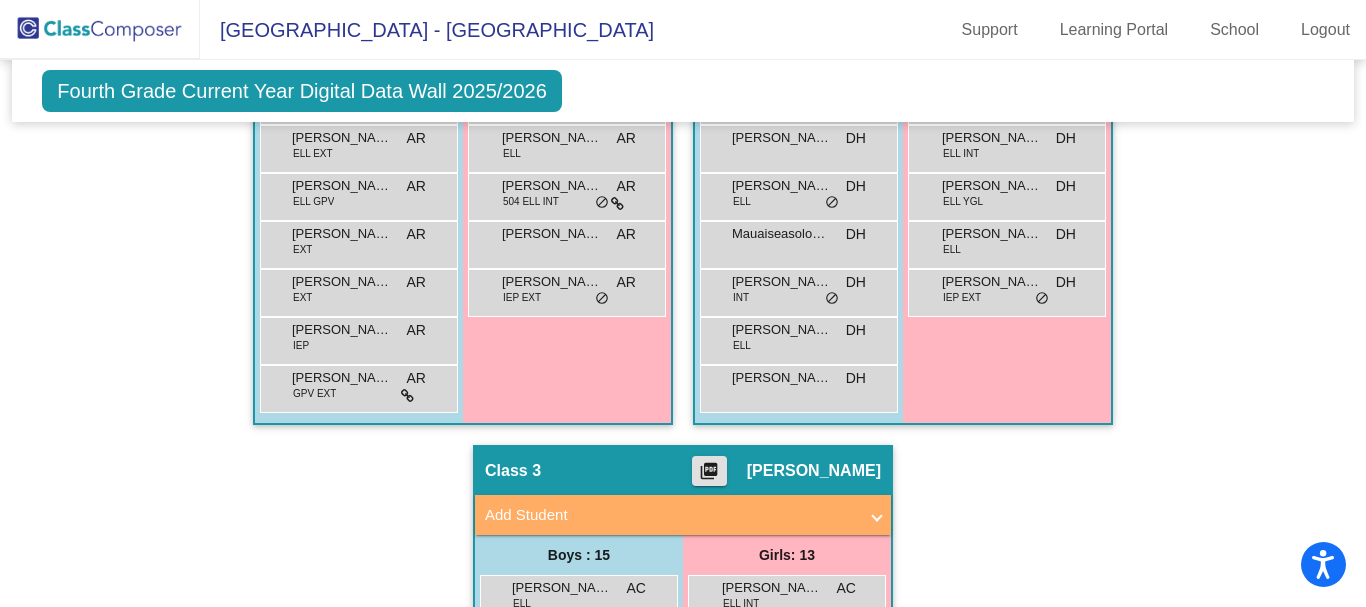 click on "Hallway   - Hallway Class  picture_as_pdf  Add Student  First Name Last Name Student Id  (Recommended)   Boy   Girl   Non Binary Add Close  Boys : 1  Lucas Williams lock do_not_disturb_alt Girls: 0   No Students   Class 1    picture_as_pdf Andrea Riley-Sorem  Add Student  First Name Last Name Student Id  (Recommended)   Boy   Girl   Non Binary Add Close  Boys : 14  Angelo Zeref Guinto ELL AR lock do_not_disturb_alt Anthony James IEP AR lock do_not_disturb_alt Christopher Medina ELL GPV AR lock do_not_disturb_alt Dilan Velasquez Barajas ELL IEP YGL AR lock do_not_disturb_alt Earl Johnson IEP YGL AR lock do_not_disturb_alt Elian Viray ELL YGL INT AR lock do_not_disturb_alt Emilio Ortega GPV YGL EXT AR lock do_not_disturb_alt Erick Mateo Corleto Chicas ELL IEP YGL AR lock do_not_disturb_alt Gael Jacobo ELL EXT AR lock do_not_disturb_alt Israel Sotelo Dominguez ELL GPV AR lock do_not_disturb_alt Jizari Thomas EXT AR lock do_not_disturb_alt Lorenzo Acevedo-Martinez EXT AR lock do_not_disturb_alt IEP AR lock" 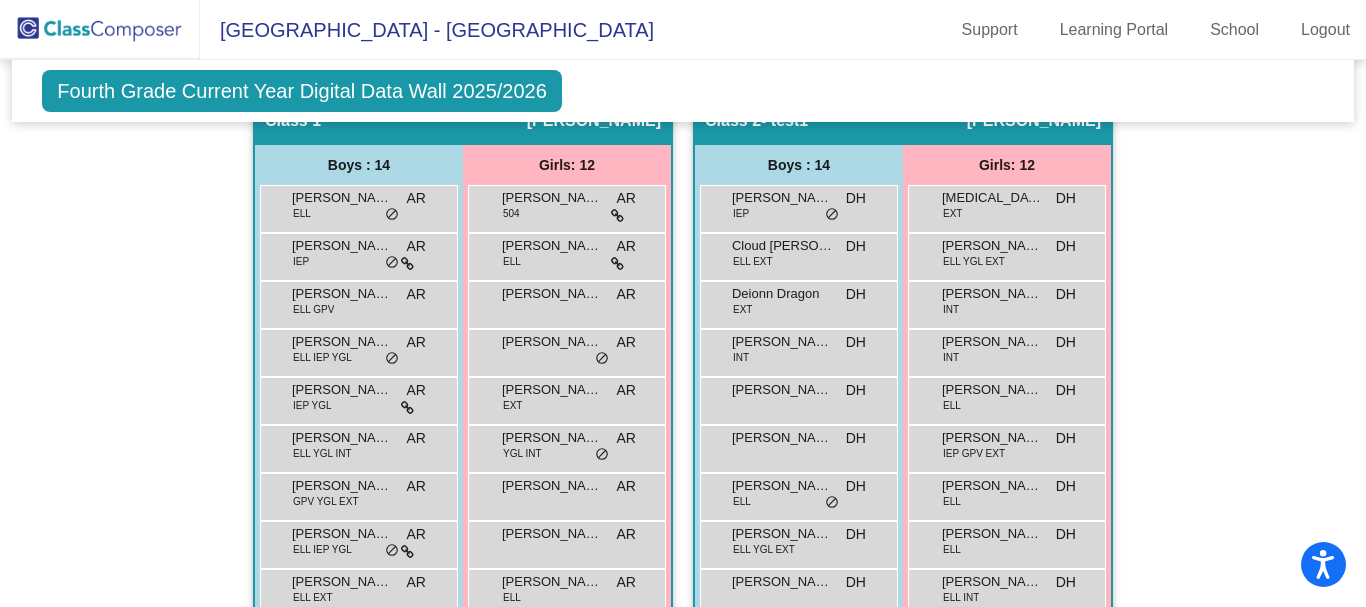 scroll, scrollTop: 0, scrollLeft: 0, axis: both 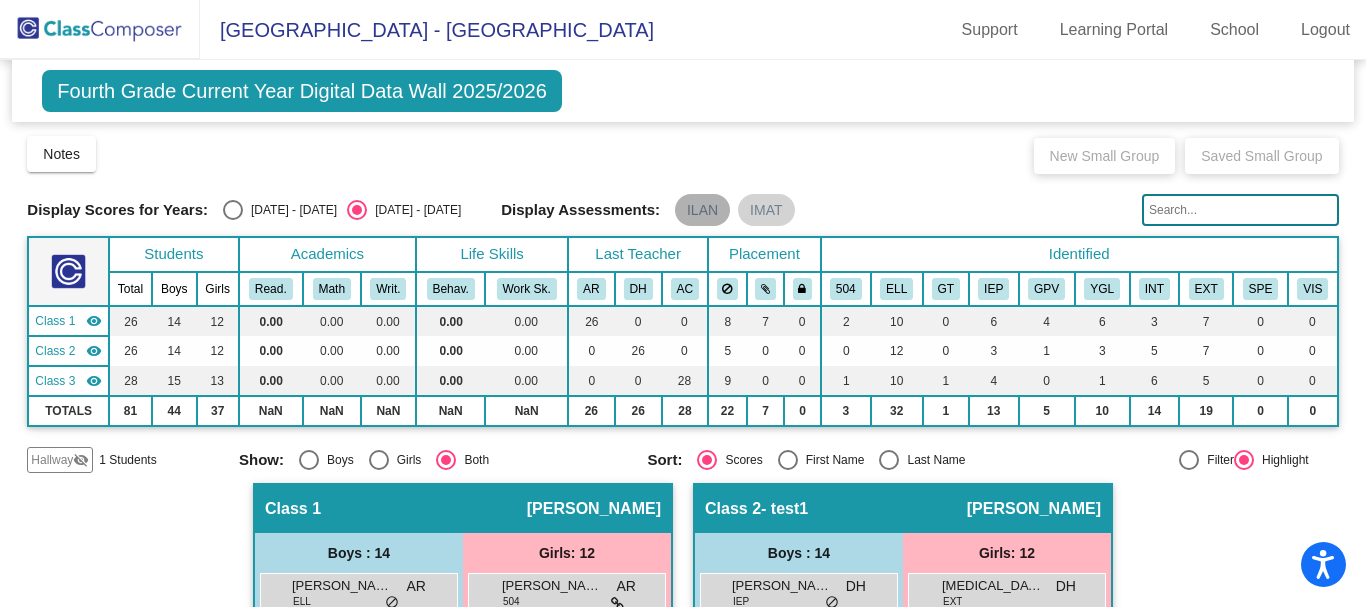 click on "ILAN" at bounding box center (702, 210) 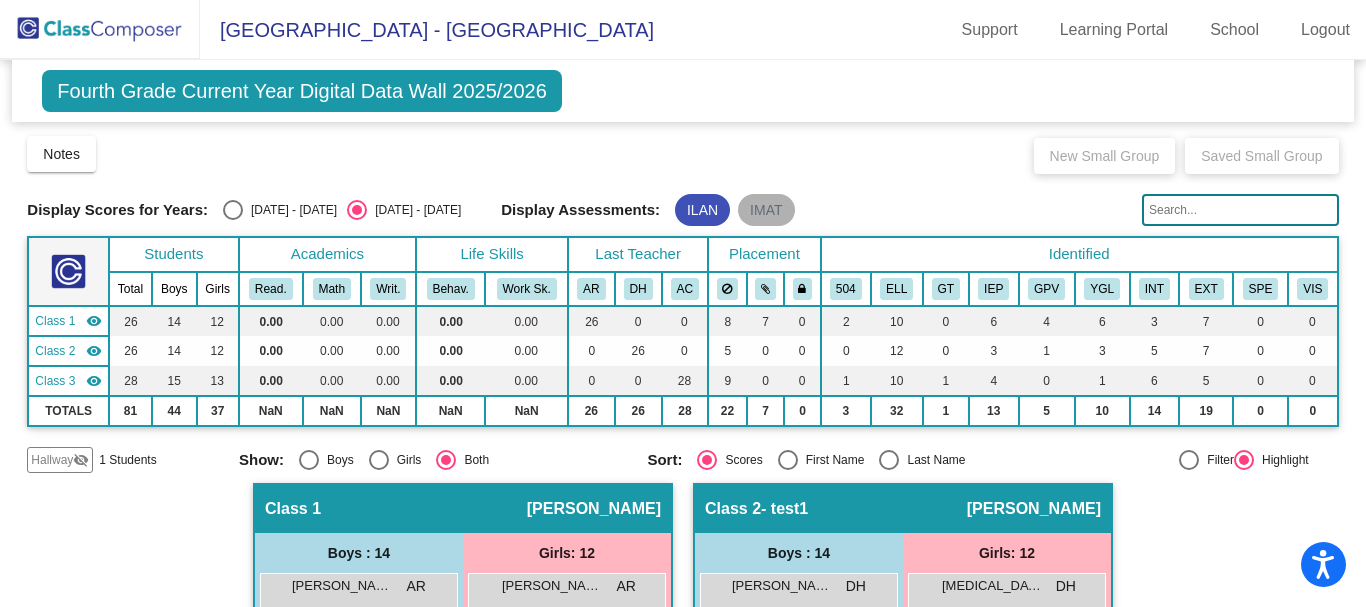 click on "IMAT" at bounding box center (766, 210) 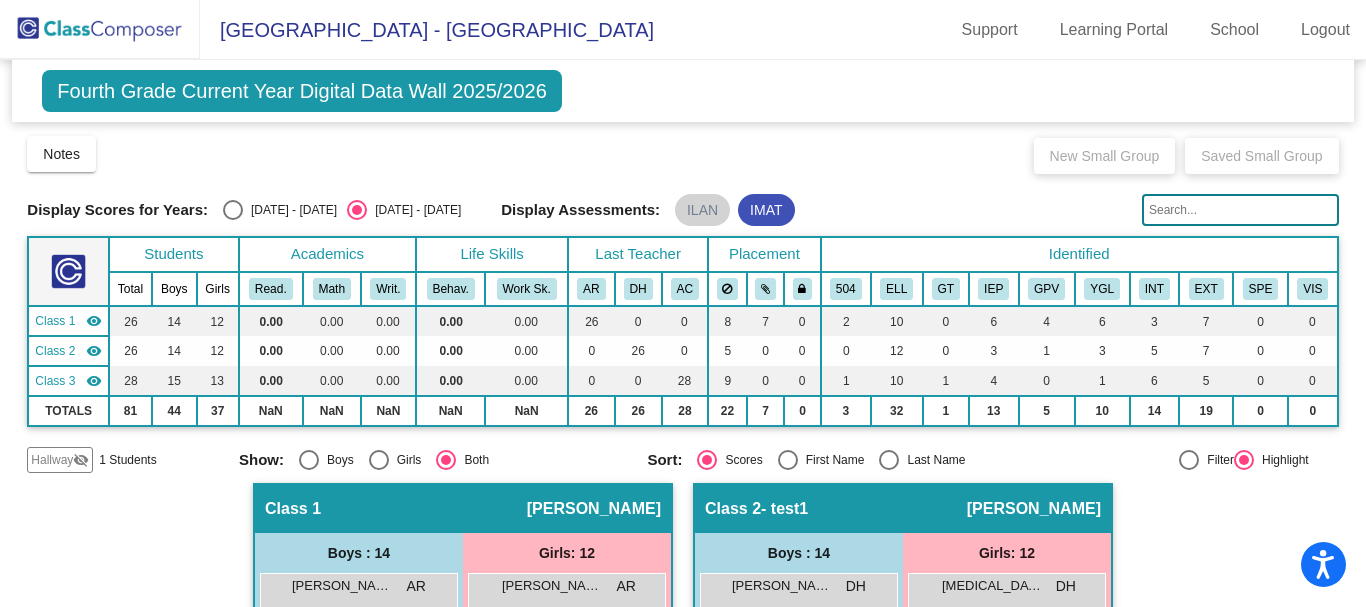 click on "Notes   Download Class List   Import Students   New Small Group   Saved Small Group" 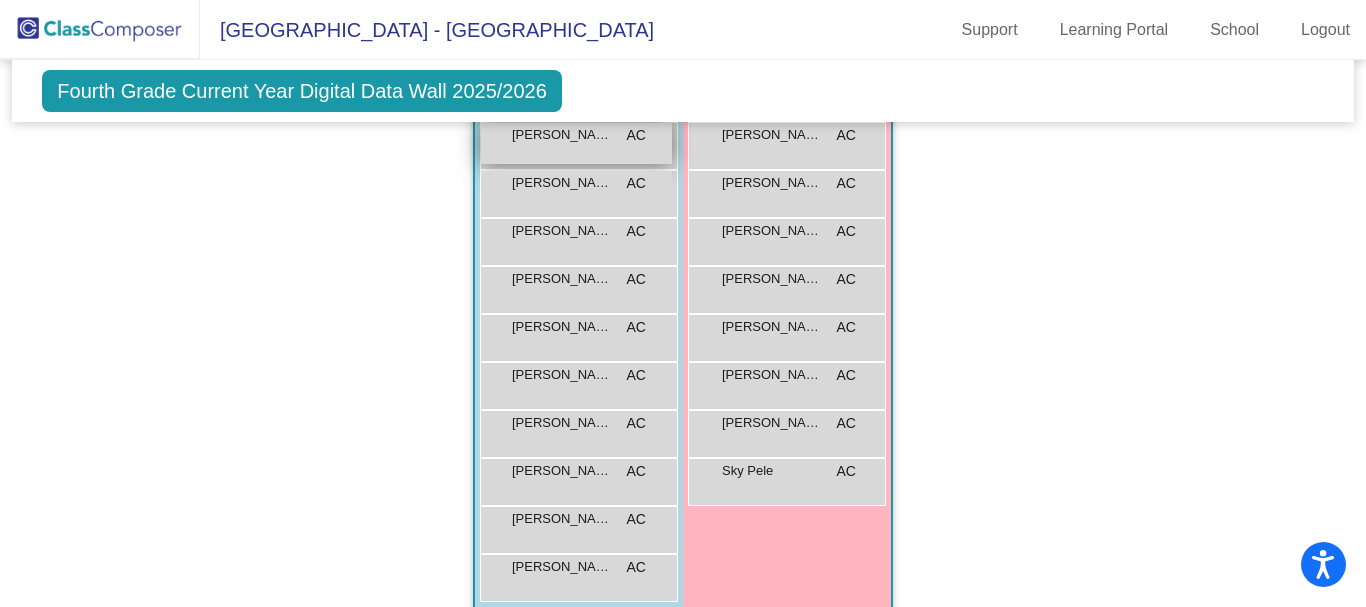 scroll, scrollTop: 1526, scrollLeft: 0, axis: vertical 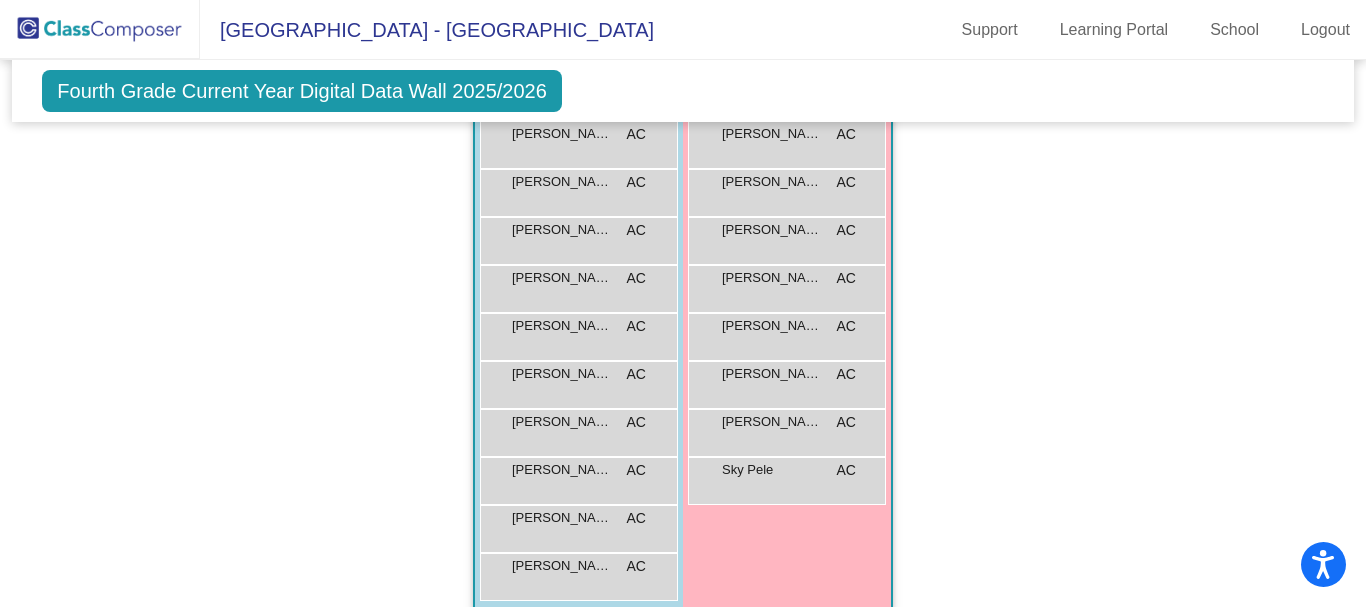 click on "Hallway   - Hallway Class  picture_as_pdf  Add Student  First Name Last Name Student Id  (Recommended)   Boy   Girl   Non Binary Add Close  Boys : 1  Lucas Williams lock do_not_disturb_alt Girls: 0   No Students   Class 1    picture_as_pdf Andrea Riley-Sorem  Add Student  First Name Last Name Student Id  (Recommended)   Boy   Girl   Non Binary Add Close  Boys : 14  Angelo Zeref Guinto ELL AR lock do_not_disturb_alt Anthony James IEP AR lock do_not_disturb_alt Christopher Medina ELL GPV AR lock do_not_disturb_alt Dilan Velasquez Barajas ELL IEP YGL AR lock do_not_disturb_alt Earl Johnson IEP YGL AR lock do_not_disturb_alt Elian Viray ELL YGL INT AR lock do_not_disturb_alt Emilio Ortega GPV YGL EXT AR lock do_not_disturb_alt Erick Mateo Corleto Chicas ELL IEP YGL AR lock do_not_disturb_alt Gael Jacobo ELL EXT AR lock do_not_disturb_alt Israel Sotelo Dominguez ELL GPV AR lock do_not_disturb_alt Jizari Thomas EXT AR lock do_not_disturb_alt Lorenzo Acevedo-Martinez EXT AR lock do_not_disturb_alt IEP AR lock" 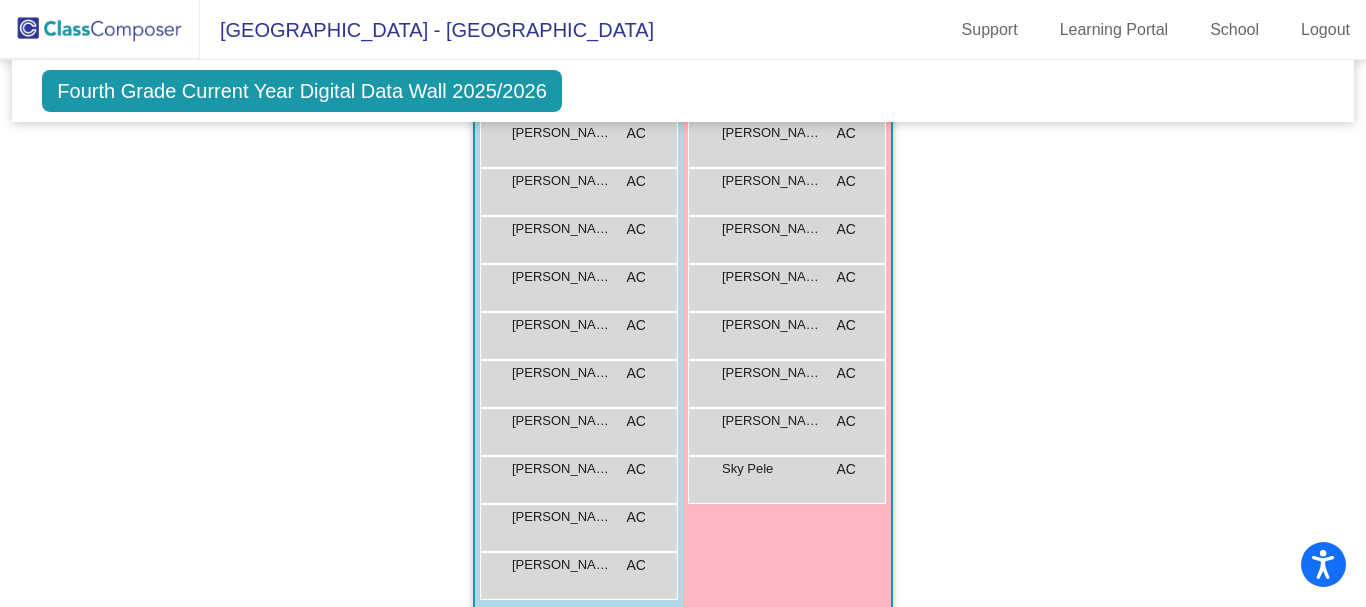 scroll, scrollTop: 1530, scrollLeft: 0, axis: vertical 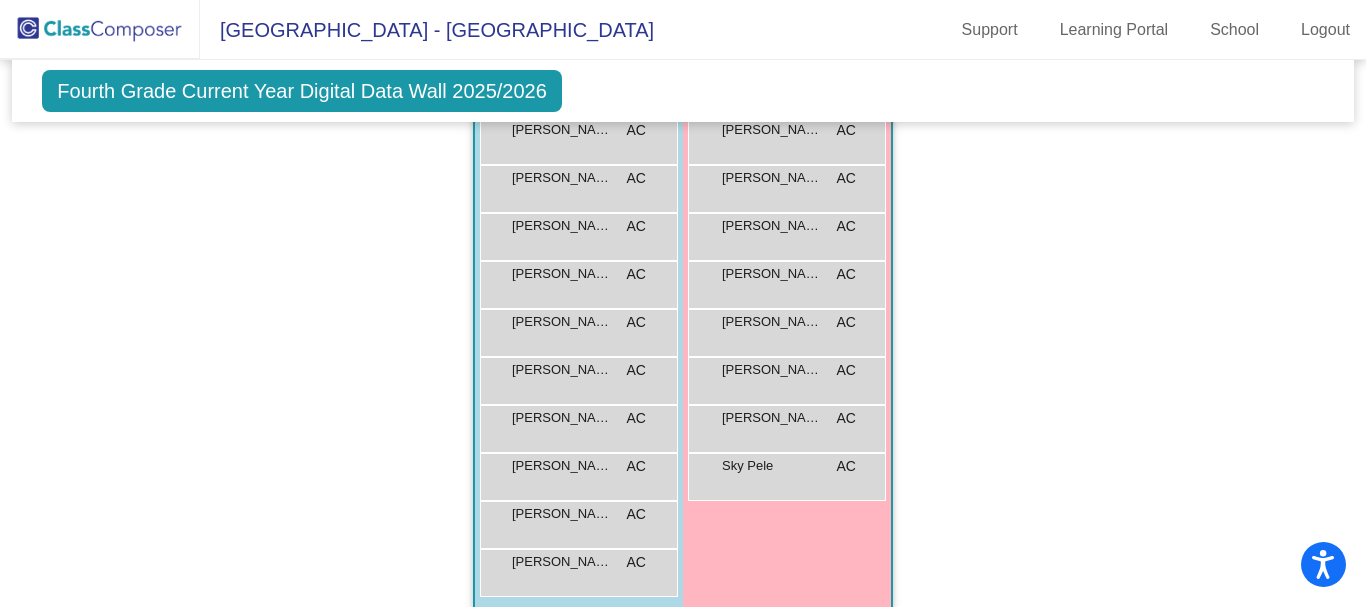 click on "Hallway   - Hallway Class  picture_as_pdf  Add Student  First Name Last Name Student Id  (Recommended)   Boy   Girl   Non Binary Add Close  Boys : 1  Lucas Williams lock do_not_disturb_alt Girls: 0   No Students   Class 1    picture_as_pdf Andrea Riley-Sorem  Add Student  First Name Last Name Student Id  (Recommended)   Boy   Girl   Non Binary Add Close  Boys : 14  Angelo Zeref Guinto ELL AR lock do_not_disturb_alt Anthony James IEP AR lock do_not_disturb_alt Christopher Medina ELL GPV AR lock do_not_disturb_alt Dilan Velasquez Barajas ELL IEP YGL AR lock do_not_disturb_alt Earl Johnson IEP YGL AR lock do_not_disturb_alt Elian Viray ELL YGL INT AR lock do_not_disturb_alt Emilio Ortega GPV YGL EXT AR lock do_not_disturb_alt Erick Mateo Corleto Chicas ELL IEP YGL AR lock do_not_disturb_alt Gael Jacobo ELL EXT AR lock do_not_disturb_alt Israel Sotelo Dominguez ELL GPV AR lock do_not_disturb_alt Jizari Thomas EXT AR lock do_not_disturb_alt Lorenzo Acevedo-Martinez EXT AR lock do_not_disturb_alt IEP AR lock" 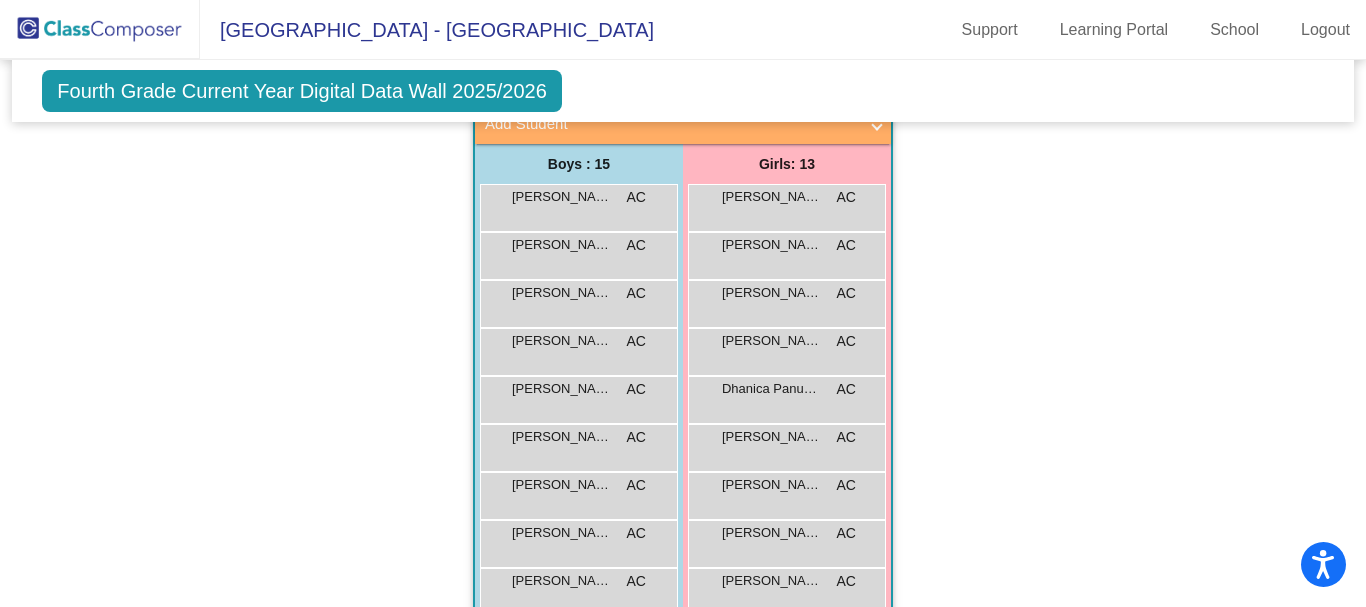 scroll, scrollTop: 1197, scrollLeft: 0, axis: vertical 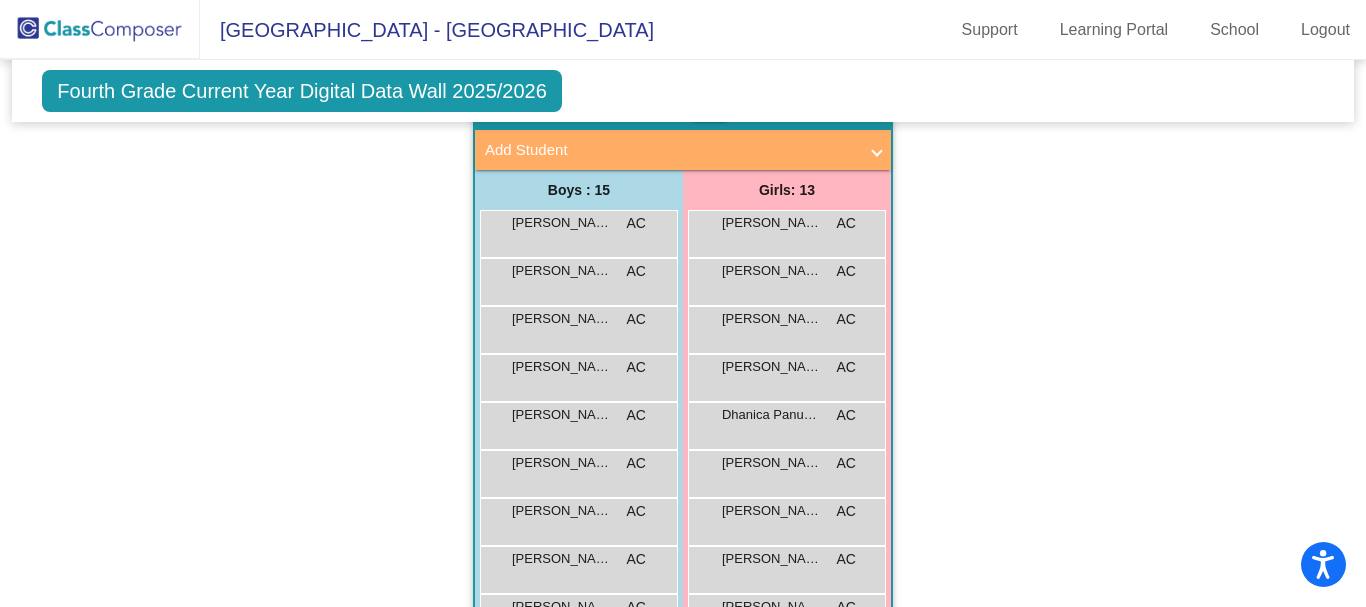 click on "Add Student" at bounding box center [671, 150] 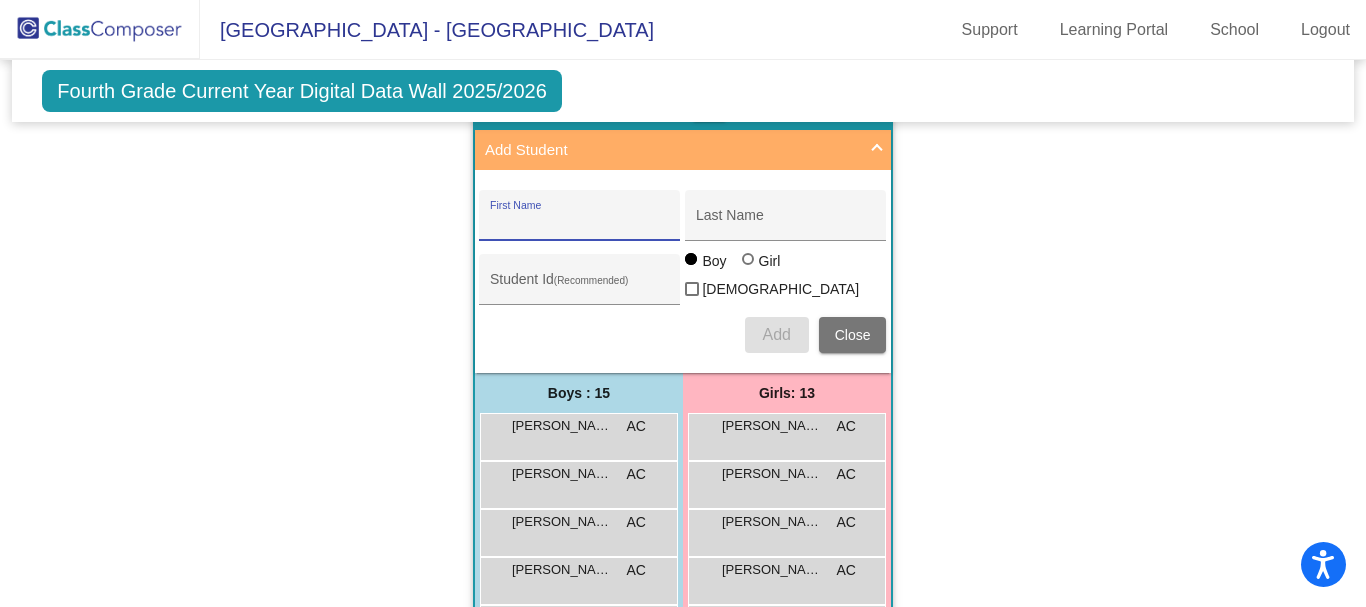 click on "First Name" at bounding box center (580, 223) 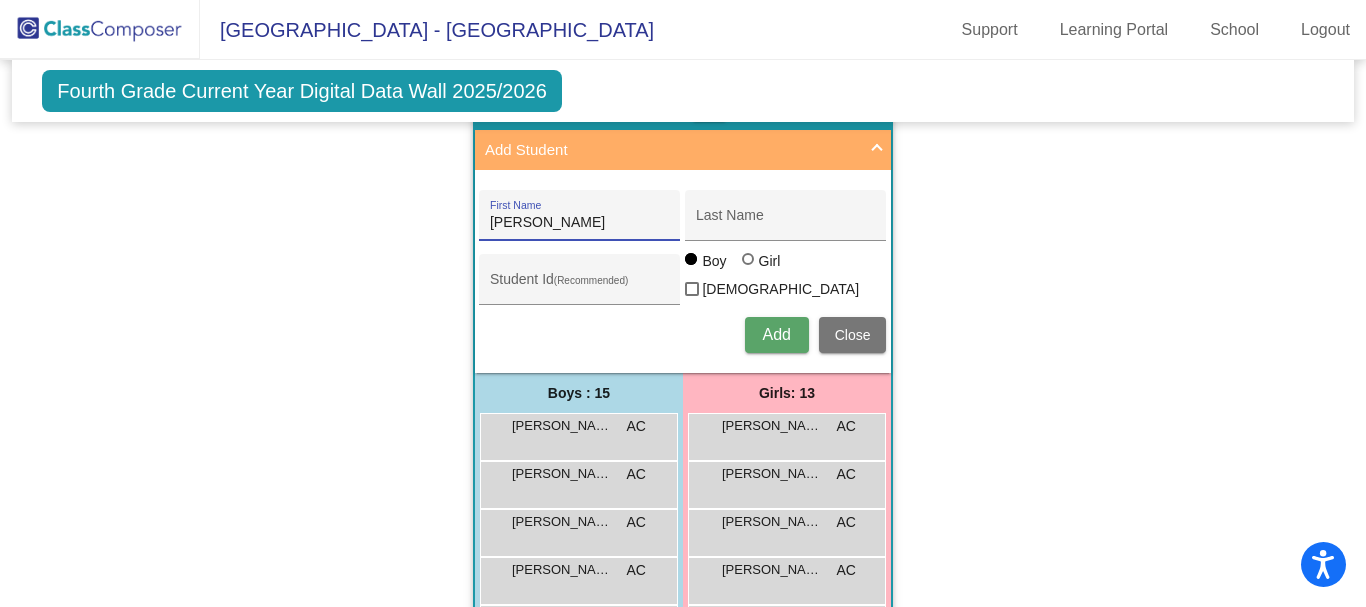 type on "Vanessa" 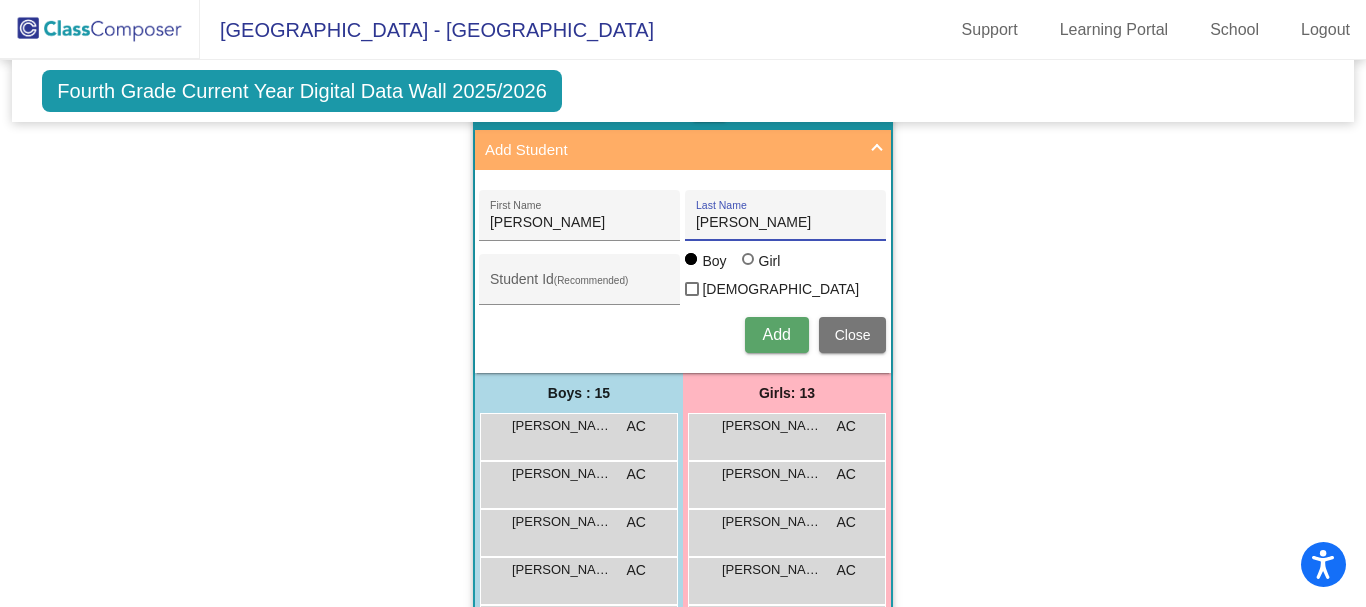 type on "Olguin Canales" 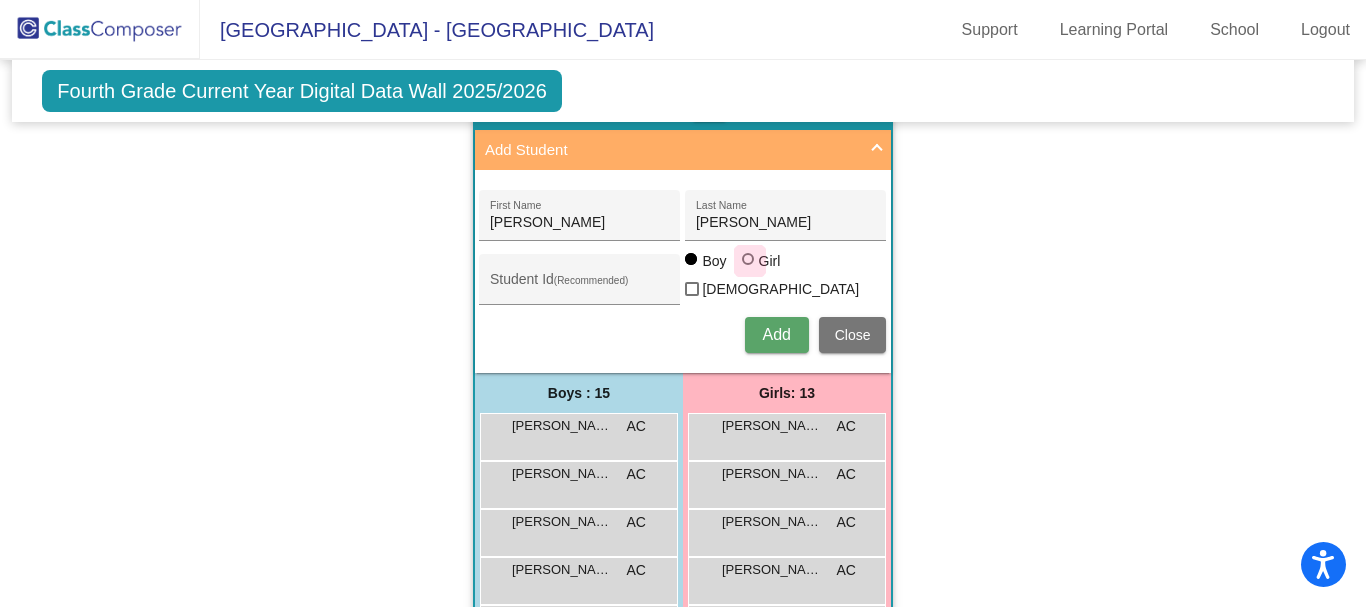 click at bounding box center [748, 259] 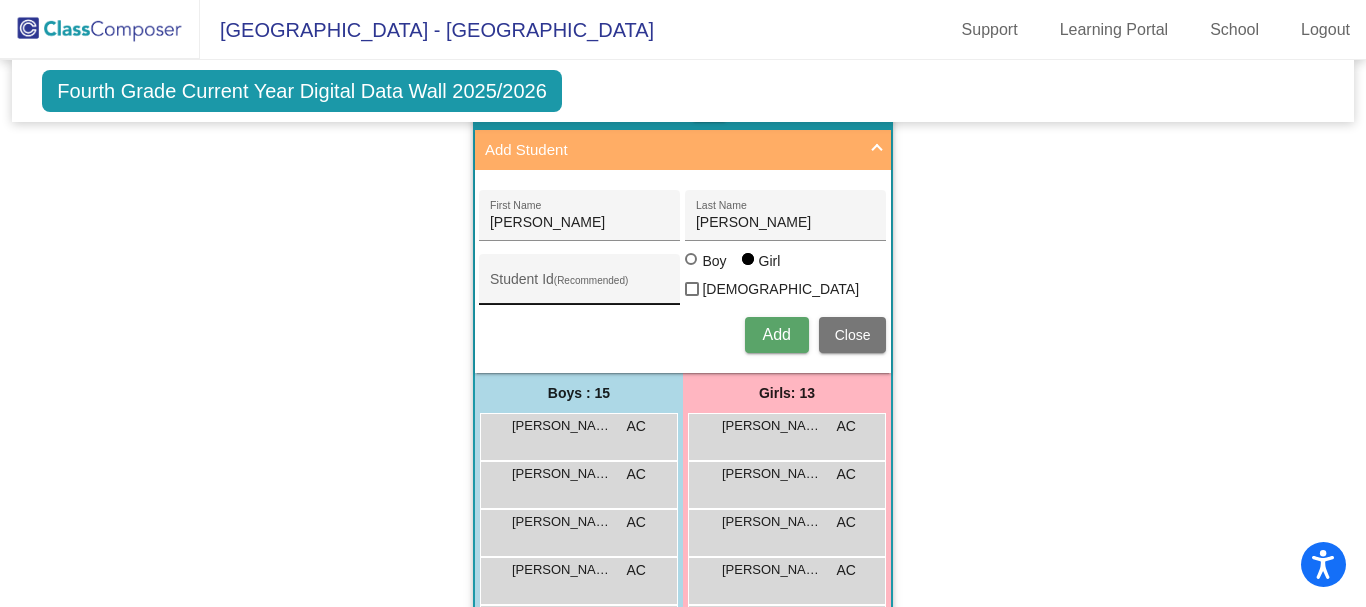 click on "Student Id  (Recommended)" at bounding box center (580, 284) 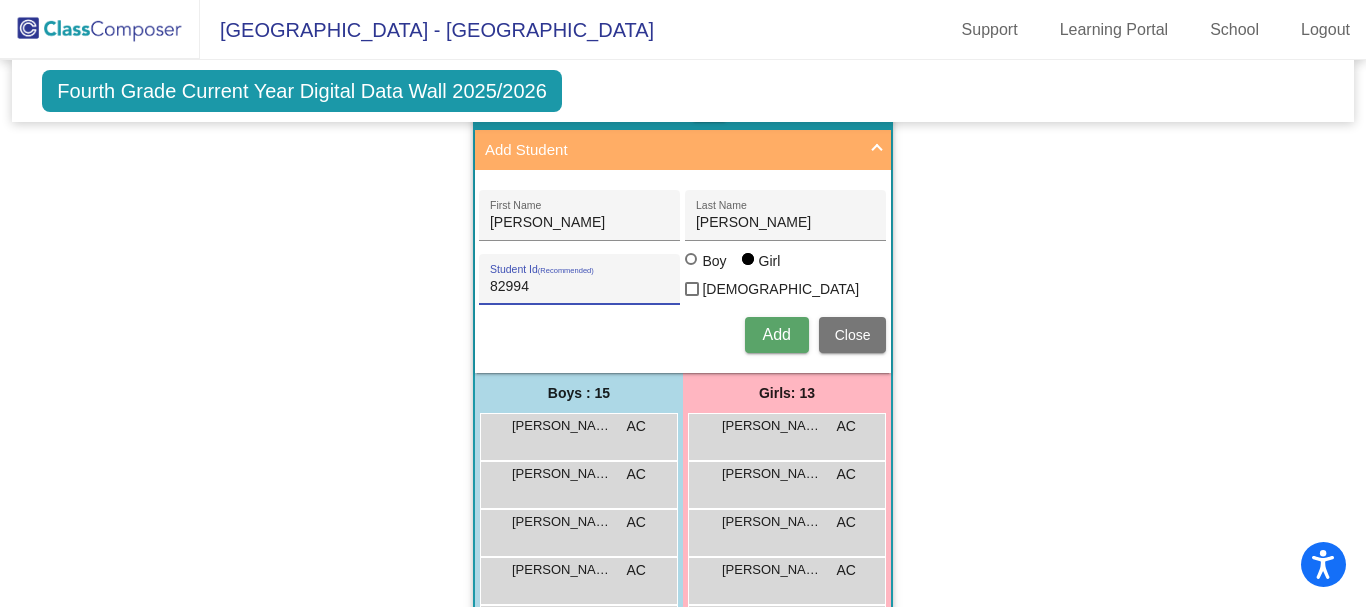 type on "82994" 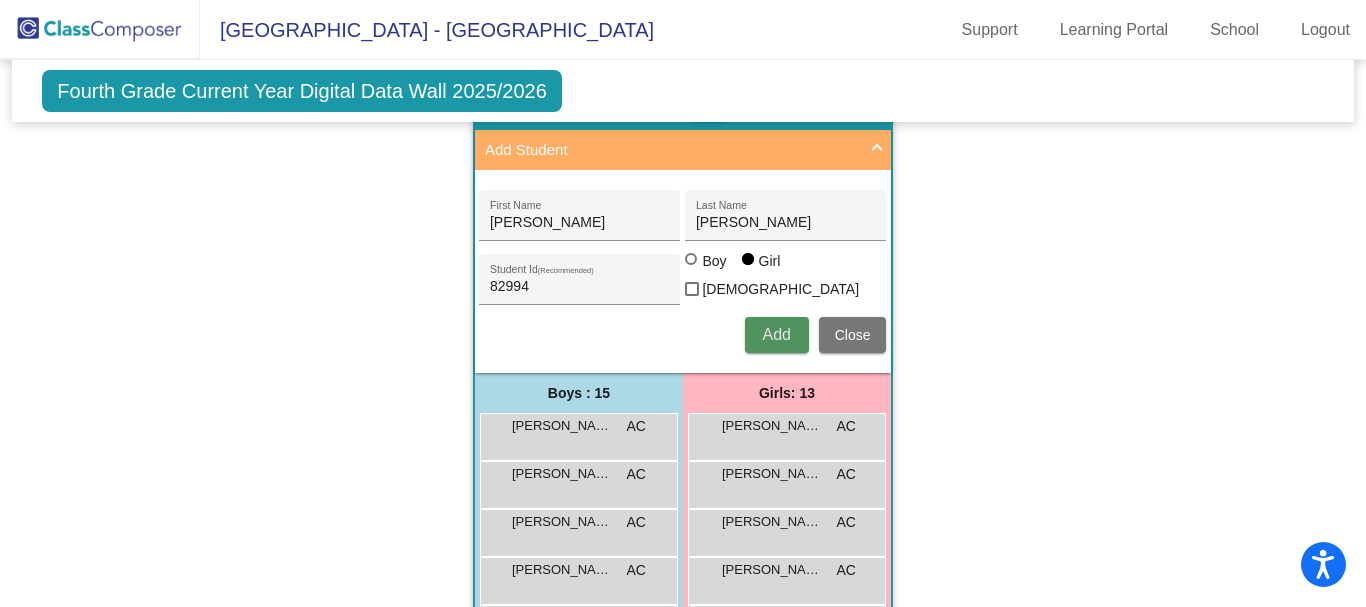 click on "Add" at bounding box center (776, 334) 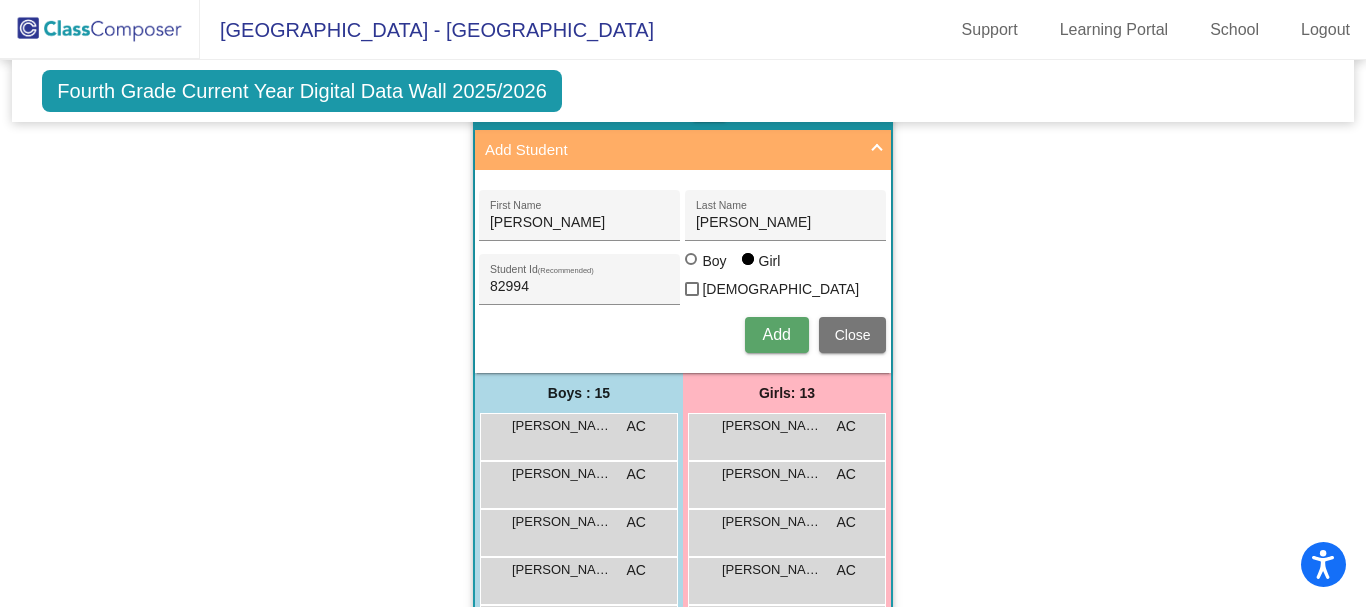 type 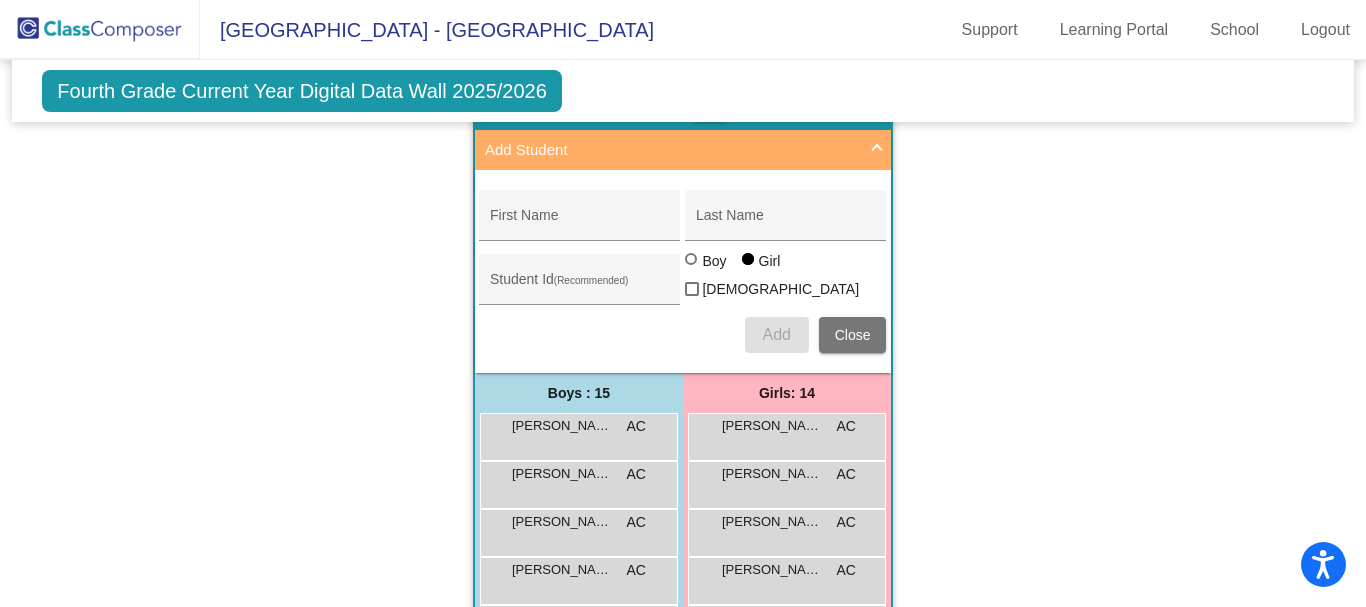 click on "Hallway   - Hallway Class  picture_as_pdf  Add Student  First Name Last Name Student Id  (Recommended)   Boy   Girl   Non Binary Add Close  Boys : 1  Lucas Williams lock do_not_disturb_alt Girls: 0   No Students   Class 1    picture_as_pdf Andrea Riley-Sorem  Add Student  First Name Last Name Student Id  (Recommended)   Boy   Girl   Non Binary Add Close  Boys : 14  Angelo Zeref Guinto ELL AR lock do_not_disturb_alt Anthony James IEP AR lock do_not_disturb_alt Christopher Medina ELL GPV AR lock do_not_disturb_alt Dilan Velasquez Barajas ELL IEP YGL AR lock do_not_disturb_alt Earl Johnson IEP YGL AR lock do_not_disturb_alt Elian Viray ELL YGL INT AR lock do_not_disturb_alt Emilio Ortega GPV YGL EXT AR lock do_not_disturb_alt Erick Mateo Corleto Chicas ELL IEP YGL AR lock do_not_disturb_alt Gael Jacobo ELL EXT AR lock do_not_disturb_alt Israel Sotelo Dominguez ELL GPV AR lock do_not_disturb_alt Jizari Thomas EXT AR lock do_not_disturb_alt Lorenzo Acevedo-Martinez EXT AR lock do_not_disturb_alt IEP AR lock" 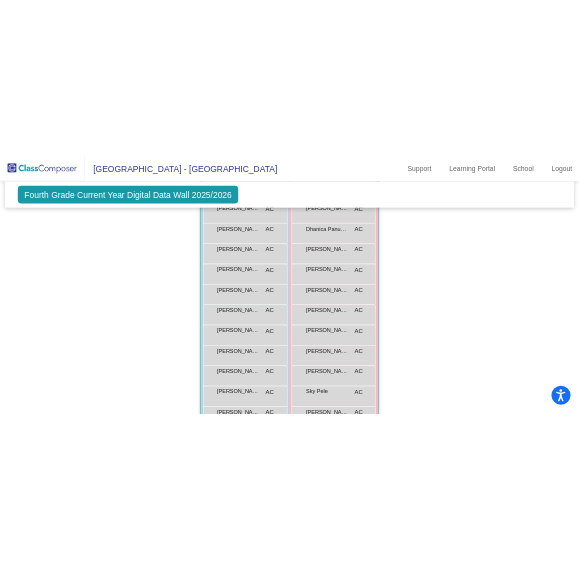 scroll, scrollTop: 1704, scrollLeft: 0, axis: vertical 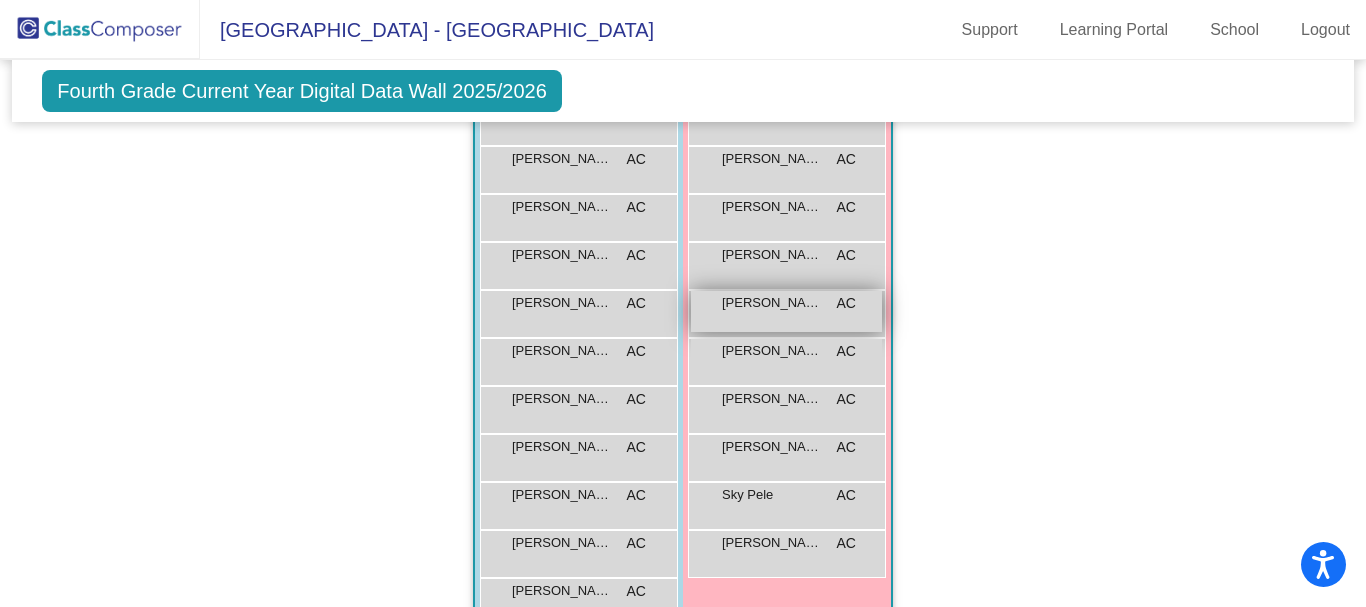 click on "Jaleiya Brown EXT AC lock do_not_disturb_alt" at bounding box center (786, 311) 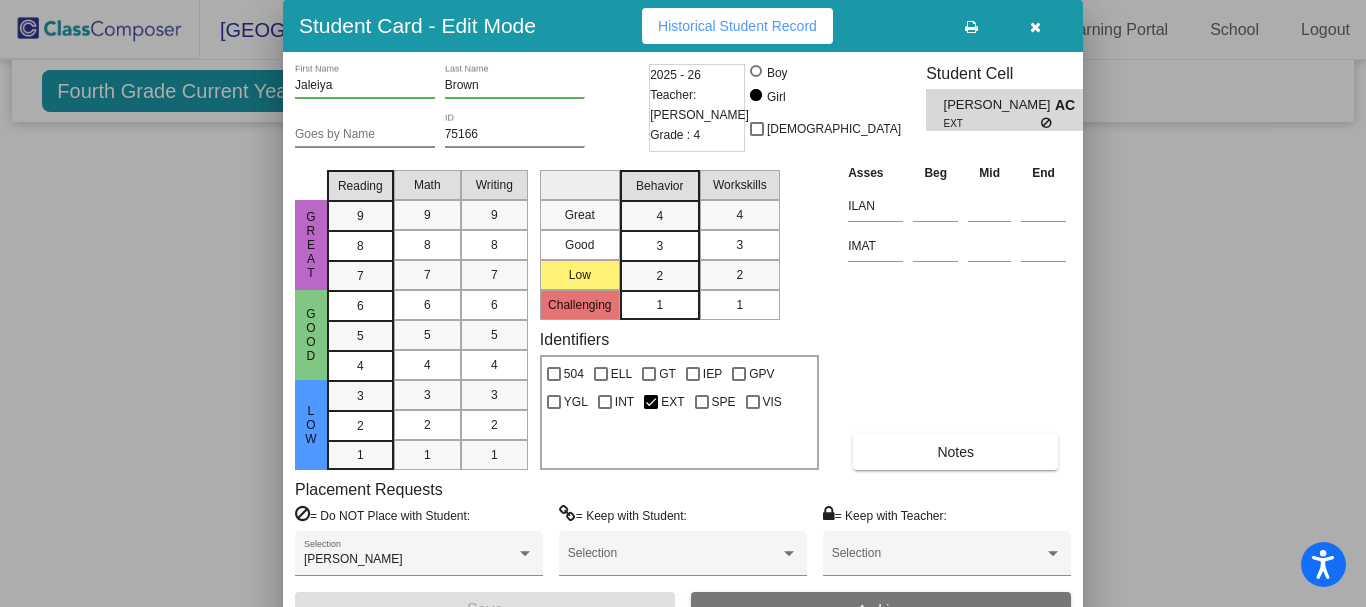 click at bounding box center (683, 303) 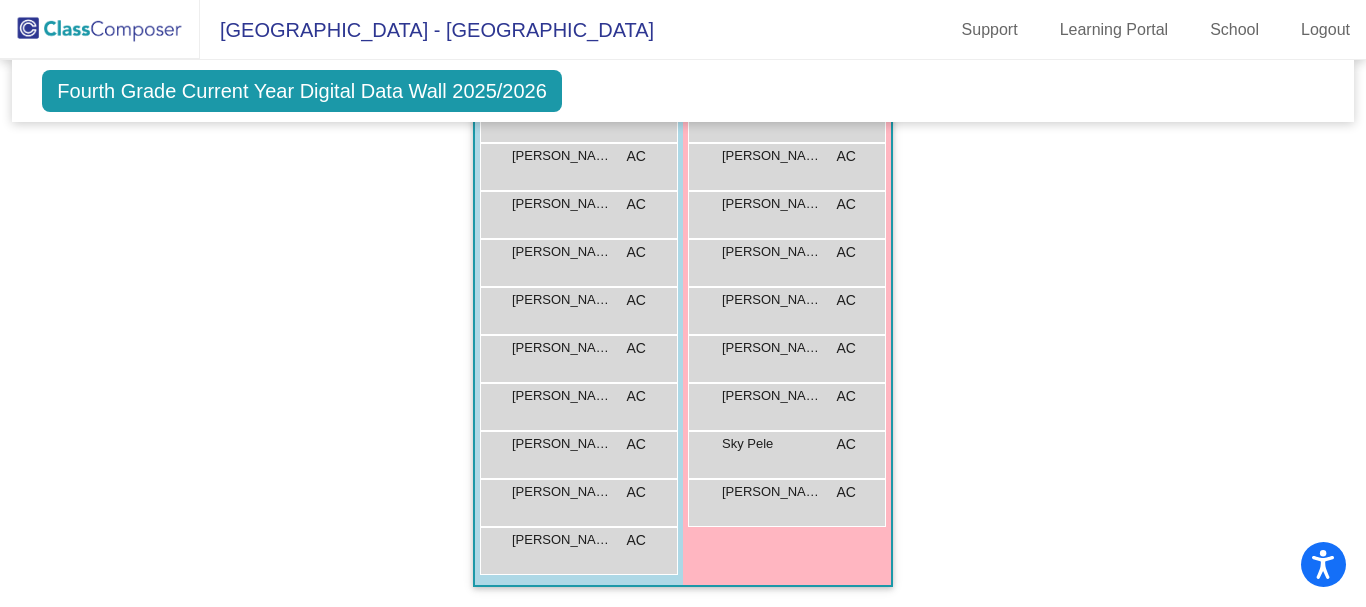 scroll, scrollTop: 1704, scrollLeft: 0, axis: vertical 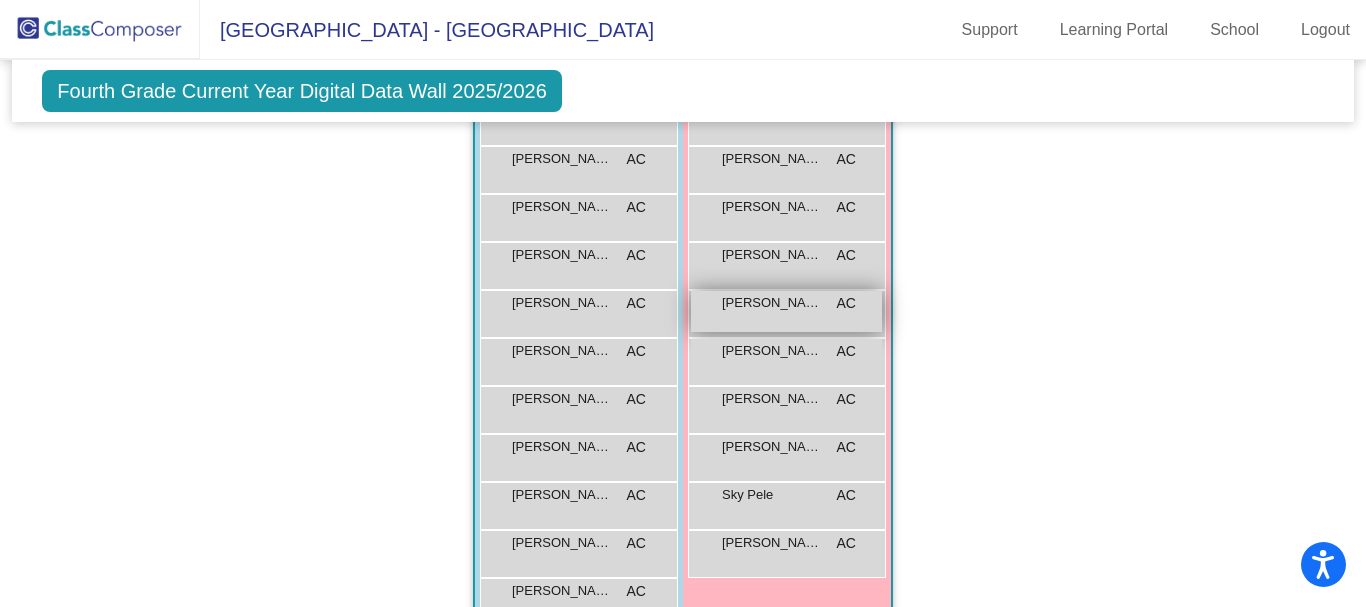 click on "Jaleiya Brown" at bounding box center (772, 303) 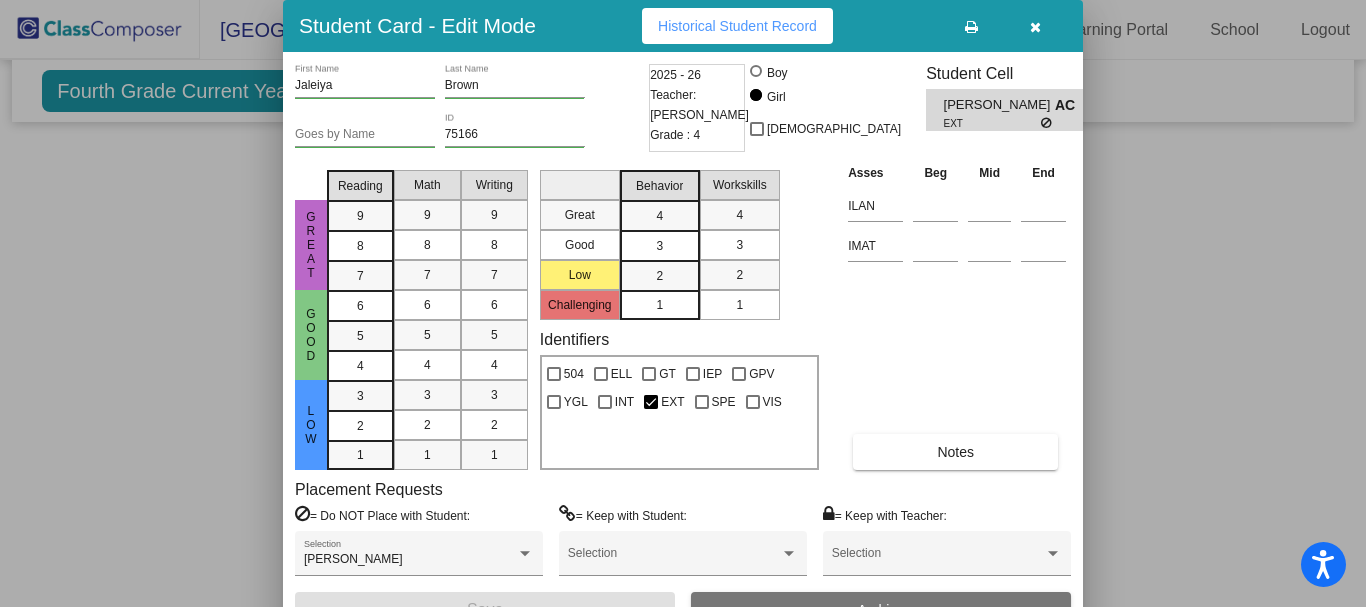 drag, startPoint x: 1363, startPoint y: 486, endPoint x: 1365, endPoint y: 564, distance: 78.025635 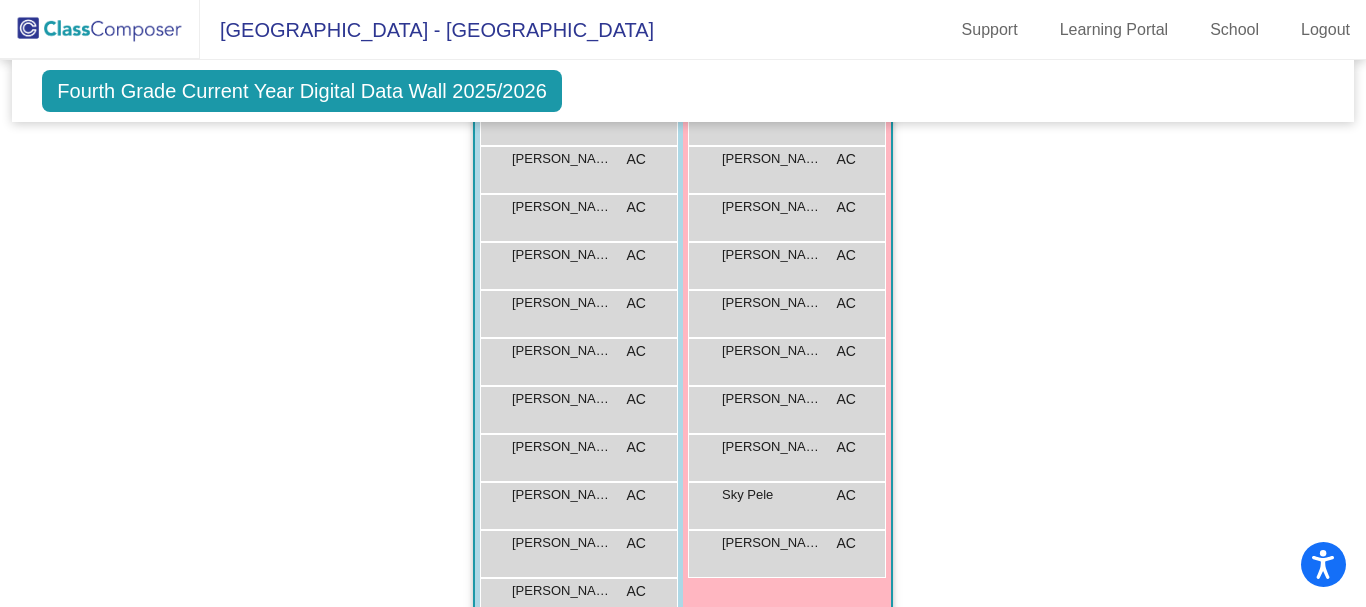 scroll, scrollTop: 1737, scrollLeft: 0, axis: vertical 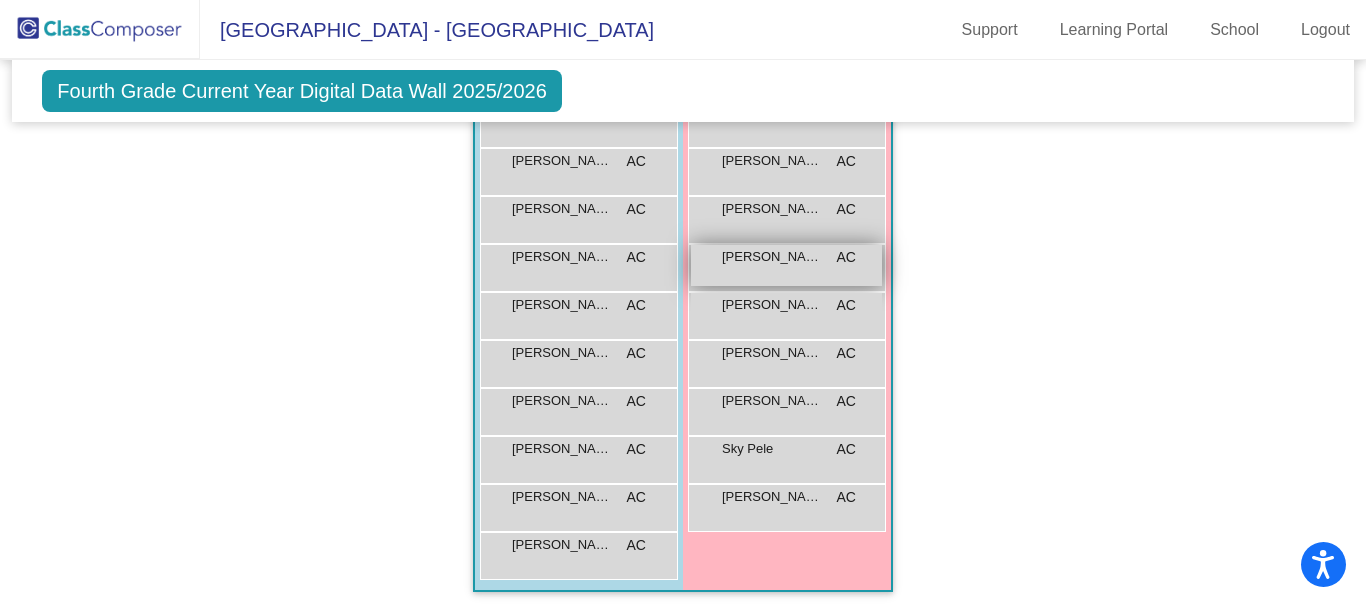 click on "Jaleiya Brown" at bounding box center [772, 257] 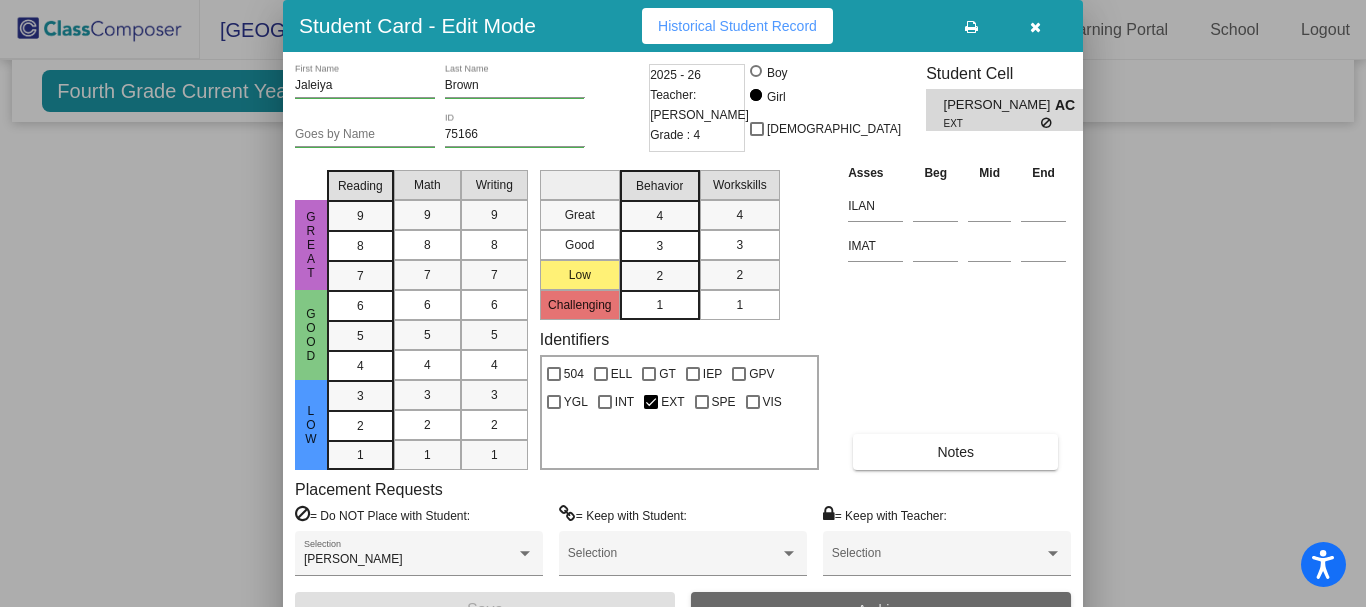 click on "Archive" at bounding box center [881, 610] 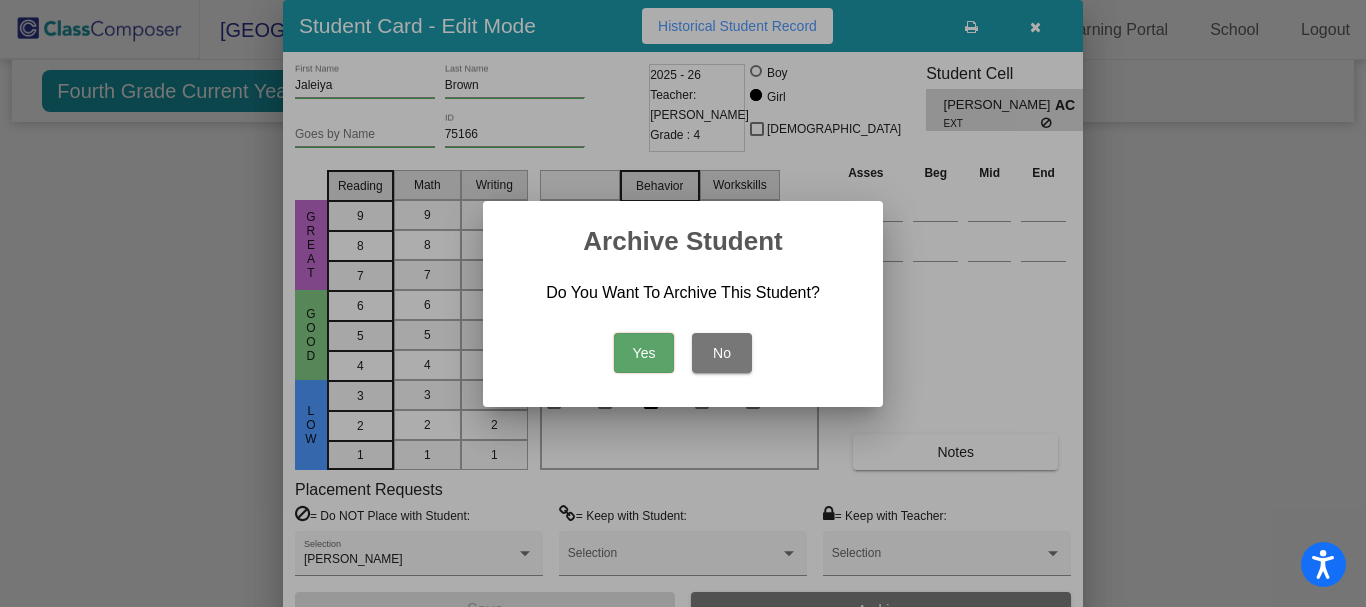 click on "Yes" at bounding box center [644, 353] 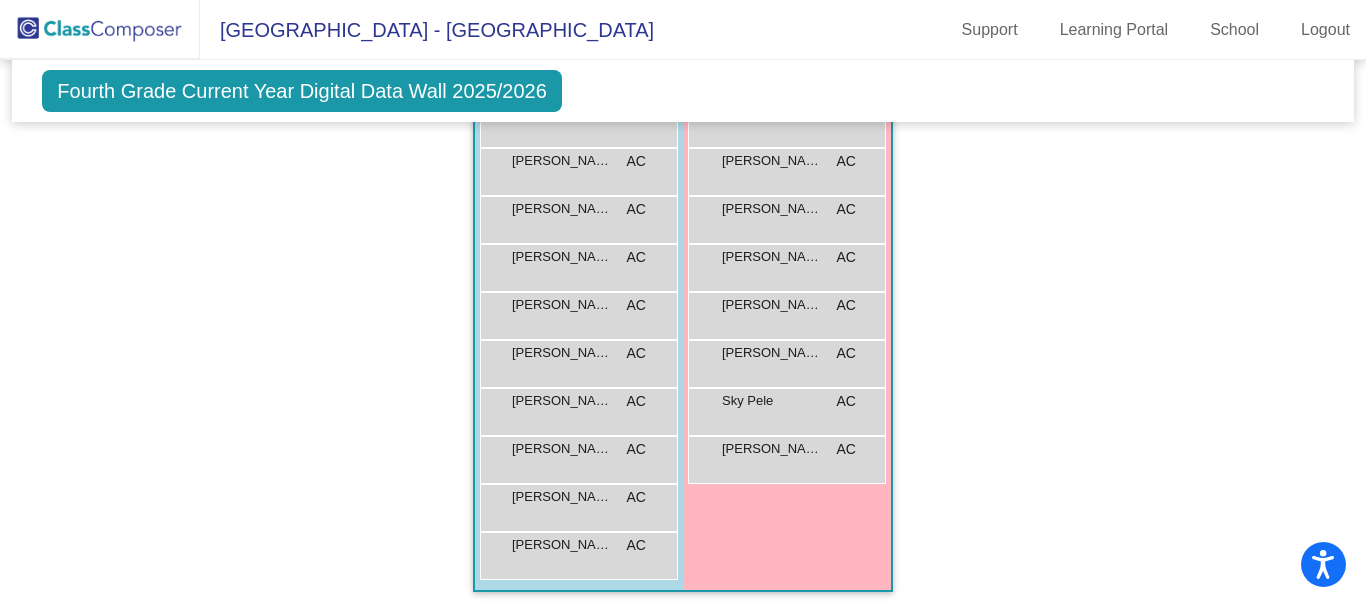 click on "Hallway   - Hallway Class  picture_as_pdf  Add Student  First Name Last Name Student Id  (Recommended)   Boy   Girl   Non Binary Add Close  Boys : 1  Lucas Williams lock do_not_disturb_alt Girls: 0   No Students   Class 1    picture_as_pdf Andrea Riley-Sorem  Add Student  First Name Last Name Student Id  (Recommended)   Boy   Girl   Non Binary Add Close  Boys : 14  Angelo Zeref Guinto ELL AR lock do_not_disturb_alt Anthony James IEP AR lock do_not_disturb_alt Christopher Medina ELL GPV AR lock do_not_disturb_alt Dilan Velasquez Barajas ELL IEP YGL AR lock do_not_disturb_alt Earl Johnson IEP YGL AR lock do_not_disturb_alt Elian Viray ELL YGL INT AR lock do_not_disturb_alt Emilio Ortega GPV YGL EXT AR lock do_not_disturb_alt Erick Mateo Corleto Chicas ELL IEP YGL AR lock do_not_disturb_alt Gael Jacobo ELL EXT AR lock do_not_disturb_alt Israel Sotelo Dominguez ELL GPV AR lock do_not_disturb_alt Jizari Thomas EXT AR lock do_not_disturb_alt Lorenzo Acevedo-Martinez EXT AR lock do_not_disturb_alt IEP AR lock" 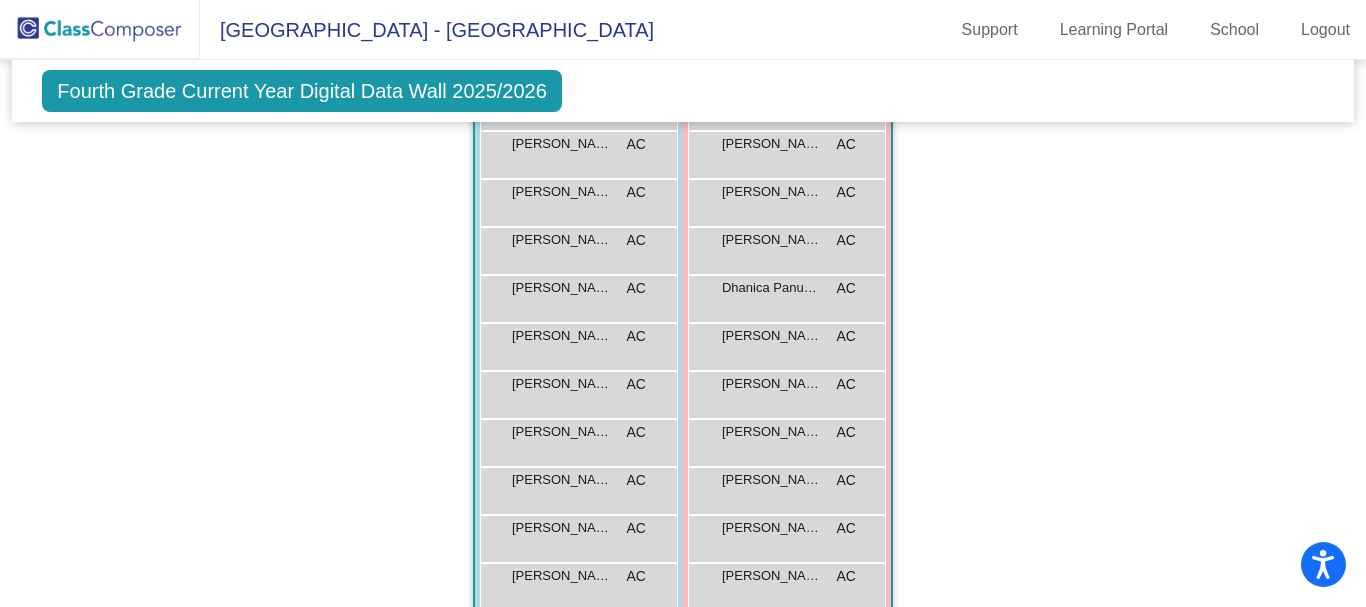 scroll, scrollTop: 1526, scrollLeft: 0, axis: vertical 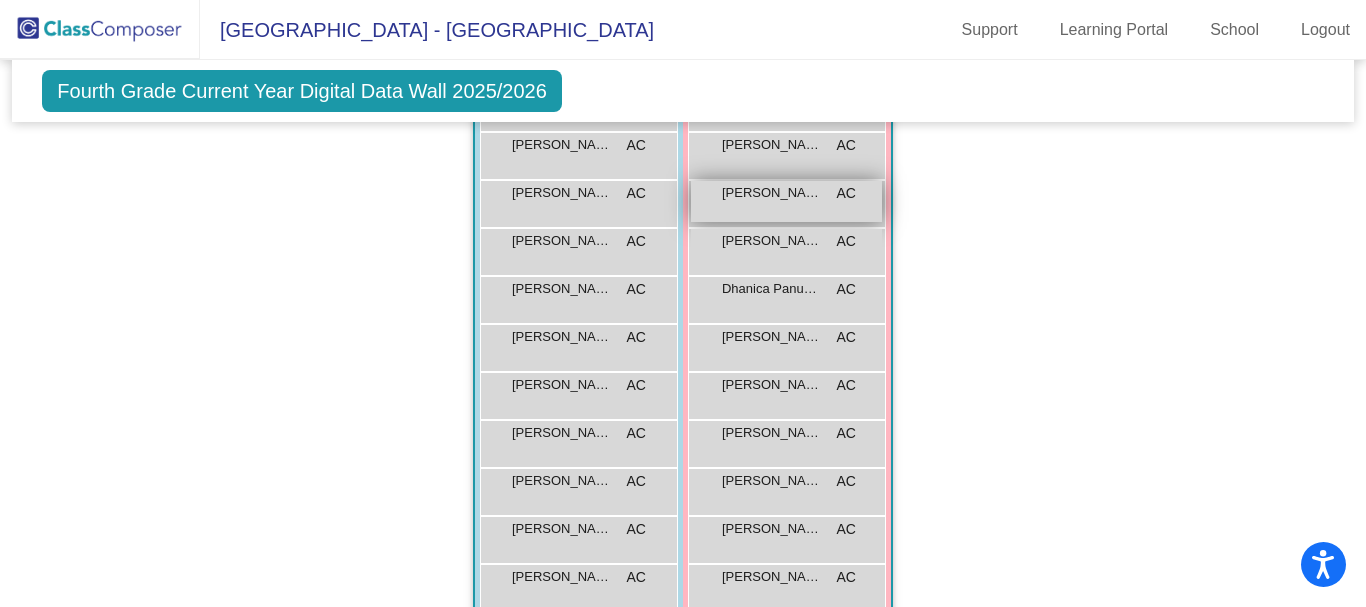 click on "Anaiya Whorton-Chavez EXT AC lock do_not_disturb_alt" at bounding box center [786, 201] 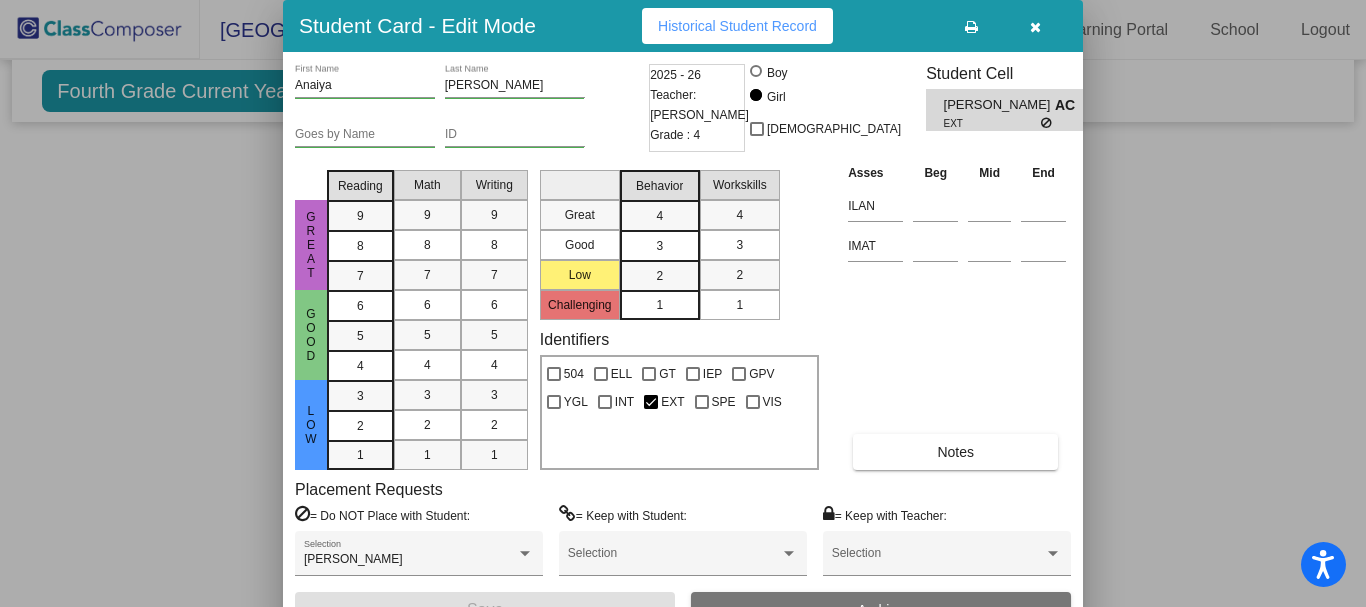 drag, startPoint x: 747, startPoint y: 203, endPoint x: 892, endPoint y: 603, distance: 425.47034 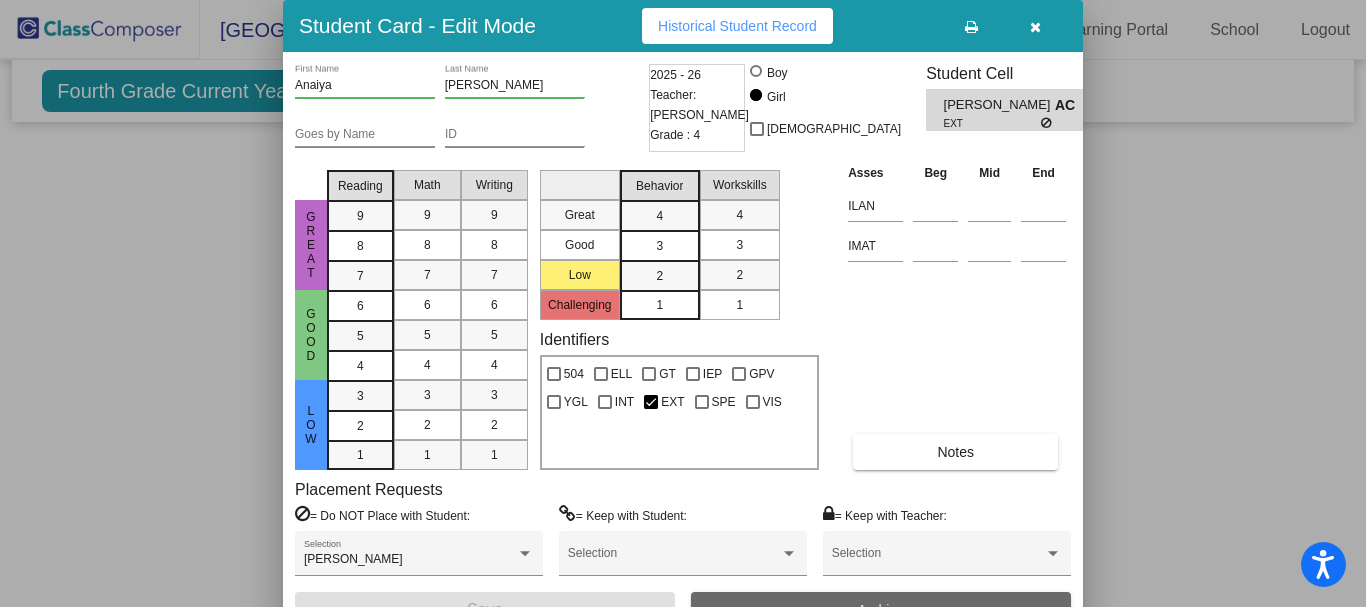 click on "Archive" at bounding box center (881, 610) 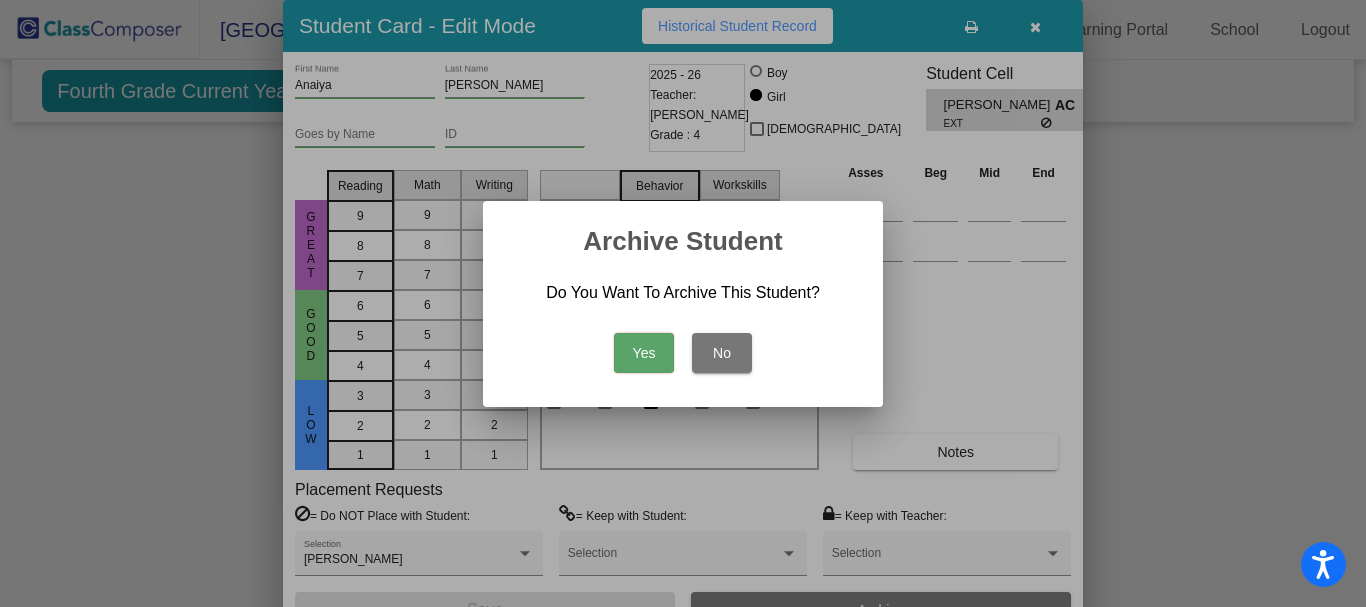click on "Yes" at bounding box center [644, 353] 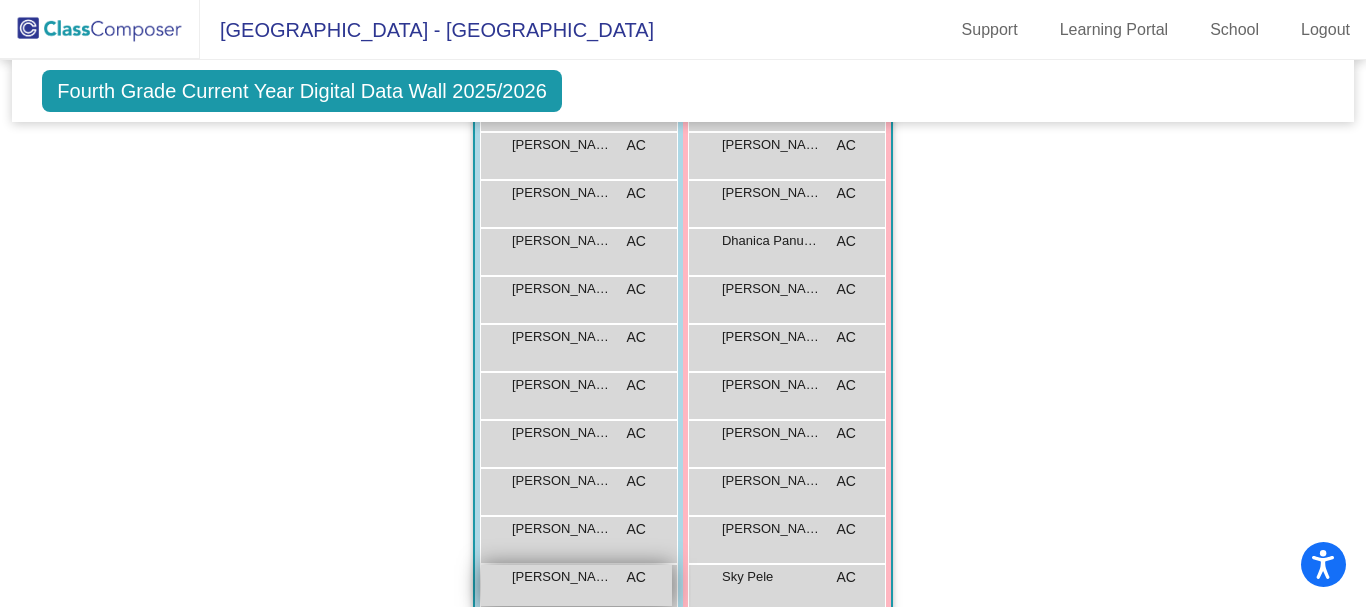 click on "Noah Gonzalez" at bounding box center [562, 577] 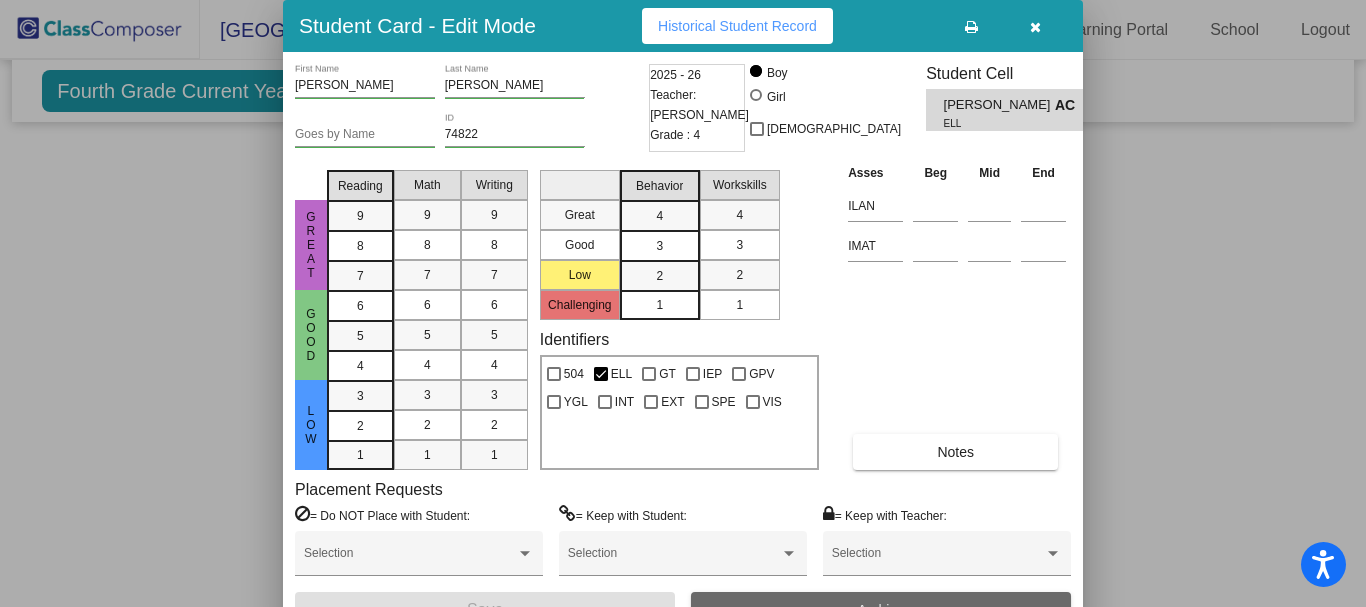 click on "Archive" at bounding box center [881, 610] 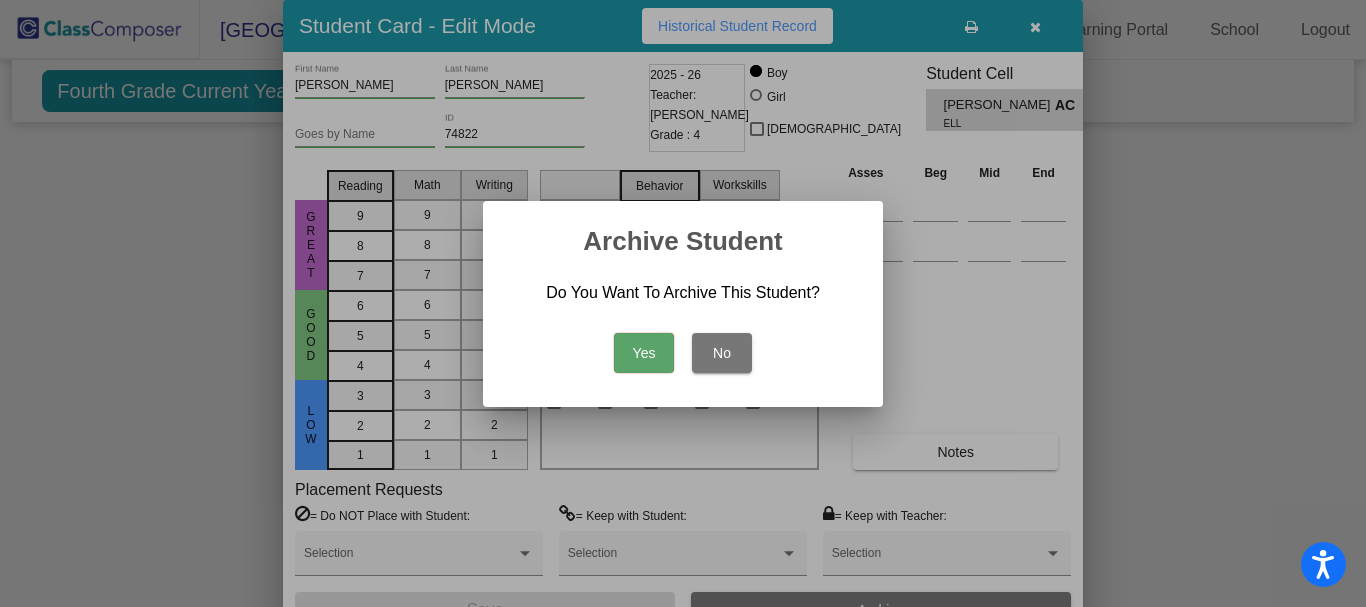 click on "Yes" at bounding box center [644, 353] 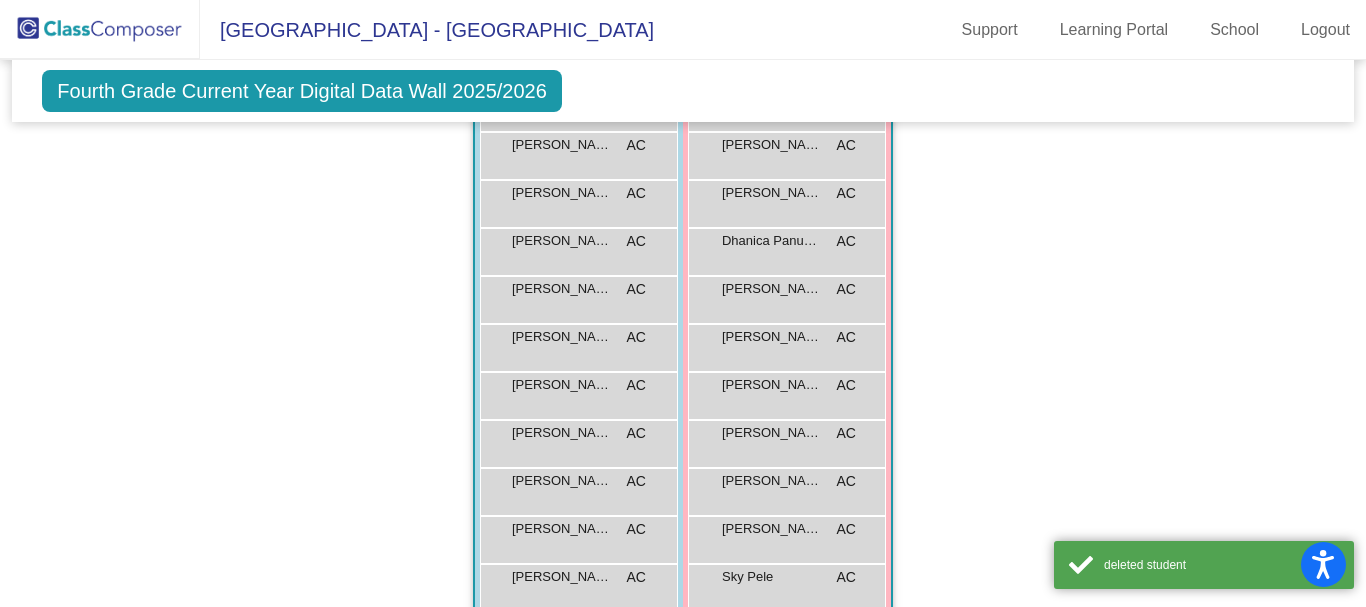click on "Hallway   - Hallway Class  picture_as_pdf  Add Student  First Name Last Name Student Id  (Recommended)   Boy   Girl   Non Binary Add Close  Boys : 1  Lucas Williams lock do_not_disturb_alt Girls: 0   No Students   Class 1    picture_as_pdf Andrea Riley-Sorem  Add Student  First Name Last Name Student Id  (Recommended)   Boy   Girl   Non Binary Add Close  Boys : 14  Angelo Zeref Guinto ELL AR lock do_not_disturb_alt Anthony James IEP AR lock do_not_disturb_alt Christopher Medina ELL GPV AR lock do_not_disturb_alt Dilan Velasquez Barajas ELL IEP YGL AR lock do_not_disturb_alt Earl Johnson IEP YGL AR lock do_not_disturb_alt Elian Viray ELL YGL INT AR lock do_not_disturb_alt Emilio Ortega GPV YGL EXT AR lock do_not_disturb_alt Erick Mateo Corleto Chicas ELL IEP YGL AR lock do_not_disturb_alt Gael Jacobo ELL EXT AR lock do_not_disturb_alt Israel Sotelo Dominguez ELL GPV AR lock do_not_disturb_alt Jizari Thomas EXT AR lock do_not_disturb_alt Lorenzo Acevedo-Martinez EXT AR lock do_not_disturb_alt IEP AR lock" 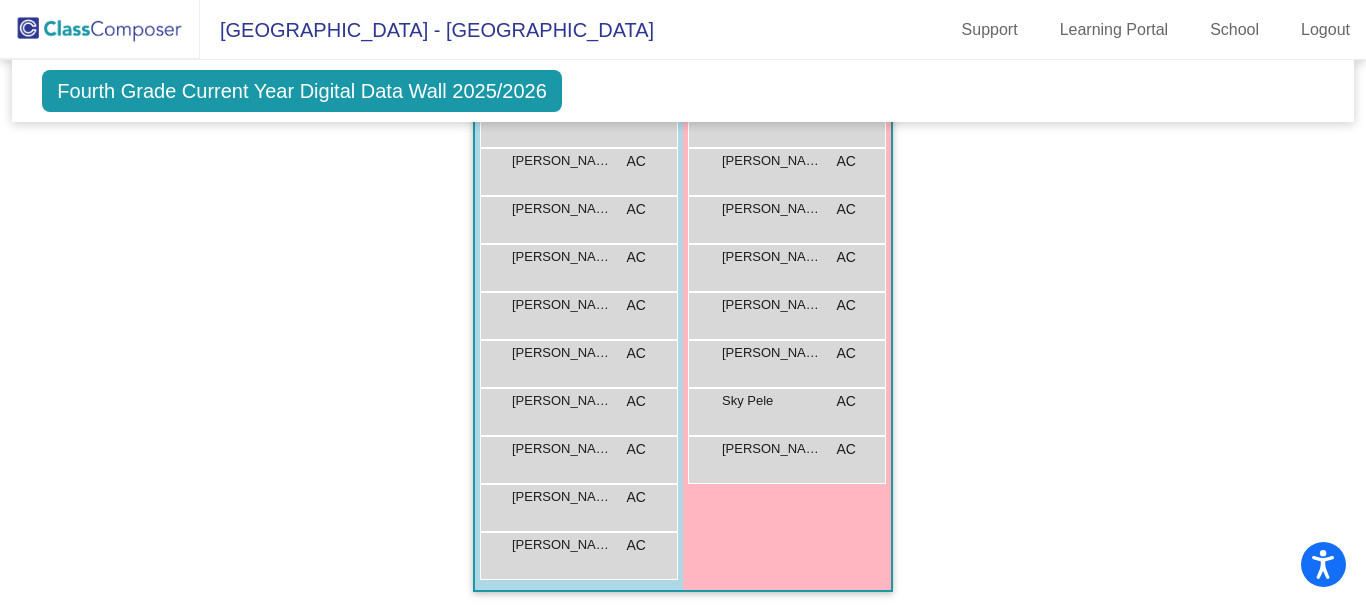 click on "Hallway   - Hallway Class  picture_as_pdf  Add Student  First Name Last Name Student Id  (Recommended)   Boy   Girl   Non Binary Add Close  Boys : 1  Lucas Williams lock do_not_disturb_alt Girls: 0   No Students   Class 1    picture_as_pdf Andrea Riley-Sorem  Add Student  First Name Last Name Student Id  (Recommended)   Boy   Girl   Non Binary Add Close  Boys : 14  Angelo Zeref Guinto ELL AR lock do_not_disturb_alt Anthony James IEP AR lock do_not_disturb_alt Christopher Medina ELL GPV AR lock do_not_disturb_alt Dilan Velasquez Barajas ELL IEP YGL AR lock do_not_disturb_alt Earl Johnson IEP YGL AR lock do_not_disturb_alt Elian Viray ELL YGL INT AR lock do_not_disturb_alt Emilio Ortega GPV YGL EXT AR lock do_not_disturb_alt Erick Mateo Corleto Chicas ELL IEP YGL AR lock do_not_disturb_alt Gael Jacobo ELL EXT AR lock do_not_disturb_alt Israel Sotelo Dominguez ELL GPV AR lock do_not_disturb_alt Jizari Thomas EXT AR lock do_not_disturb_alt Lorenzo Acevedo-Martinez EXT AR lock do_not_disturb_alt IEP AR lock" 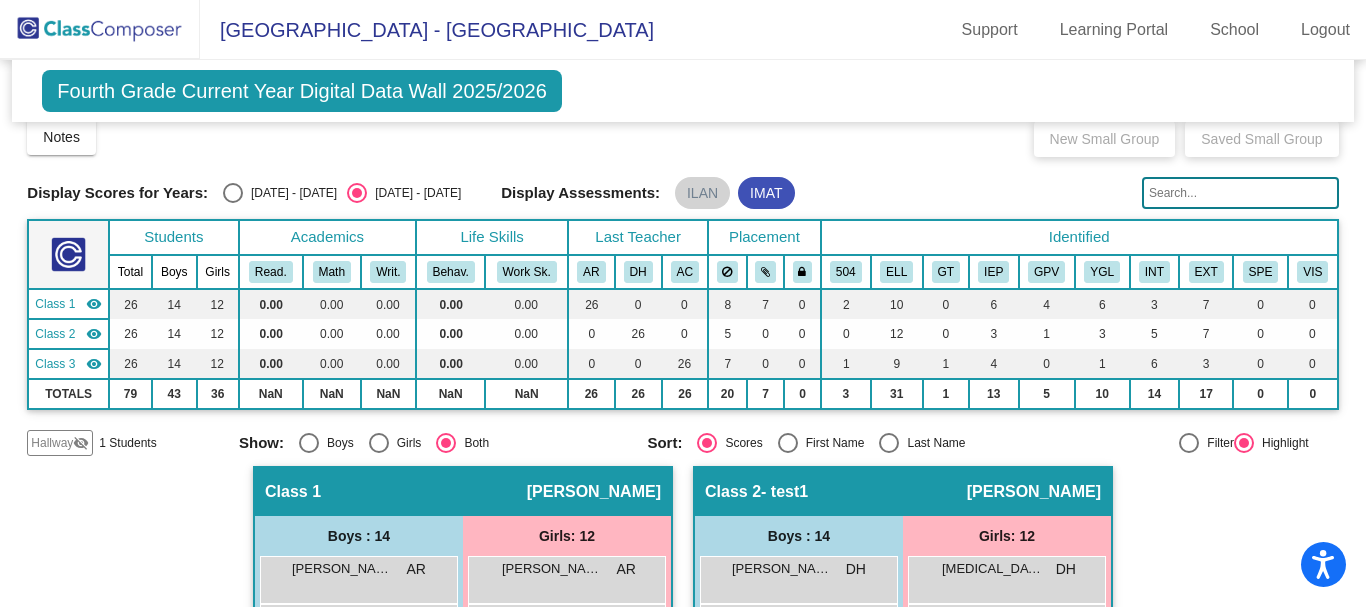 scroll, scrollTop: 15, scrollLeft: 0, axis: vertical 